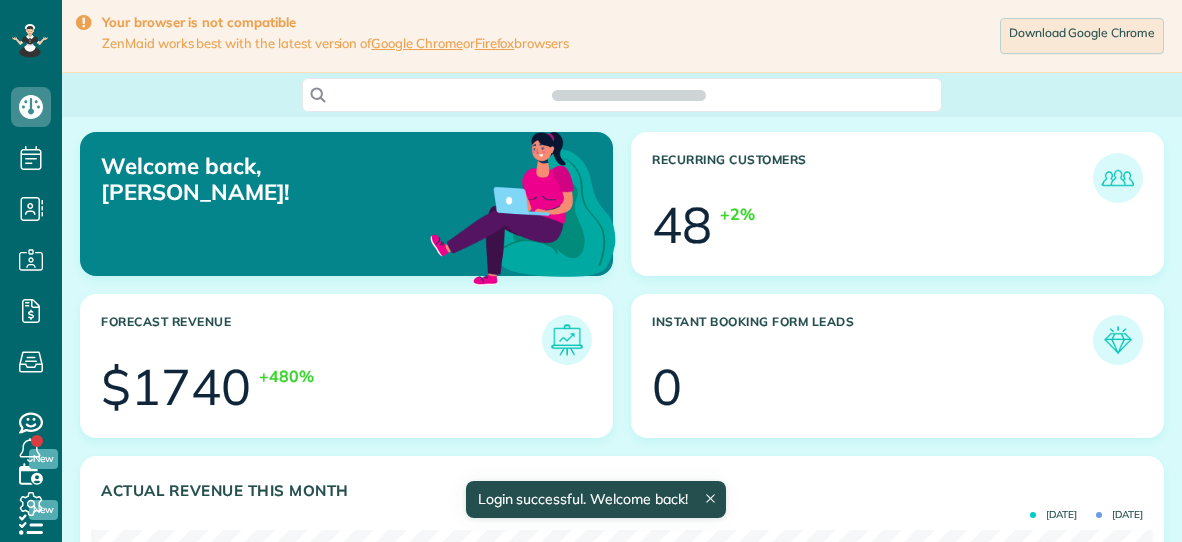 scroll, scrollTop: 0, scrollLeft: 0, axis: both 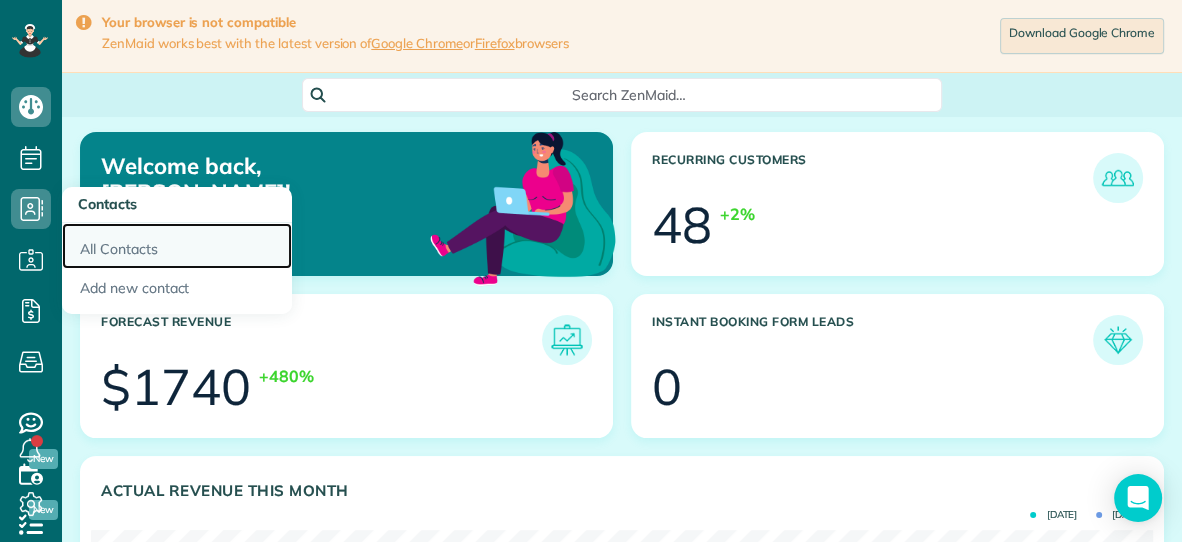 click on "All Contacts" at bounding box center [177, 246] 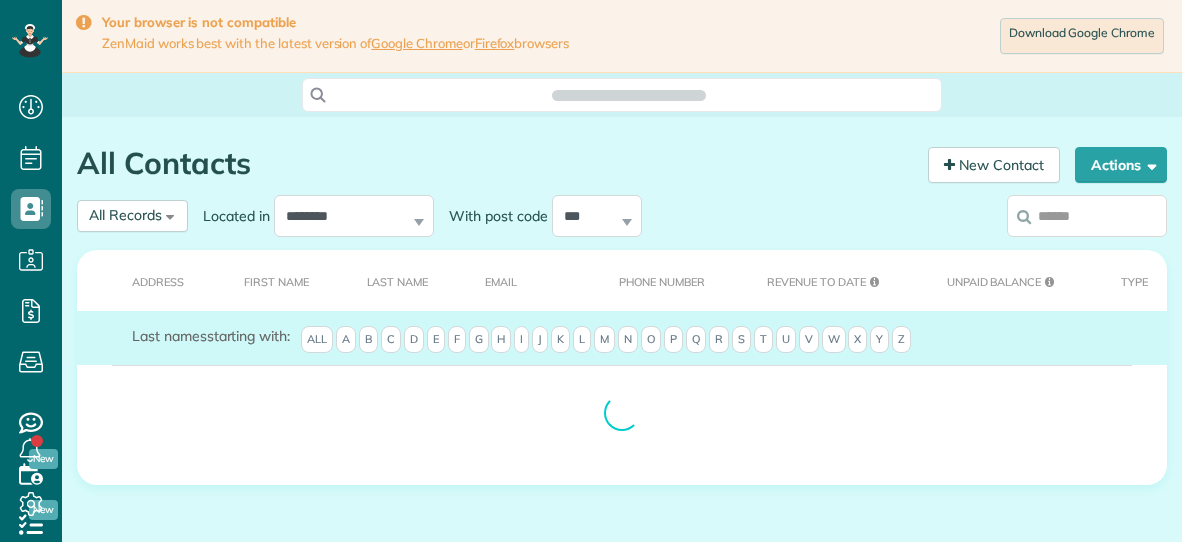 scroll, scrollTop: 0, scrollLeft: 0, axis: both 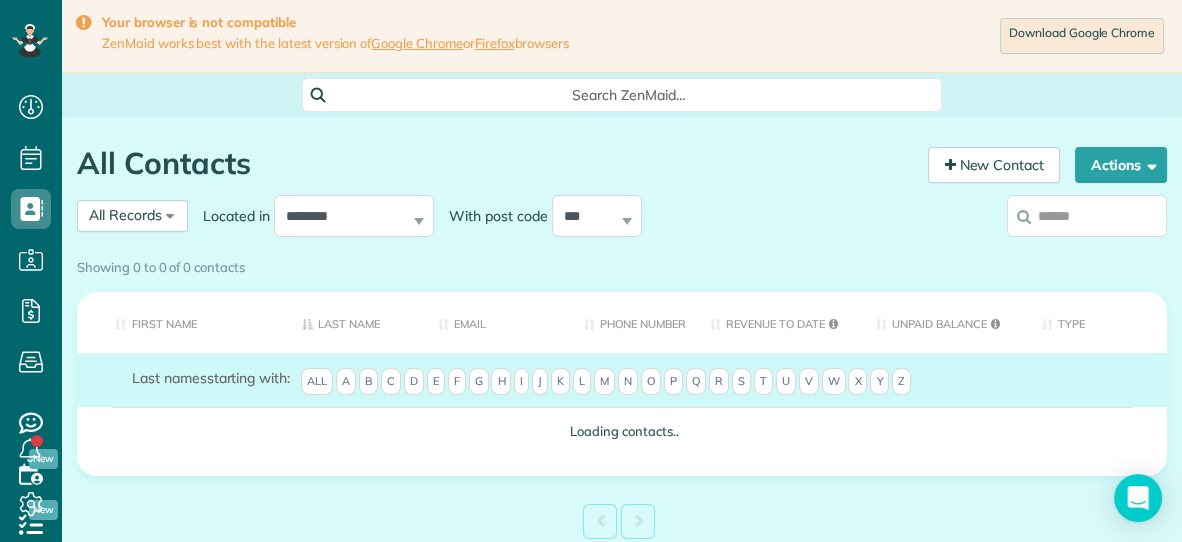 click on "Showing 0 to 0 of 0 contacts" at bounding box center [622, 263] 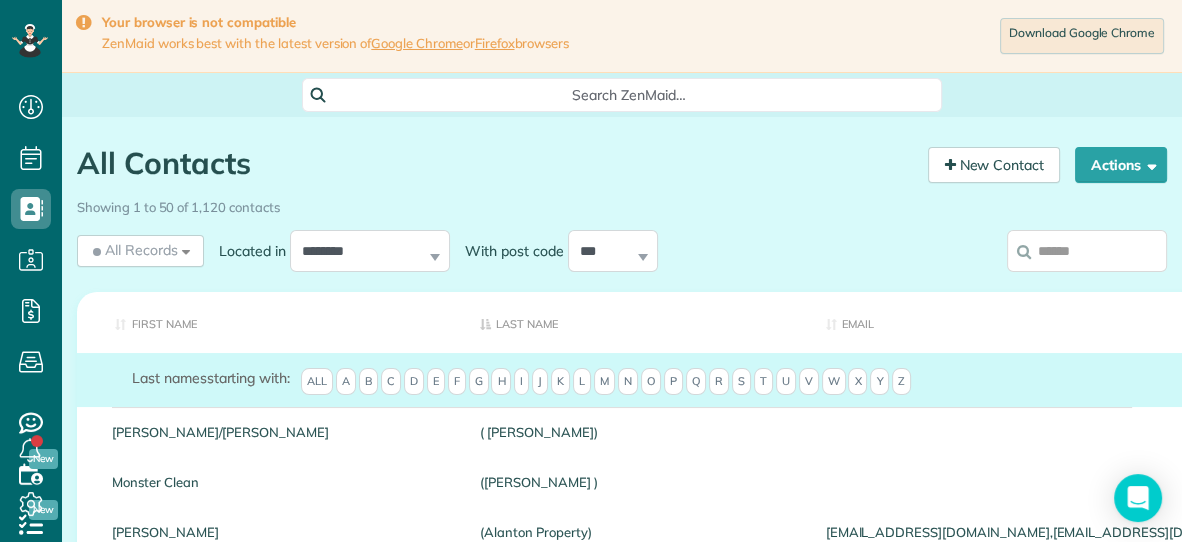 click on "Showing 1 to 50 of 1,120 contacts" at bounding box center (622, 203) 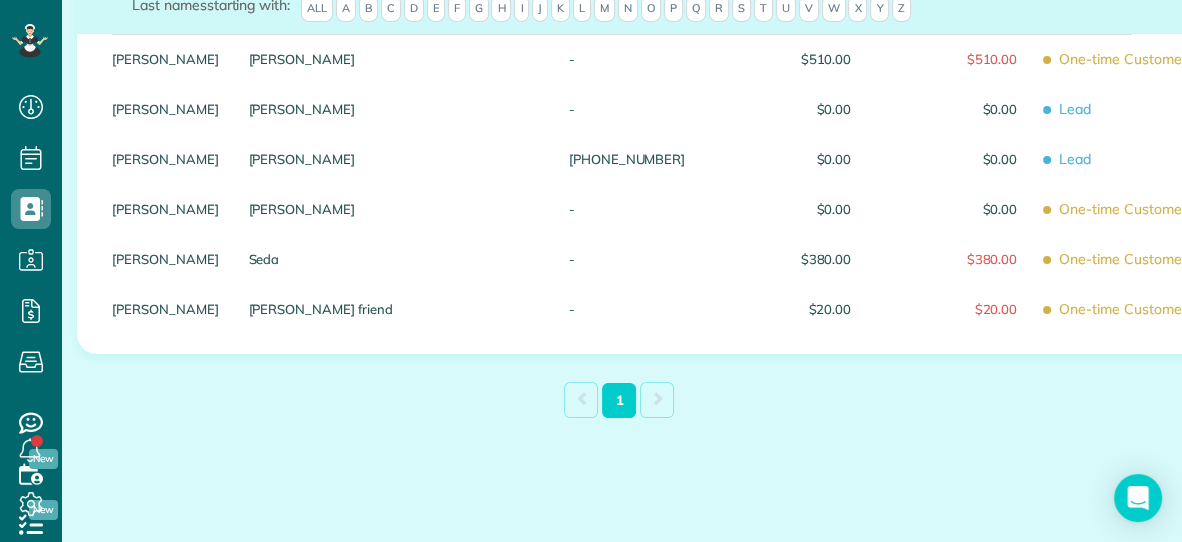 scroll, scrollTop: 375, scrollLeft: 0, axis: vertical 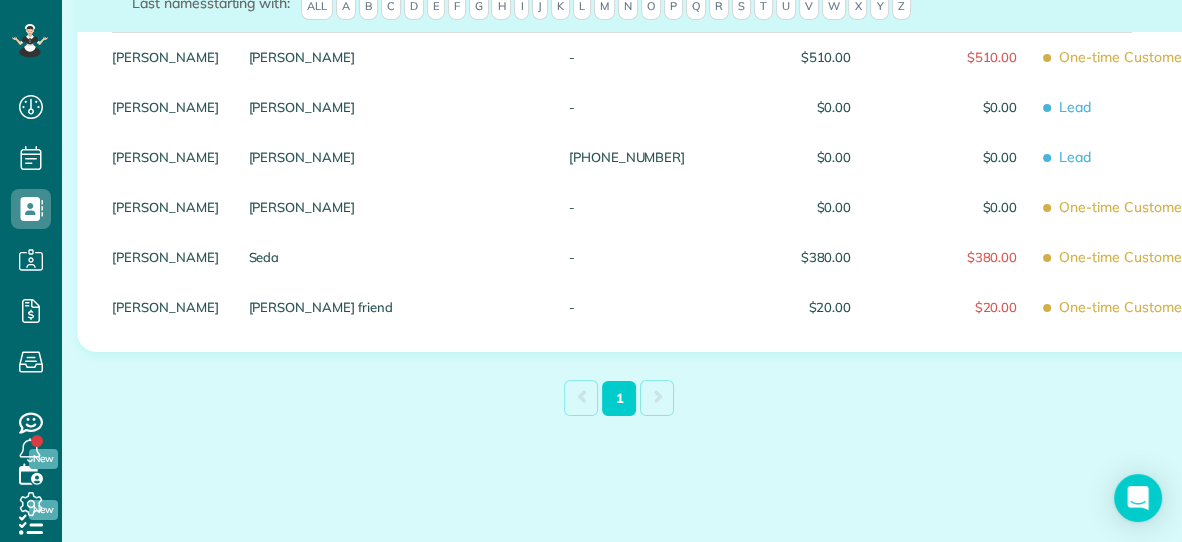 click on "First Name Last Name Email Phone number Revenue to Date Unpaid Balance Type
Last names  starting with:
All
A
B
C
D
E
F
G
H
I
J
K
L
M
N
O
P
Q
R
S
T
U
V
W
X
Y
Z
Rachel Brunner - $510.00 $510.00 One-time Customer Rachel Hrovat - $0.00 $0.00 Lead Rachel Lam (757) 647-0788 $0.00 $0.00 Lead Anne Rachel - $0.00 $0.00 One-time Customer Rachel Seda - $380.00 $380.00 One-time Customer Rachel Thomas friend - $20.00 $20.00 One-time Customer" at bounding box center (622, 134) 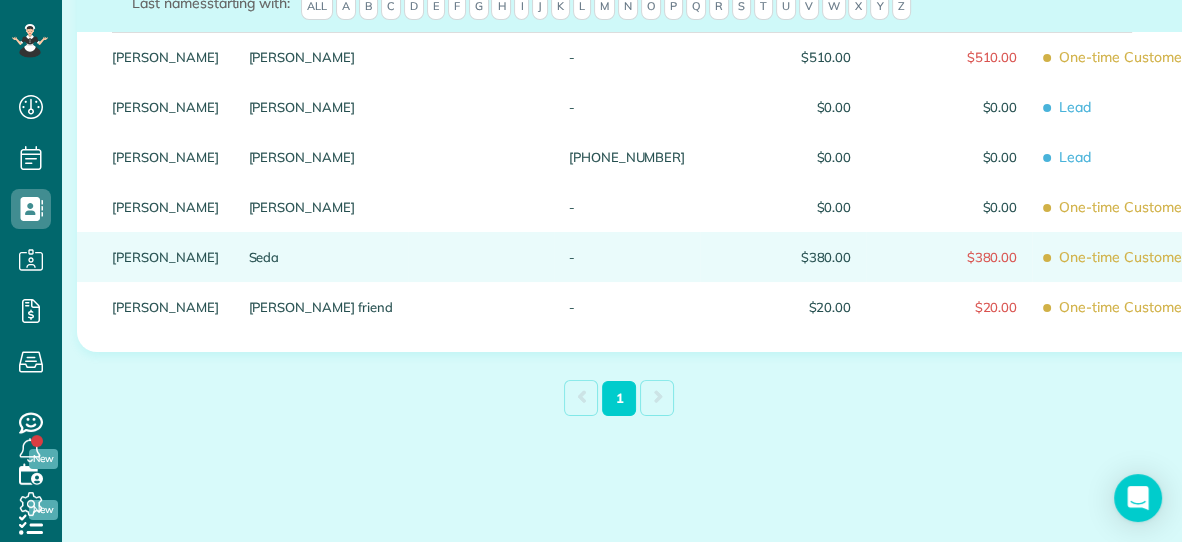scroll, scrollTop: 0, scrollLeft: 0, axis: both 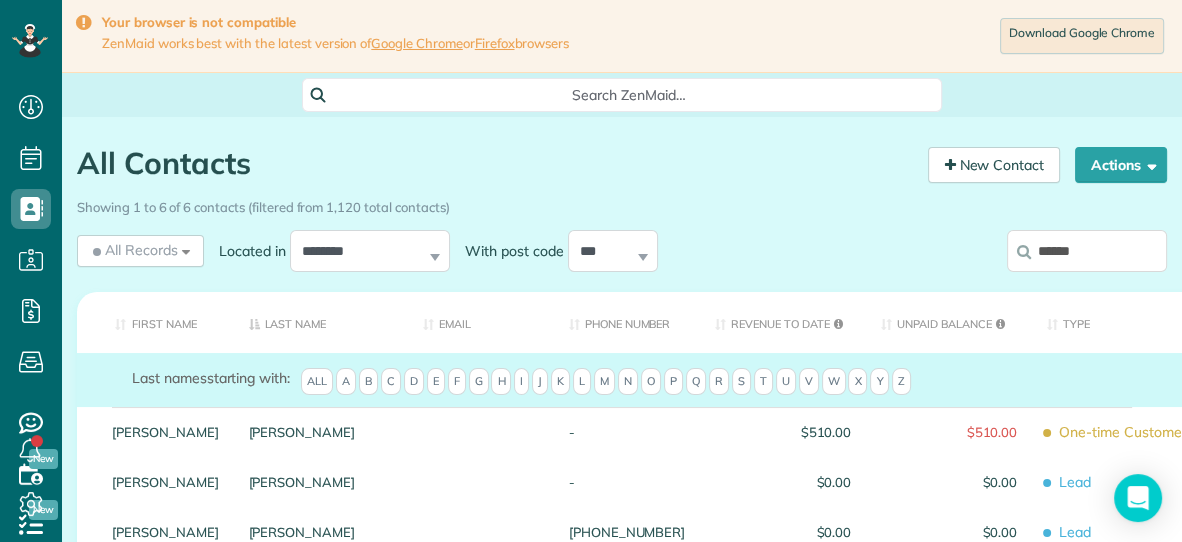 click on "******" at bounding box center (1087, 251) 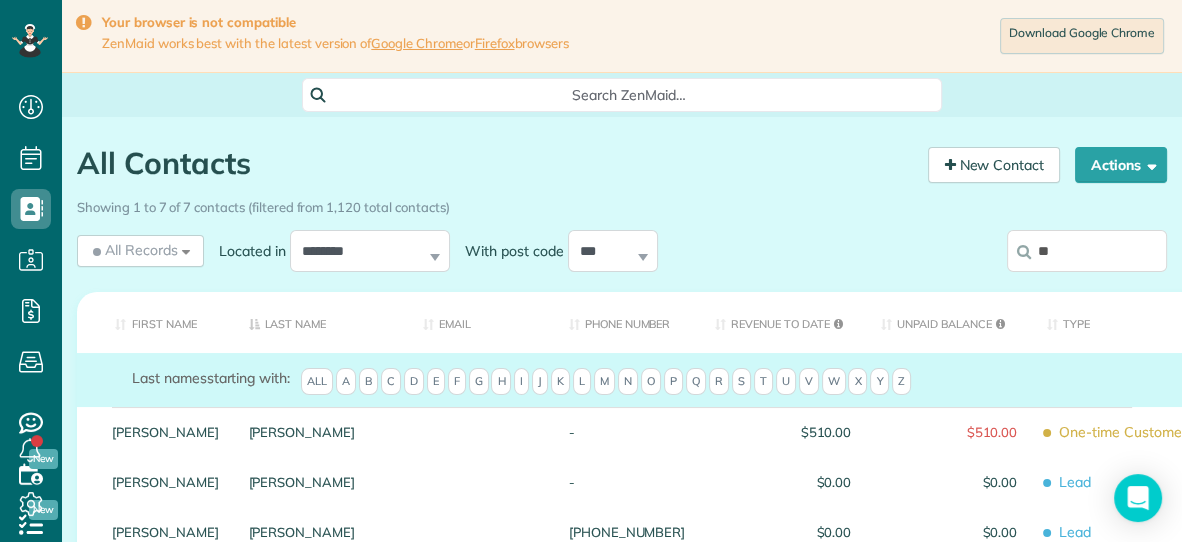 type on "*" 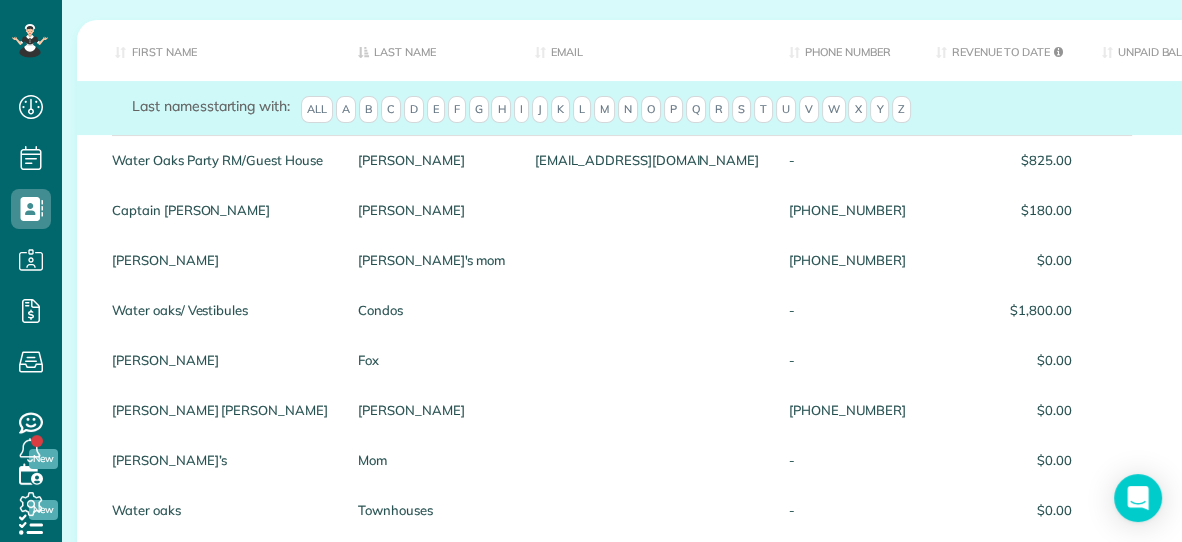 scroll, scrollTop: 0, scrollLeft: 0, axis: both 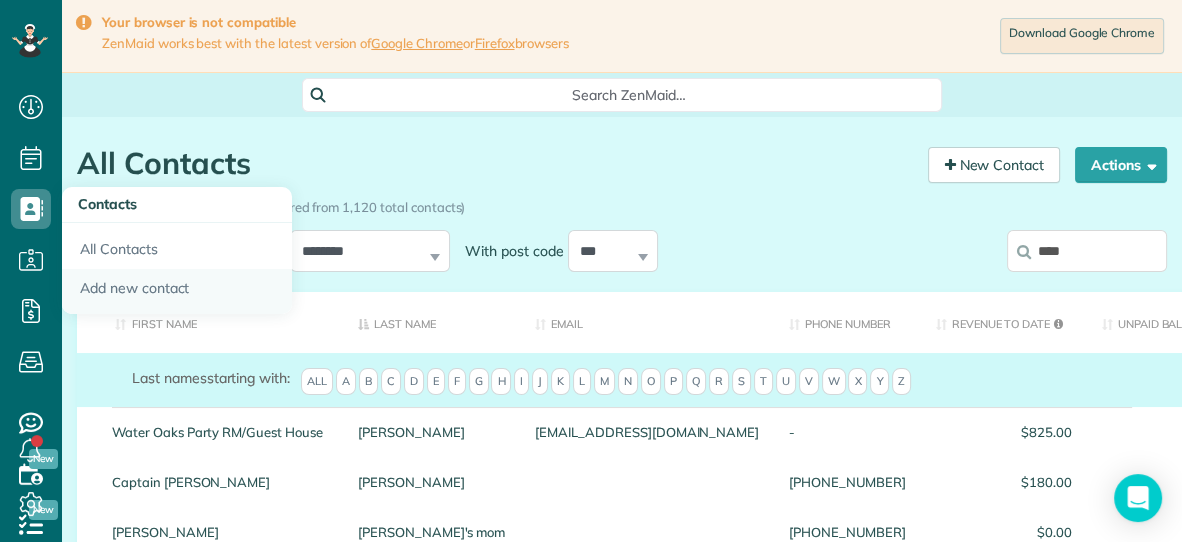 type on "****" 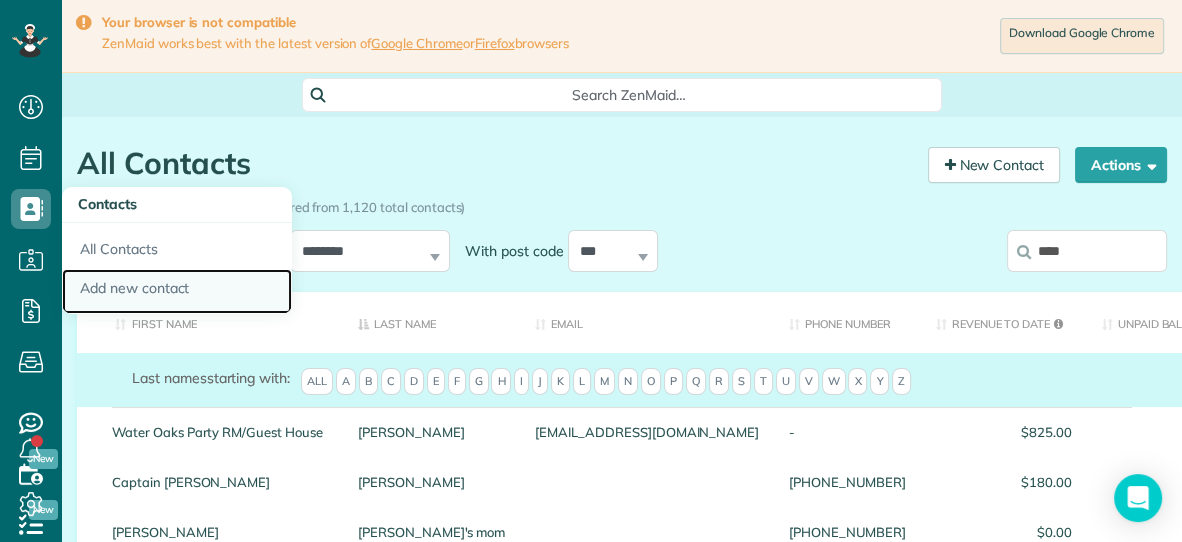 click on "Add new contact" at bounding box center (177, 292) 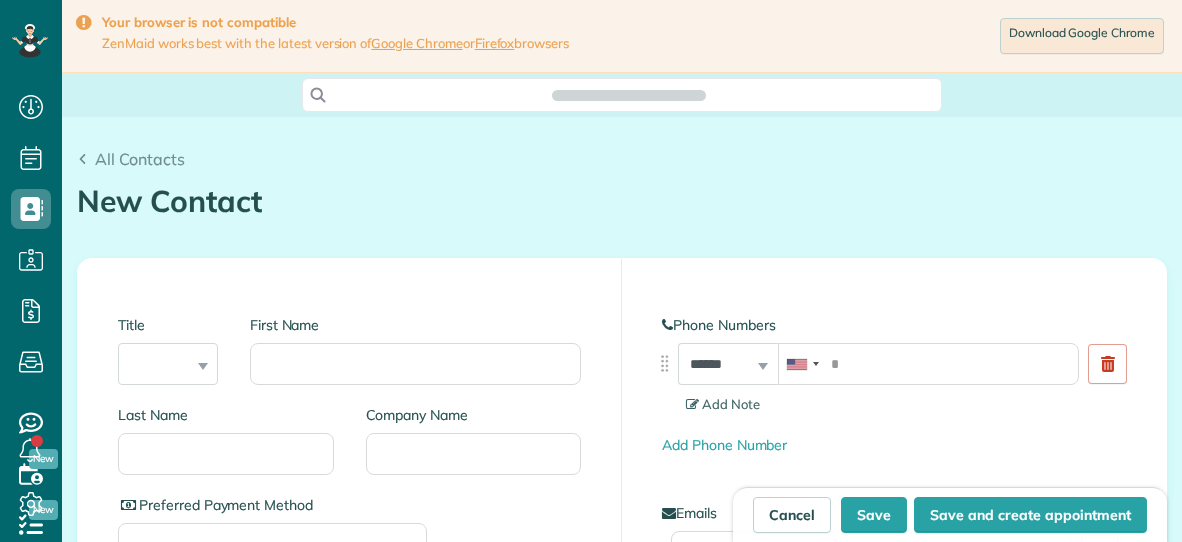 scroll, scrollTop: 0, scrollLeft: 0, axis: both 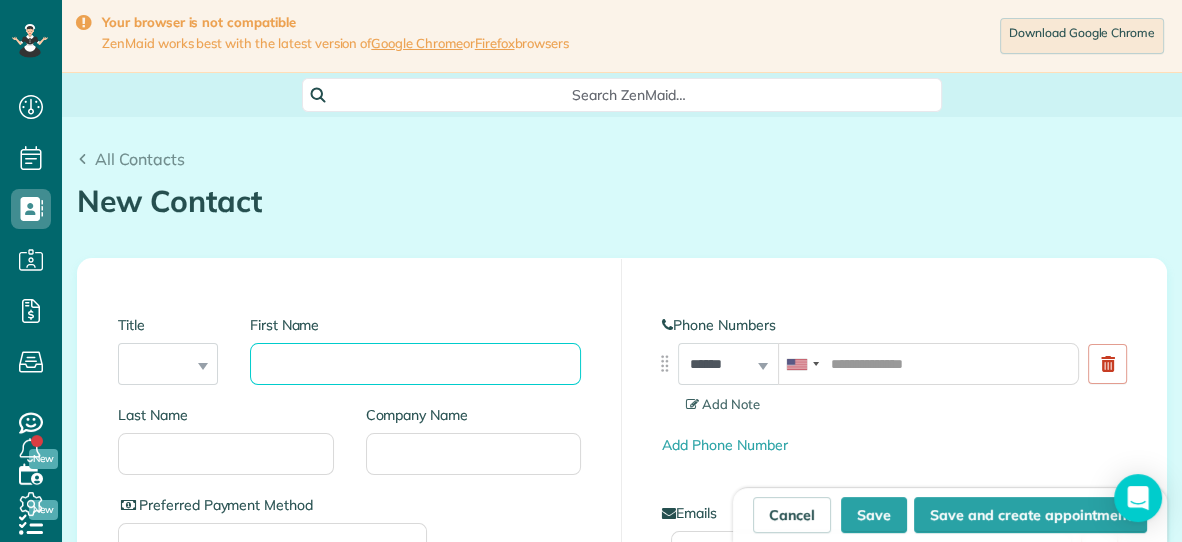 click on "First Name" at bounding box center [415, 364] 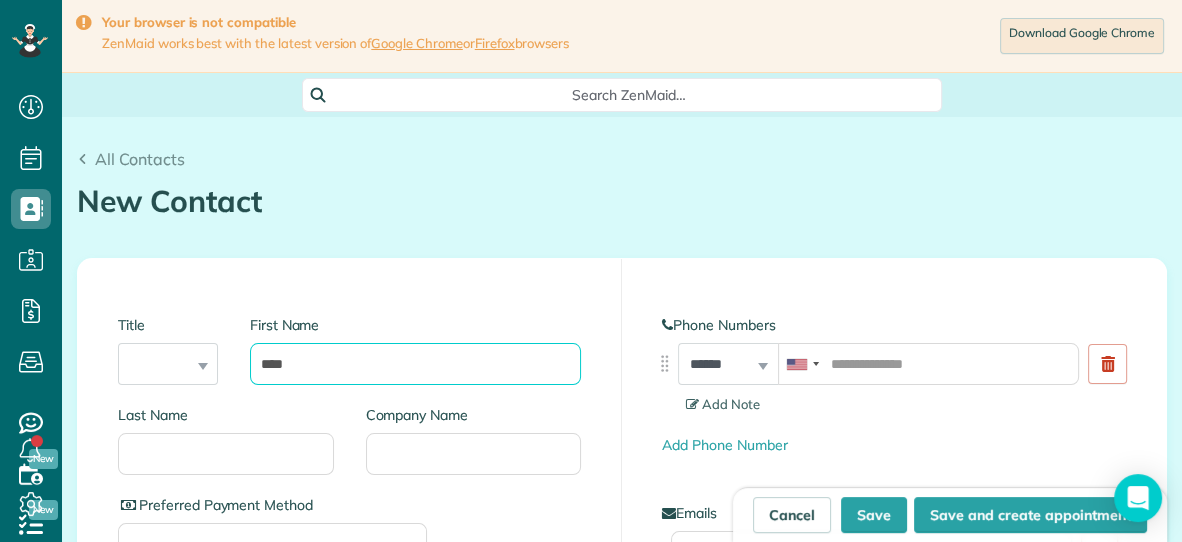 type on "****" 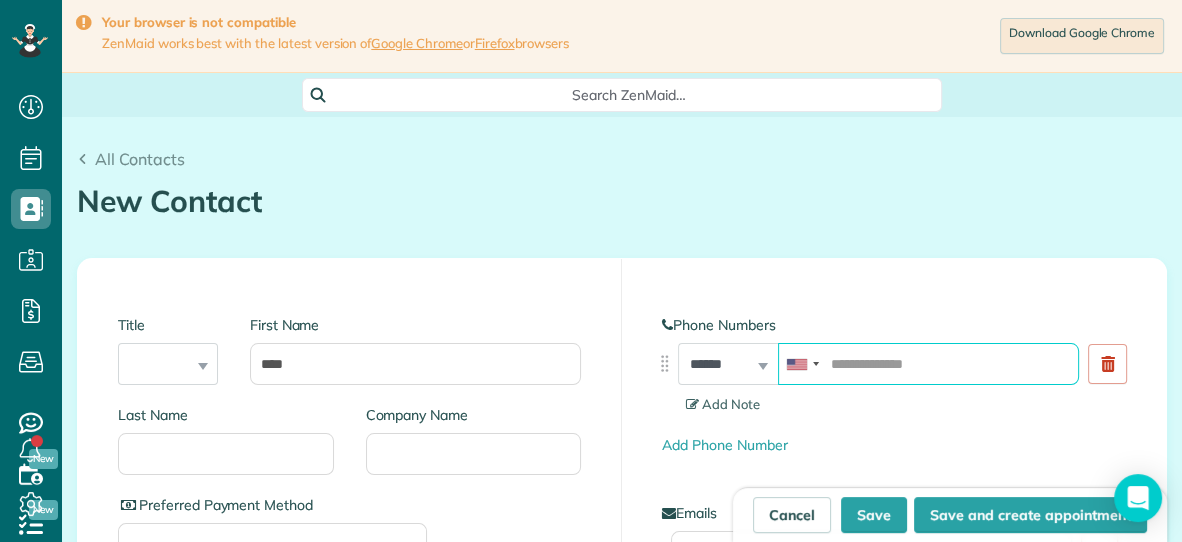 click at bounding box center (928, 364) 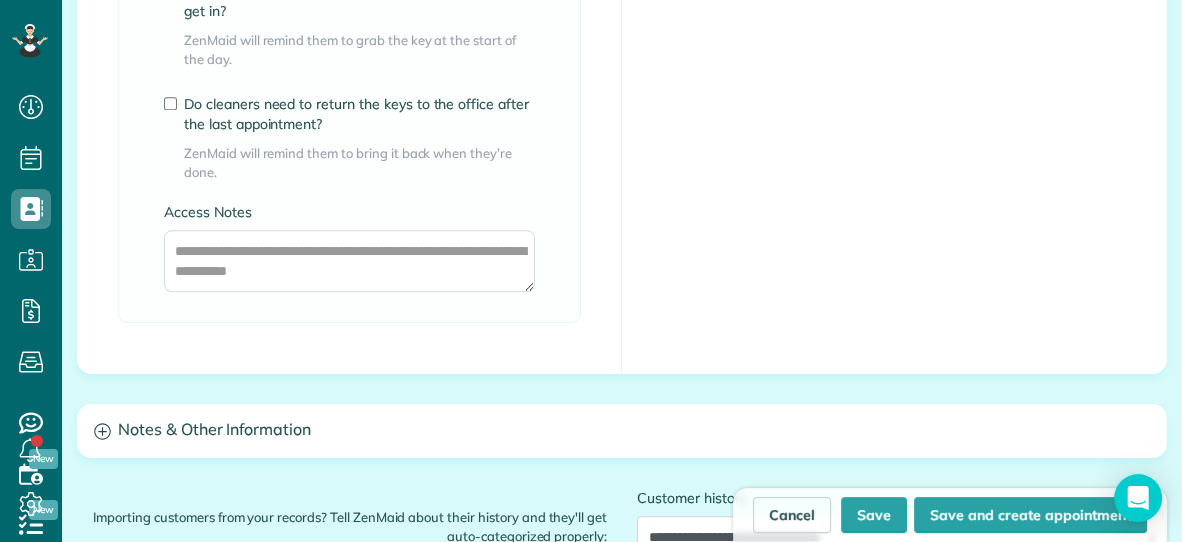 scroll, scrollTop: 1783, scrollLeft: 0, axis: vertical 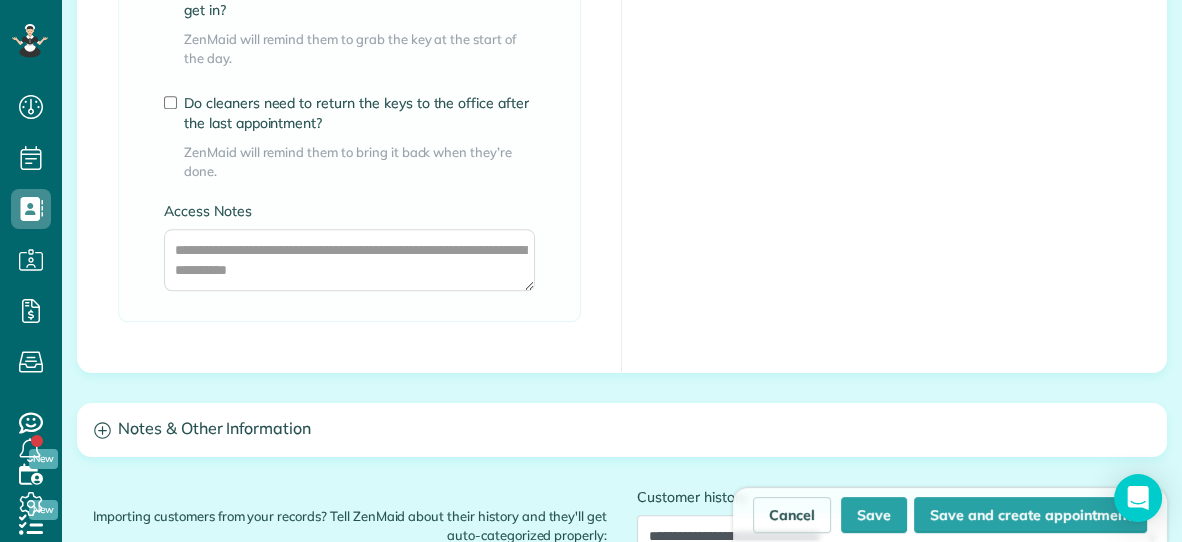 type on "**********" 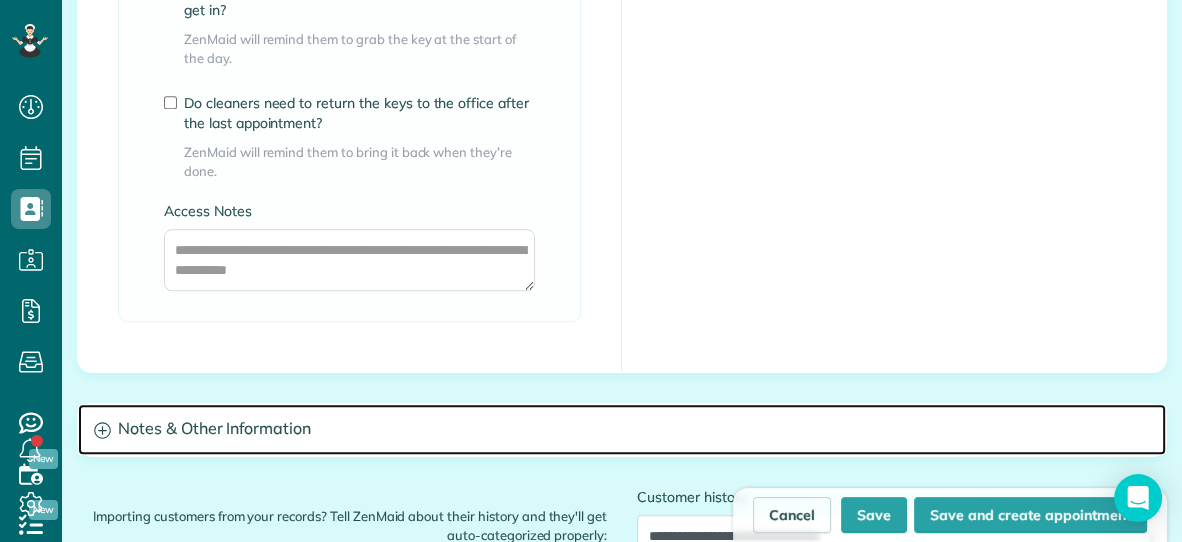 click on "Notes & Other Information" at bounding box center [622, 429] 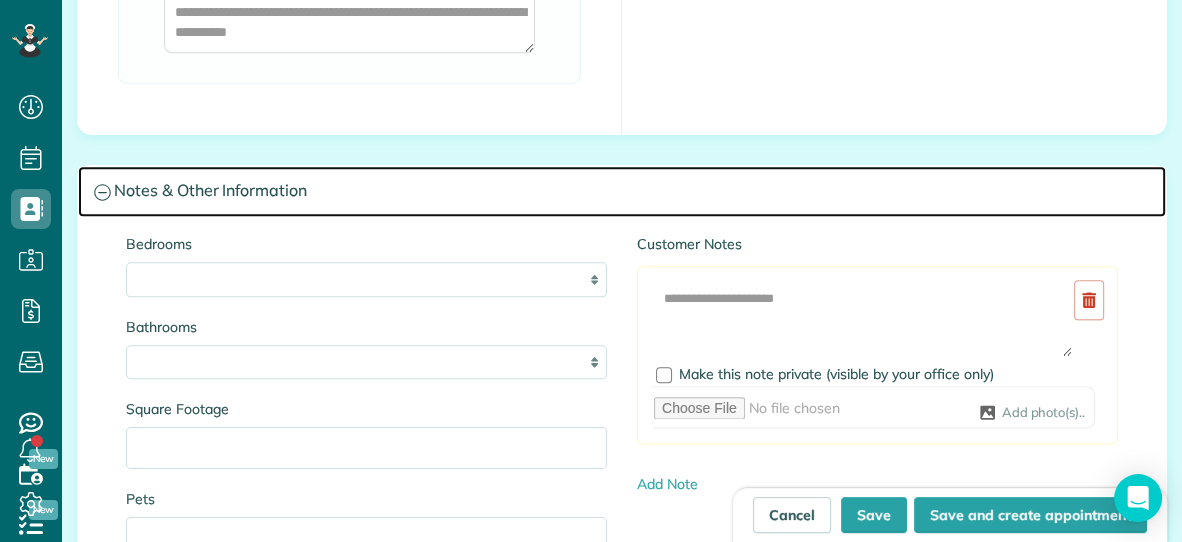 scroll, scrollTop: 2023, scrollLeft: 0, axis: vertical 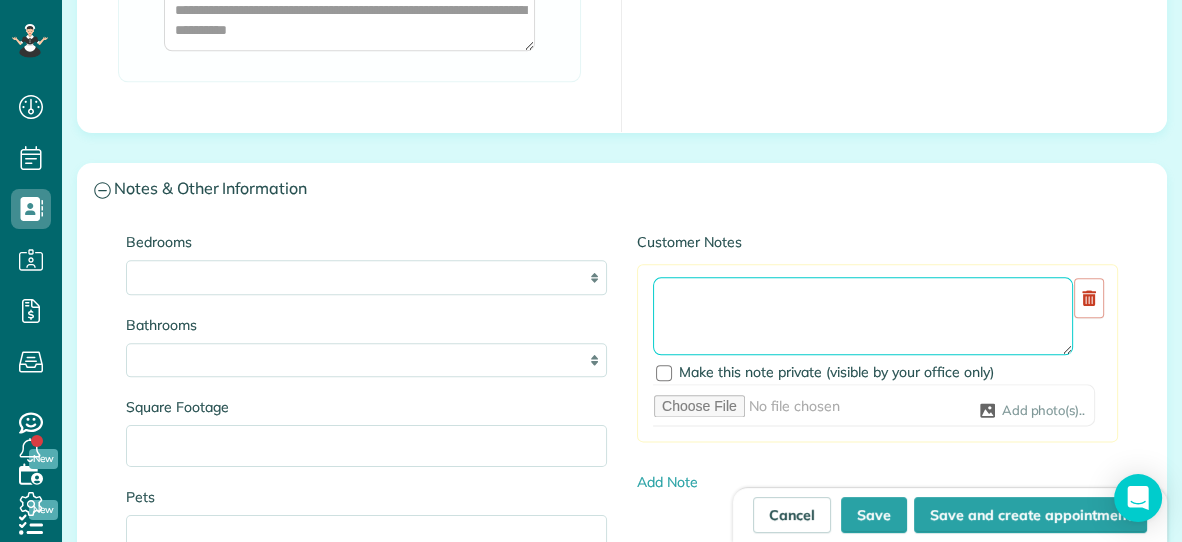 click at bounding box center [863, 316] 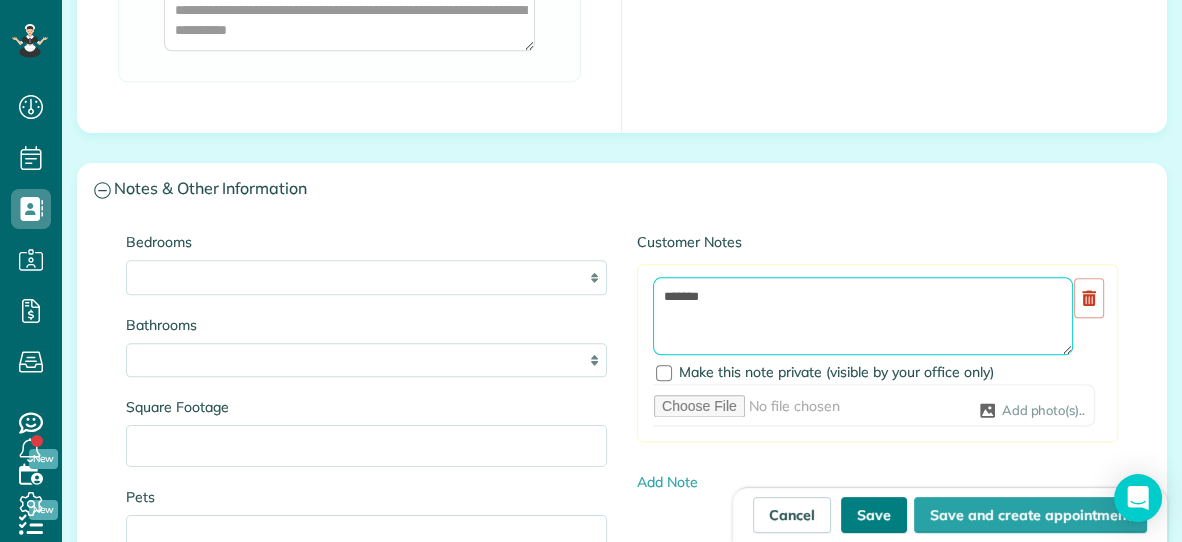 type on "*******" 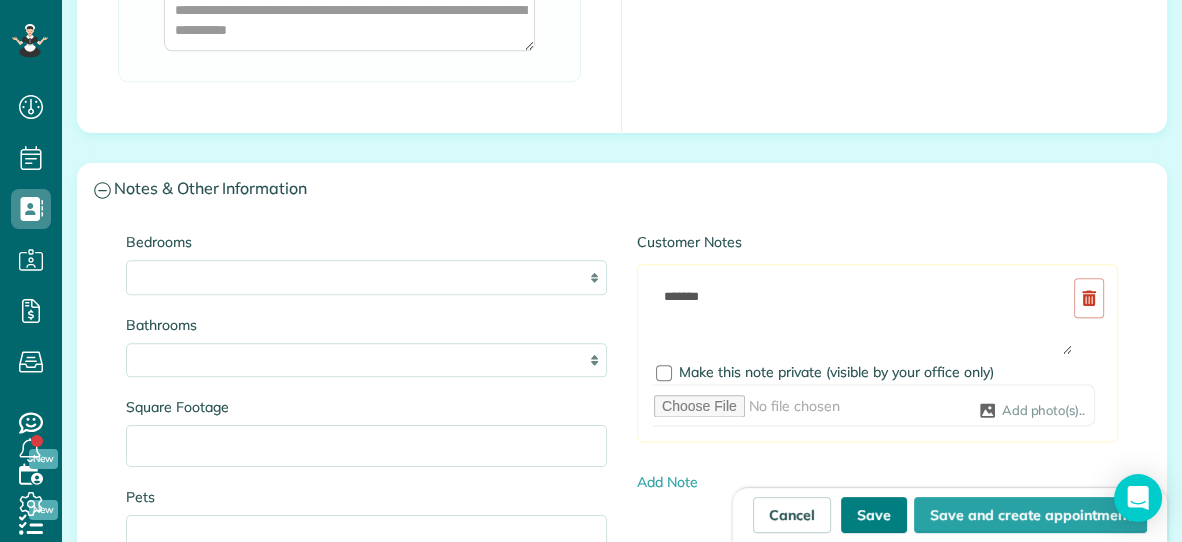 click on "Save" at bounding box center (874, 515) 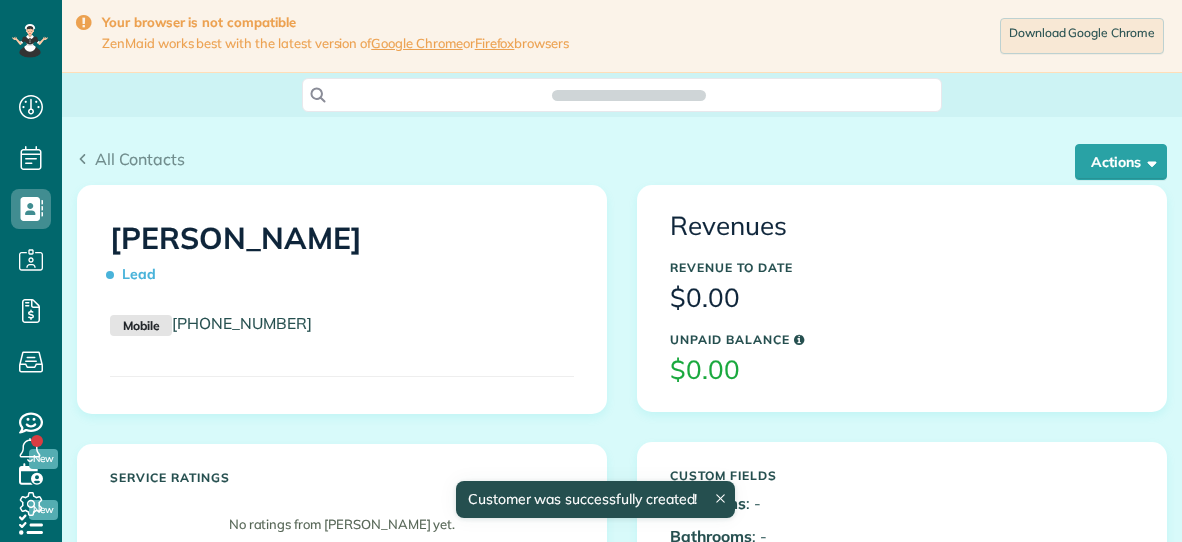 scroll, scrollTop: 0, scrollLeft: 0, axis: both 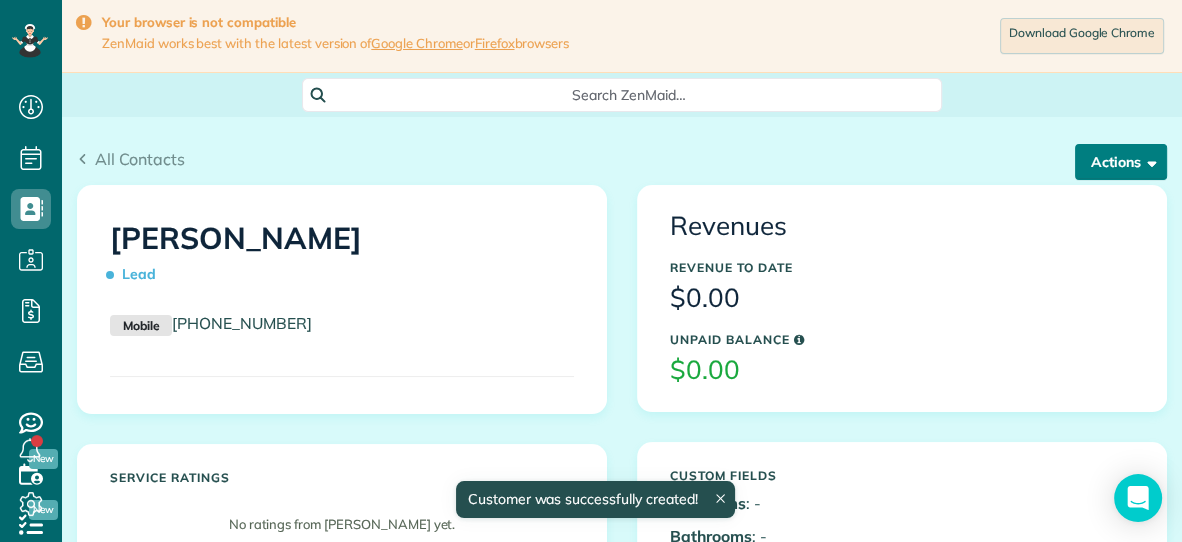click on "Actions" at bounding box center (1121, 162) 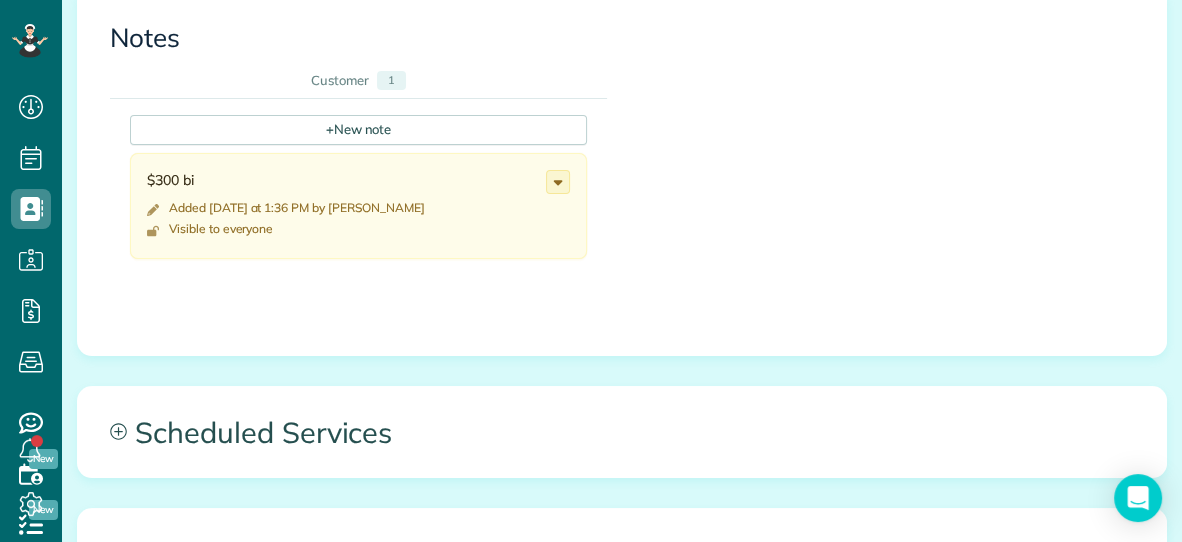 scroll, scrollTop: 723, scrollLeft: 0, axis: vertical 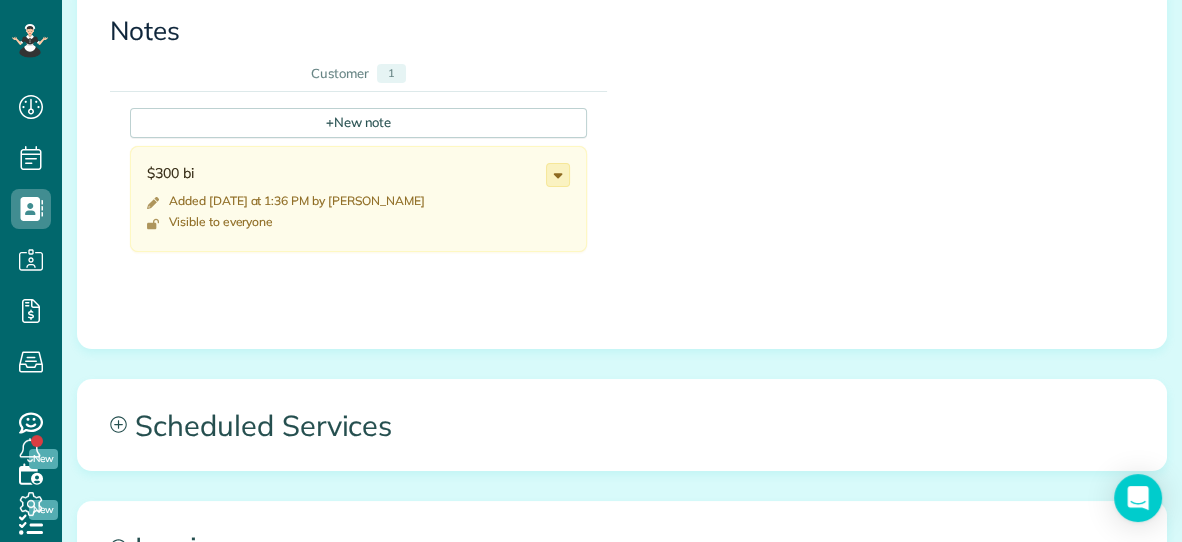 click 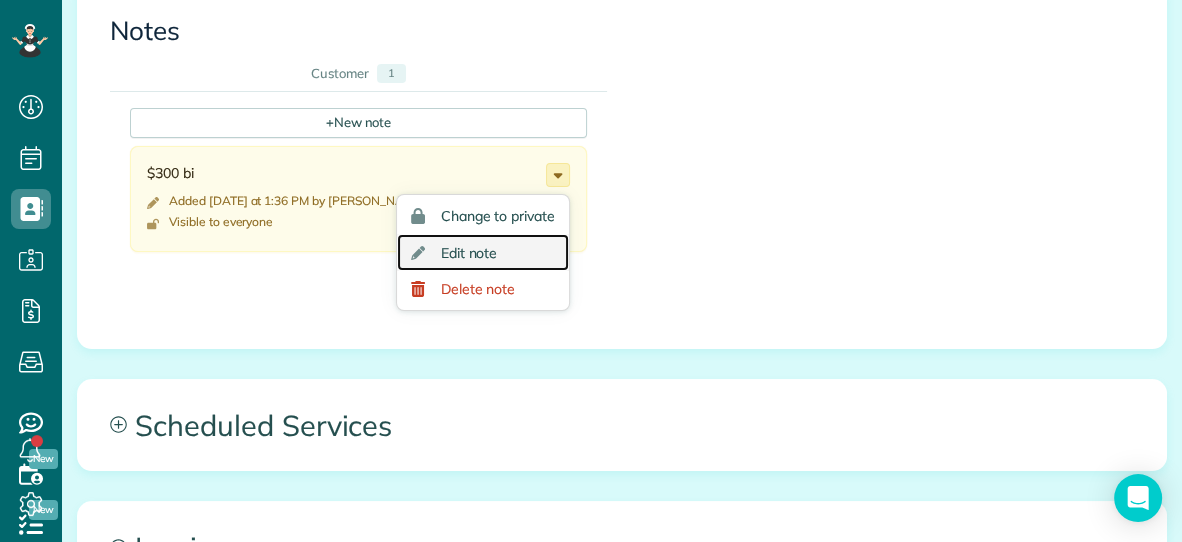 click on "Edit note" at bounding box center (469, 253) 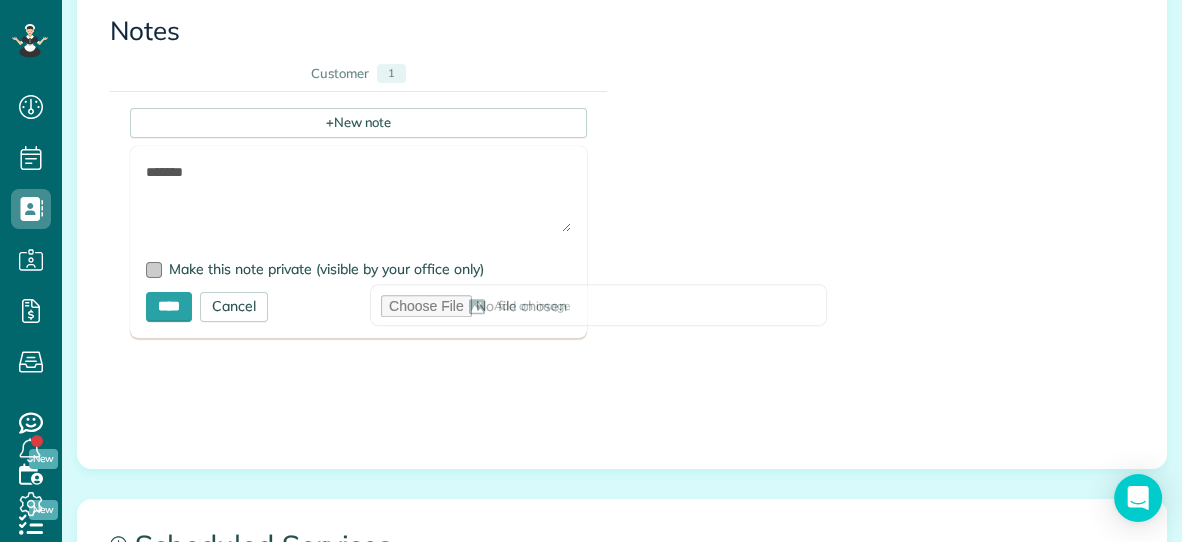 click at bounding box center (154, 270) 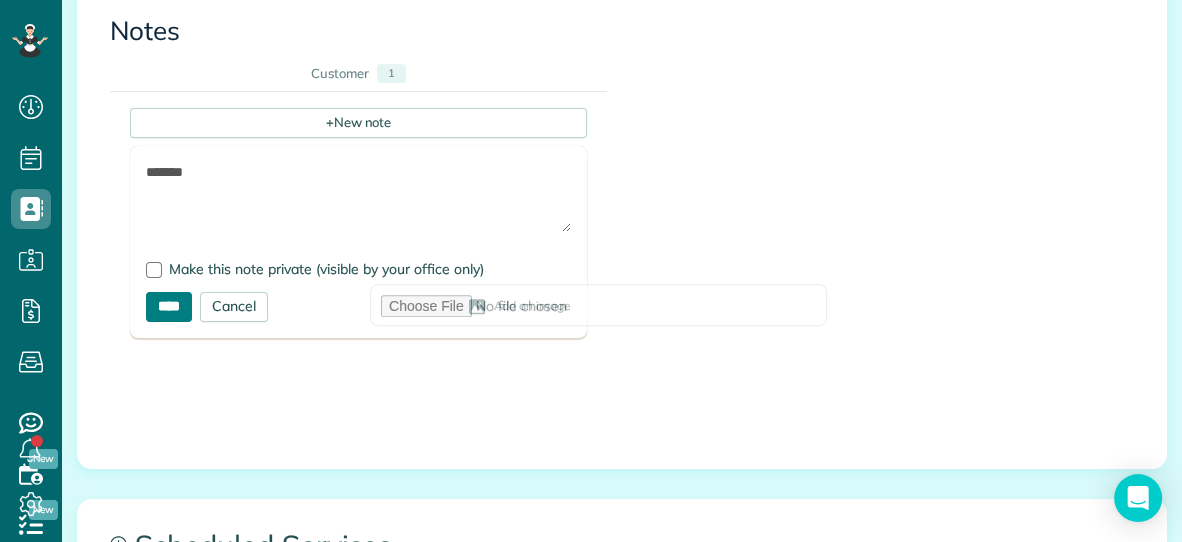 click on "****" at bounding box center (169, 307) 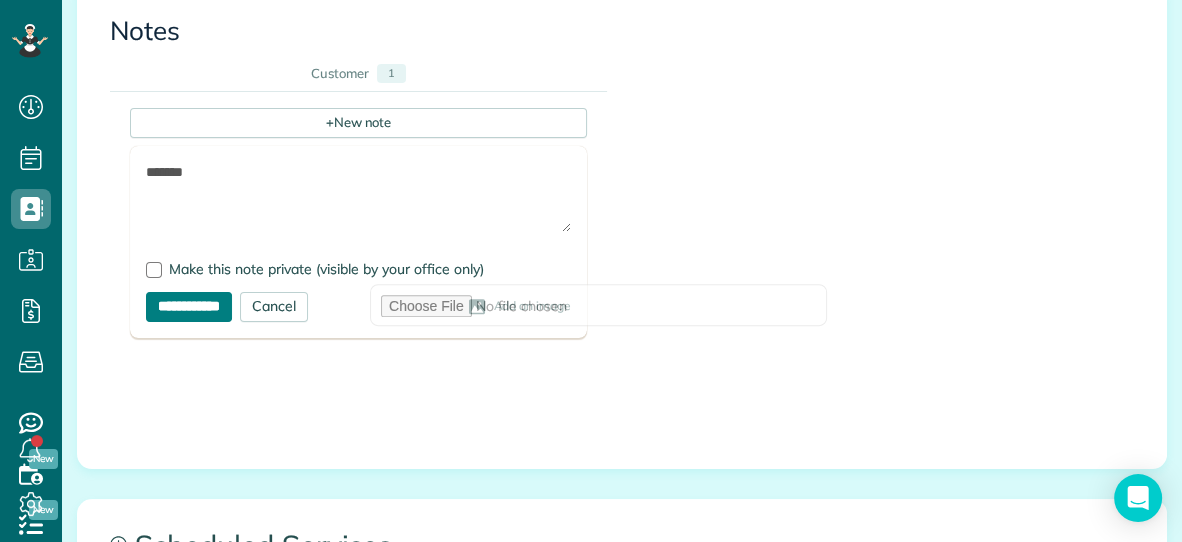 type on "**********" 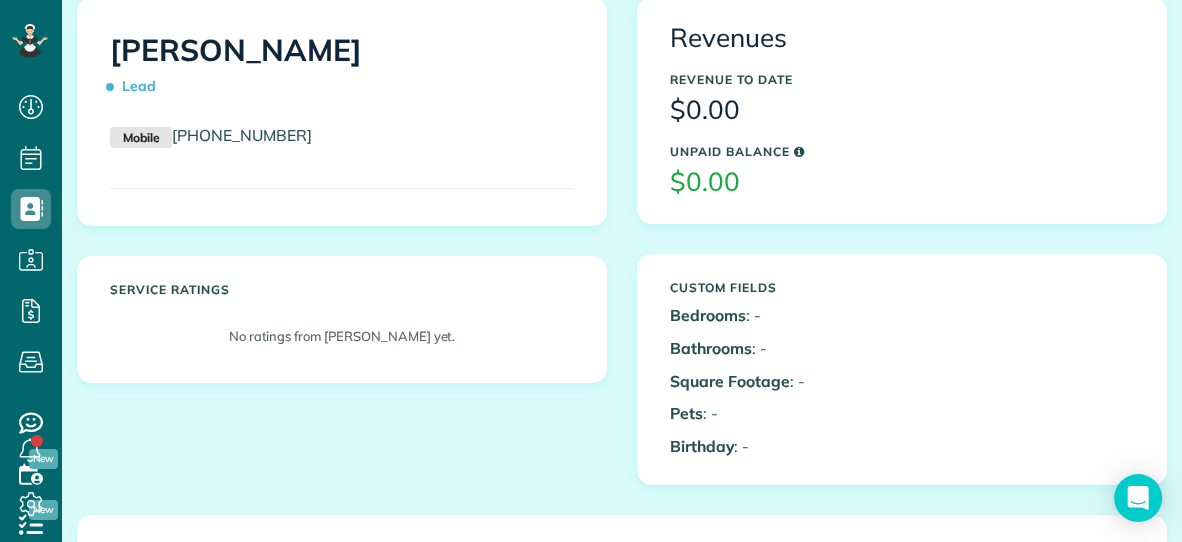 scroll, scrollTop: 64, scrollLeft: 0, axis: vertical 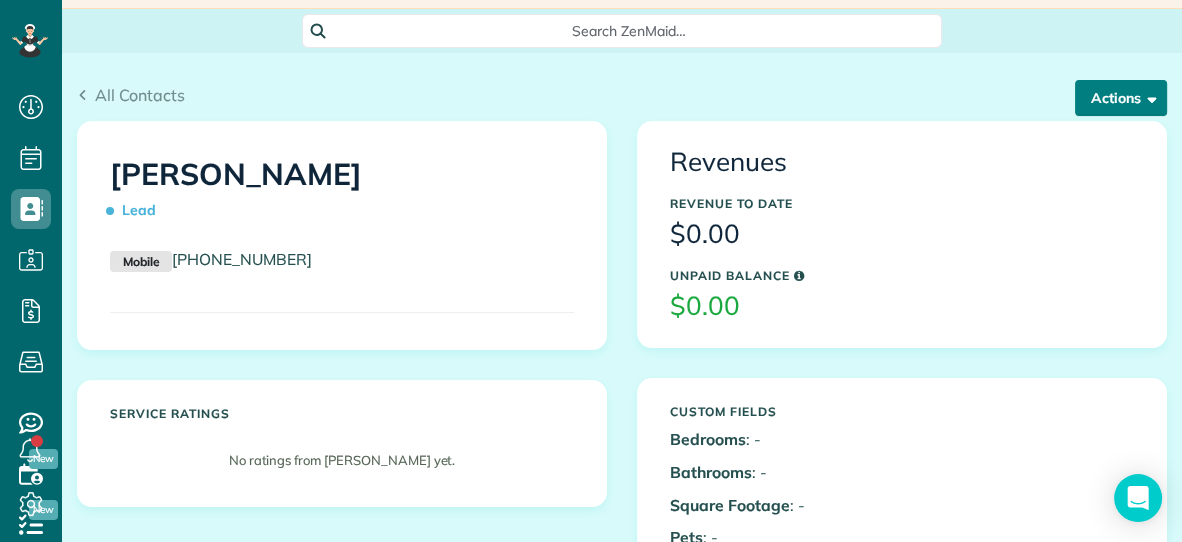click on "Actions" at bounding box center [1121, 98] 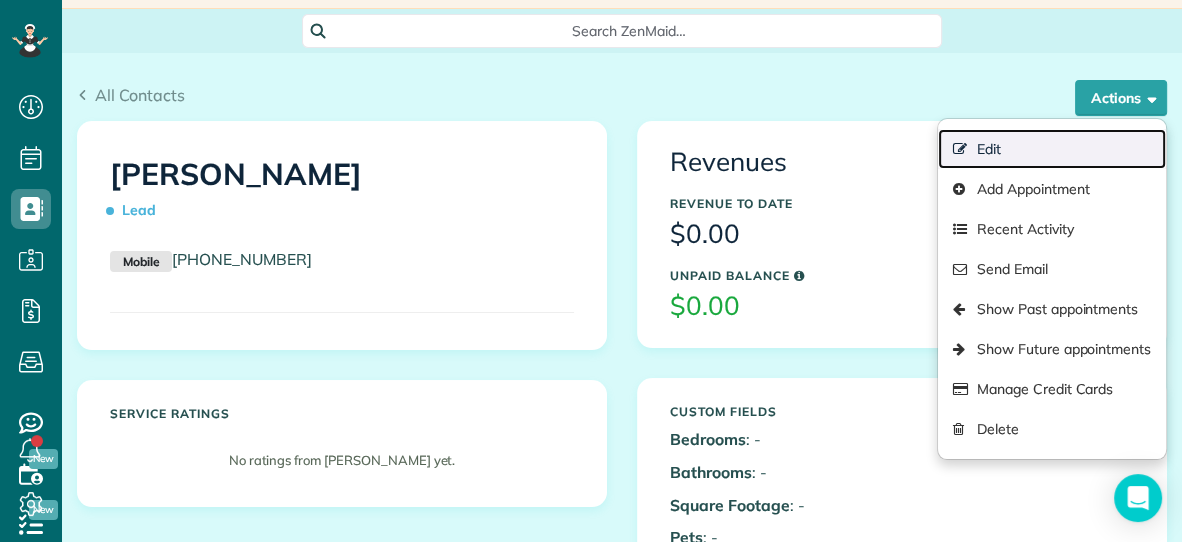 click on "Edit" at bounding box center [1052, 149] 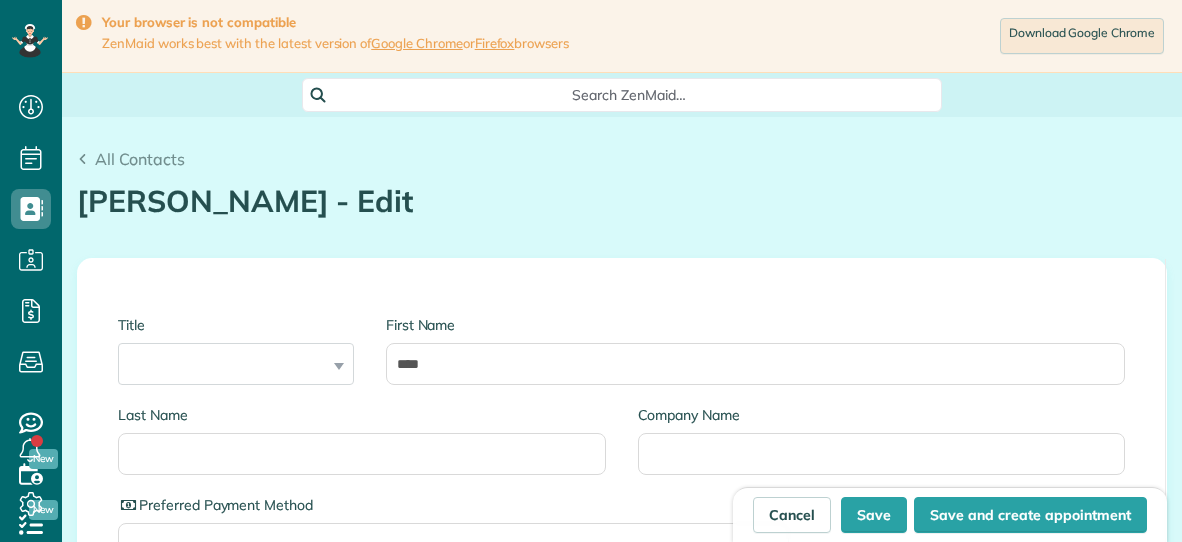 scroll, scrollTop: 0, scrollLeft: 0, axis: both 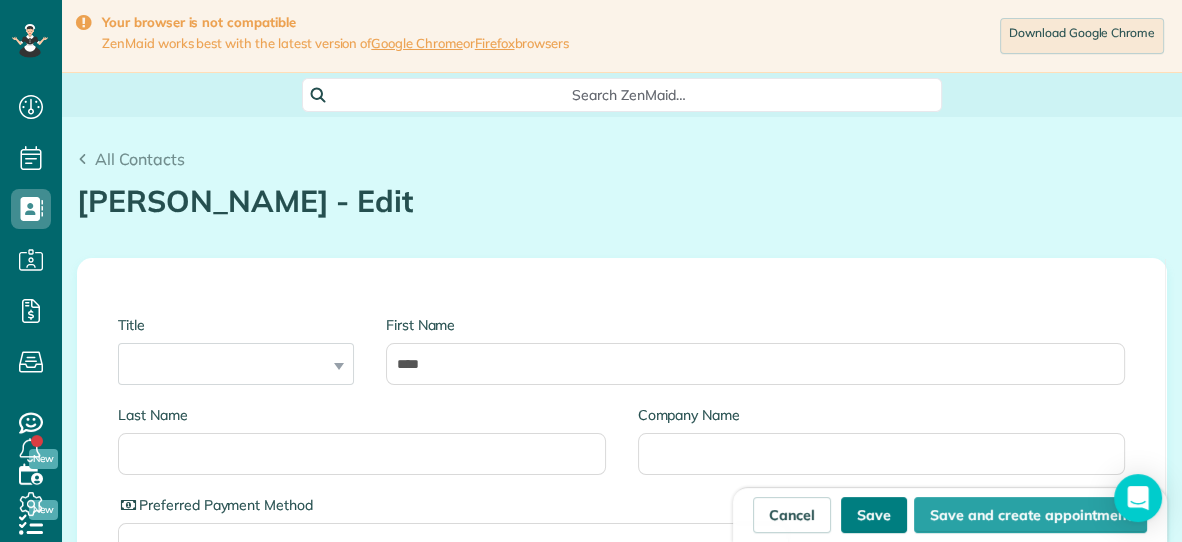 click on "Save" at bounding box center (874, 515) 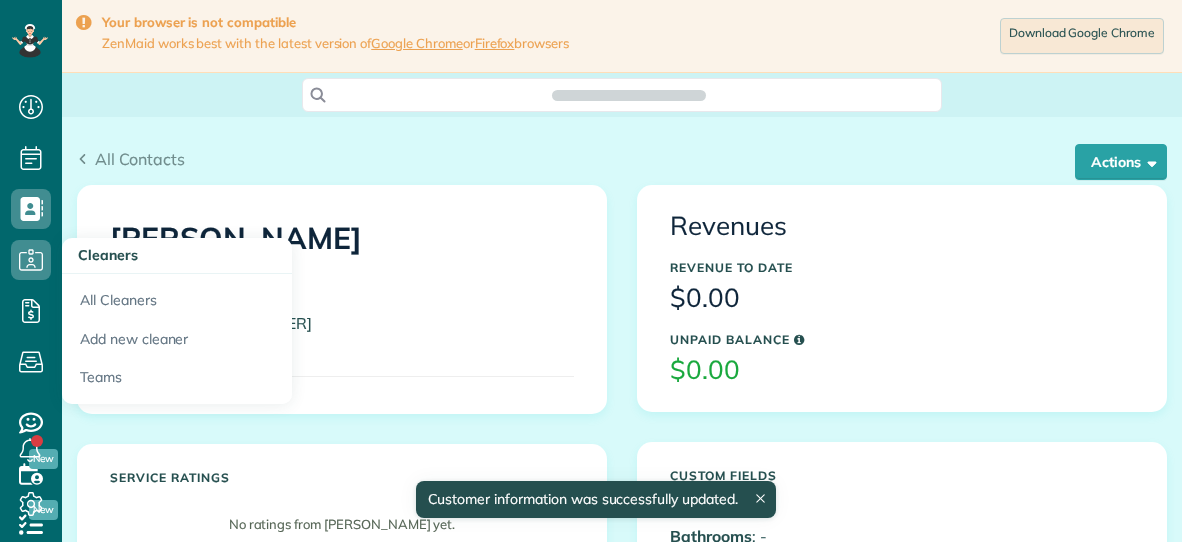 scroll, scrollTop: 0, scrollLeft: 0, axis: both 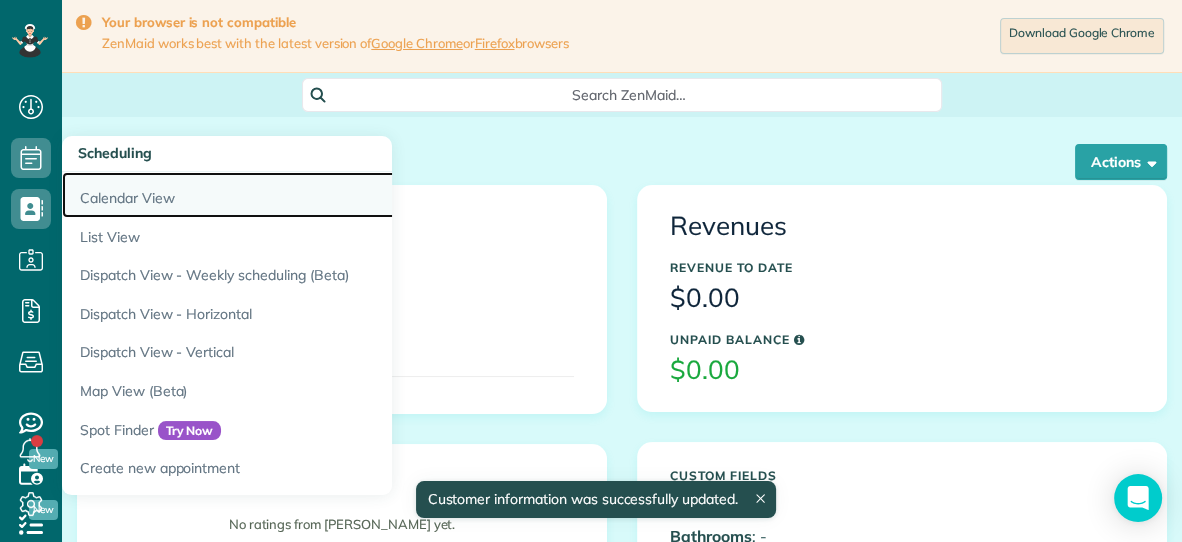 click on "Calendar View" at bounding box center [312, 195] 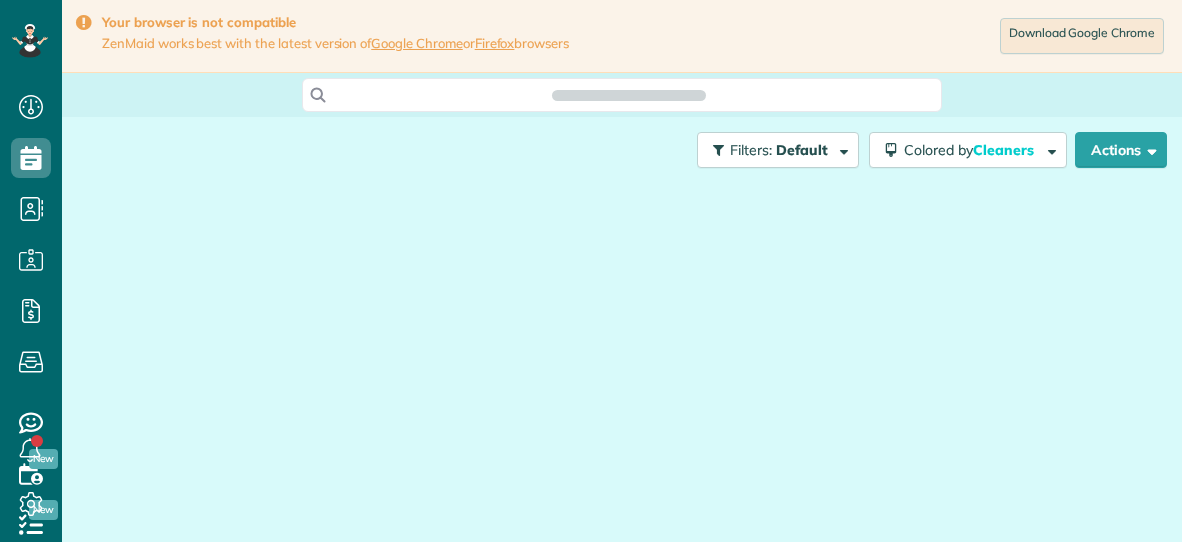 scroll, scrollTop: 0, scrollLeft: 0, axis: both 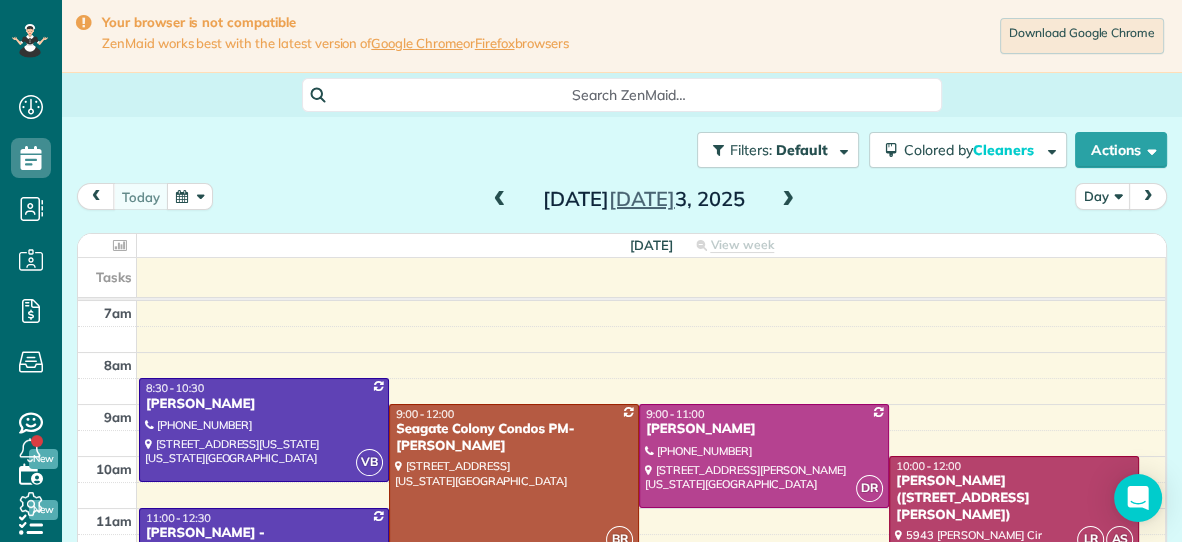click at bounding box center [500, 200] 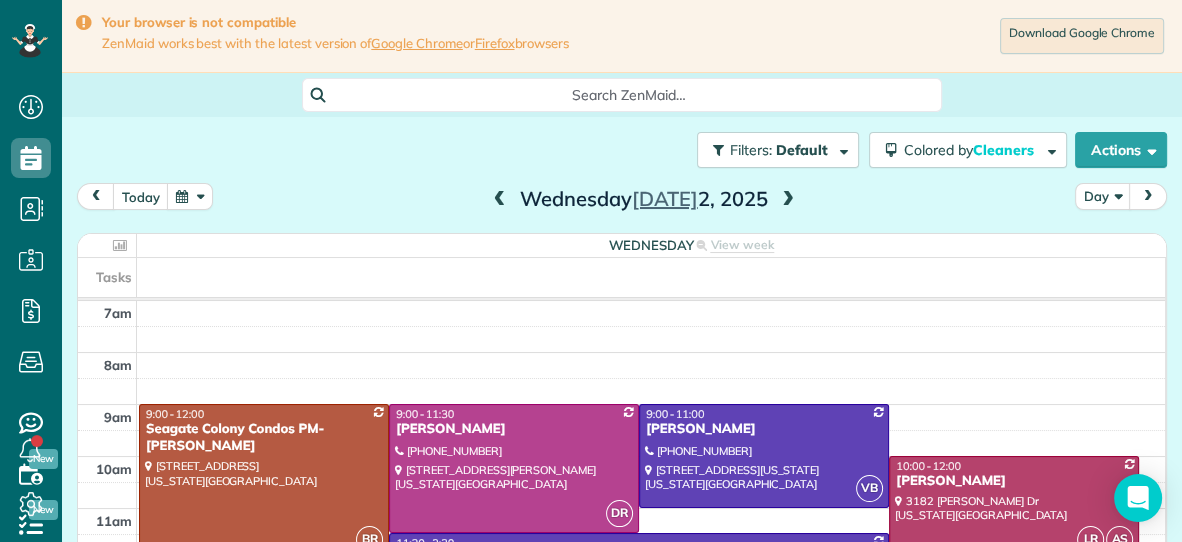 click at bounding box center (500, 200) 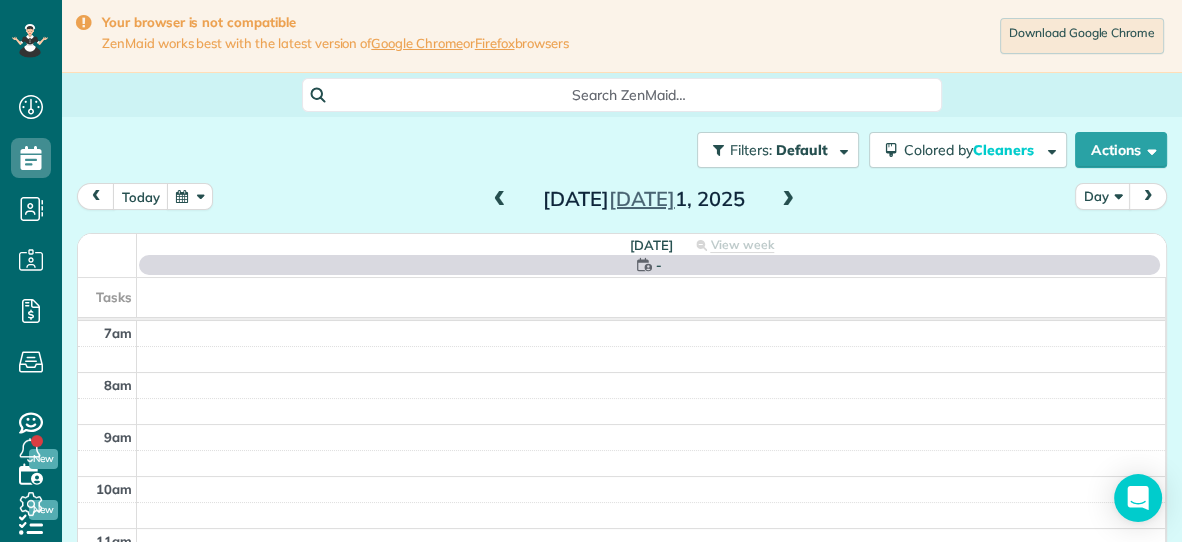 click at bounding box center [500, 200] 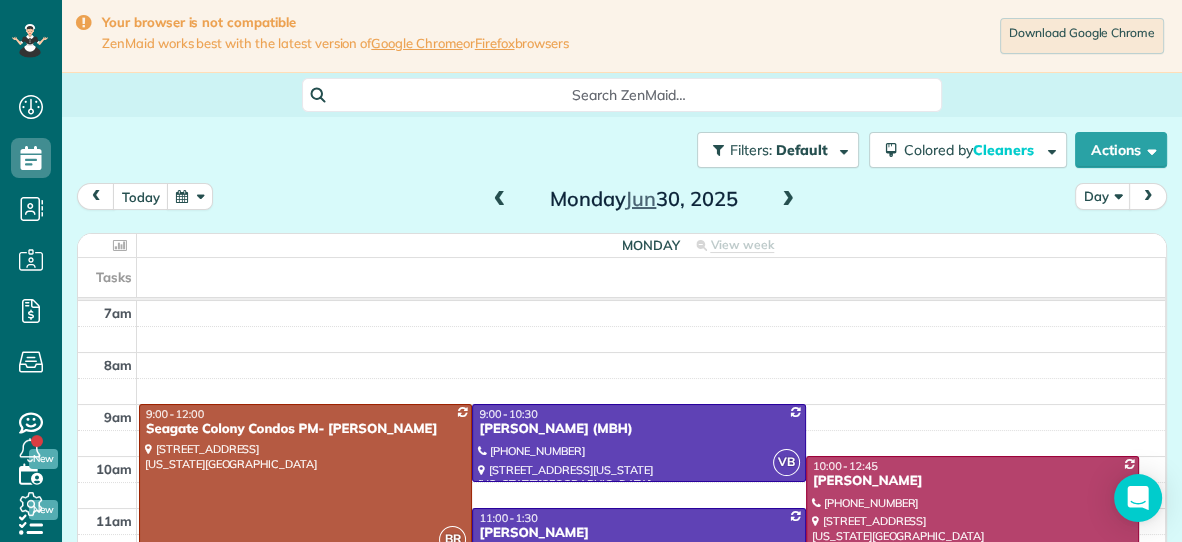 scroll, scrollTop: 98, scrollLeft: 0, axis: vertical 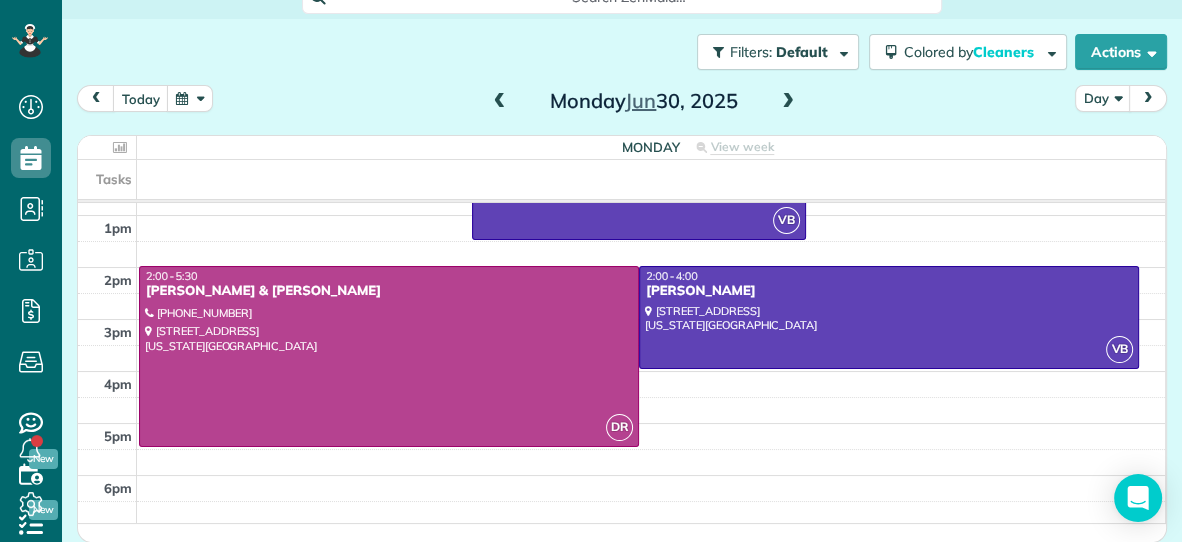 click at bounding box center (788, 102) 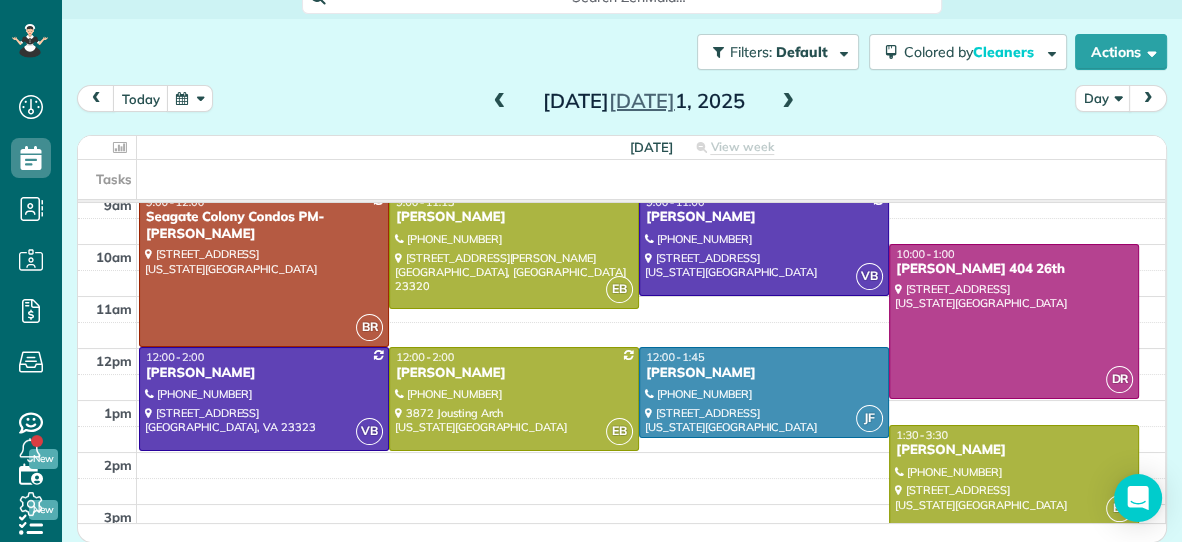 scroll, scrollTop: 117, scrollLeft: 0, axis: vertical 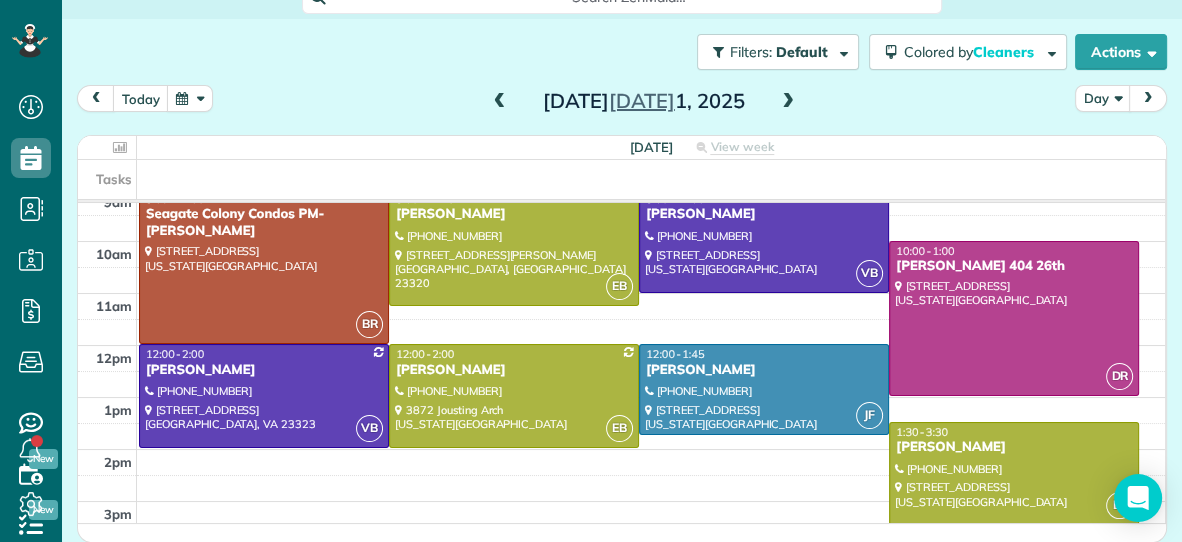 click at bounding box center (788, 102) 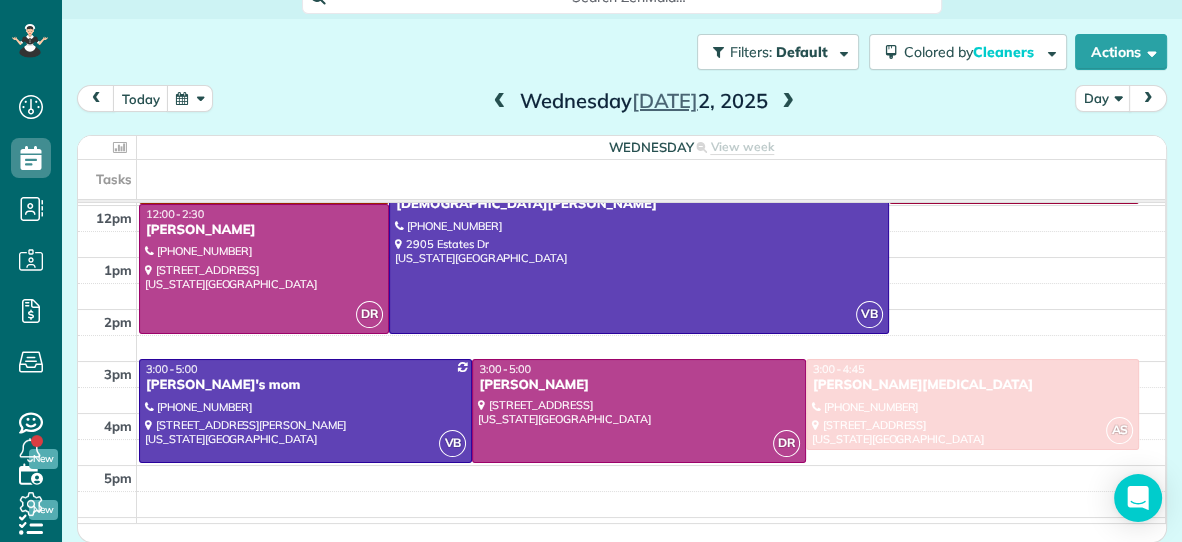 scroll, scrollTop: 299, scrollLeft: 0, axis: vertical 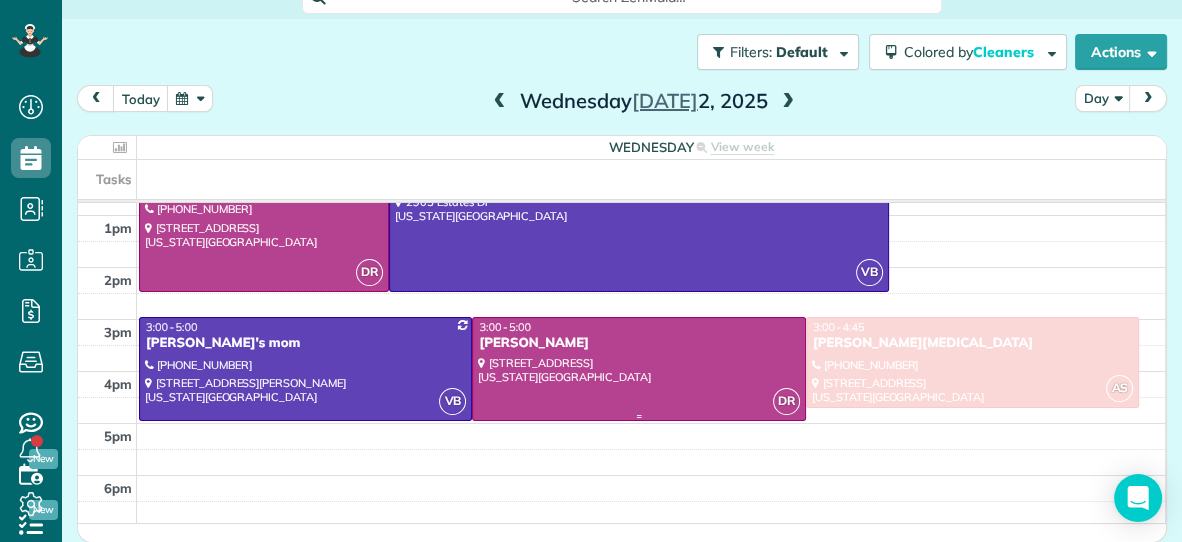 click at bounding box center (638, 368) 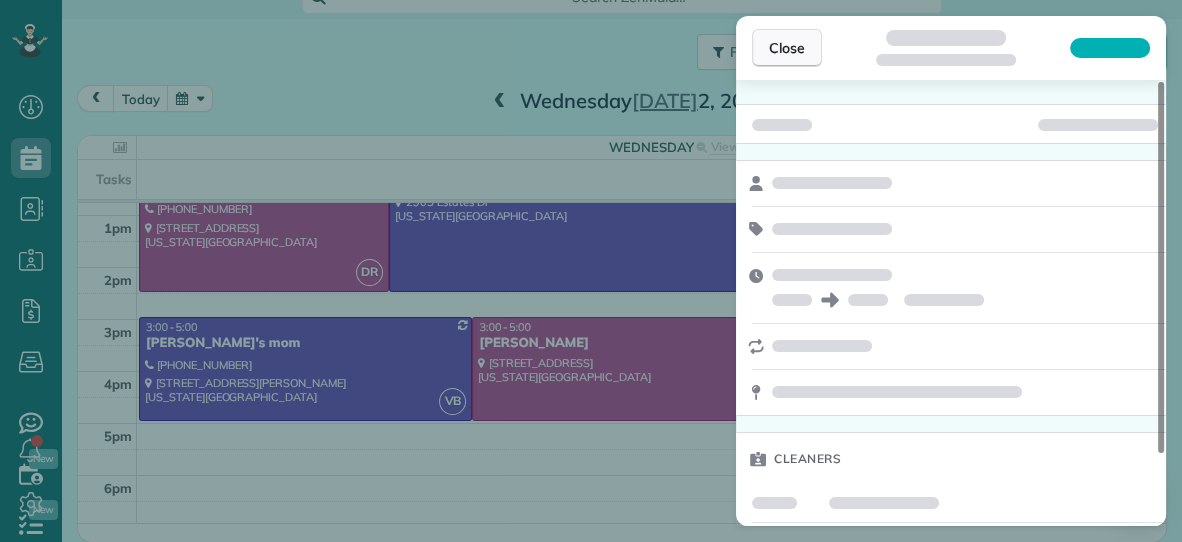 click on "Close" at bounding box center [787, 48] 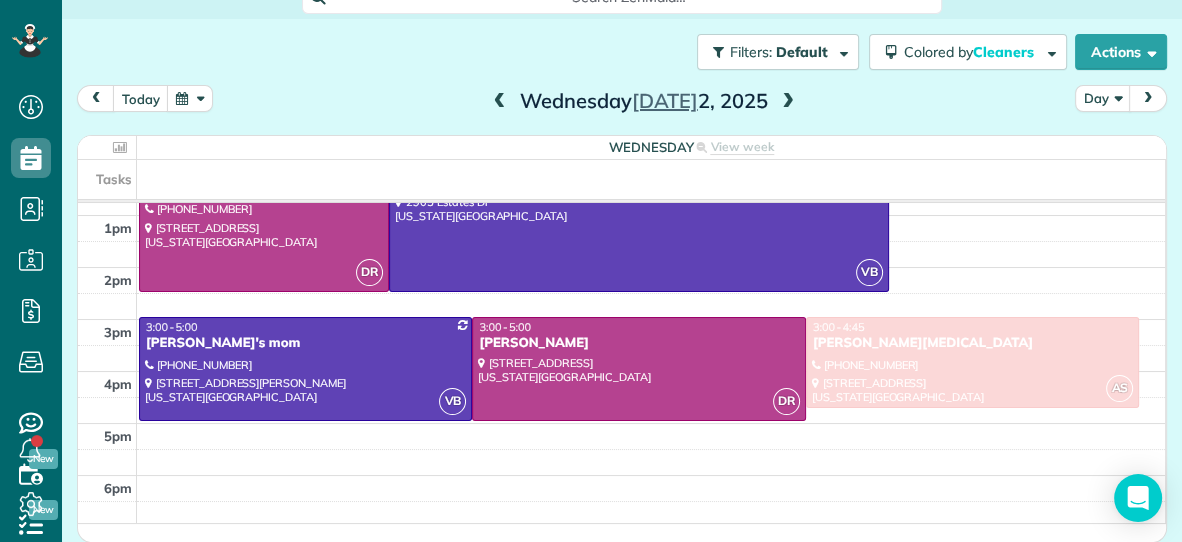 click on "Close" at bounding box center [787, 48] 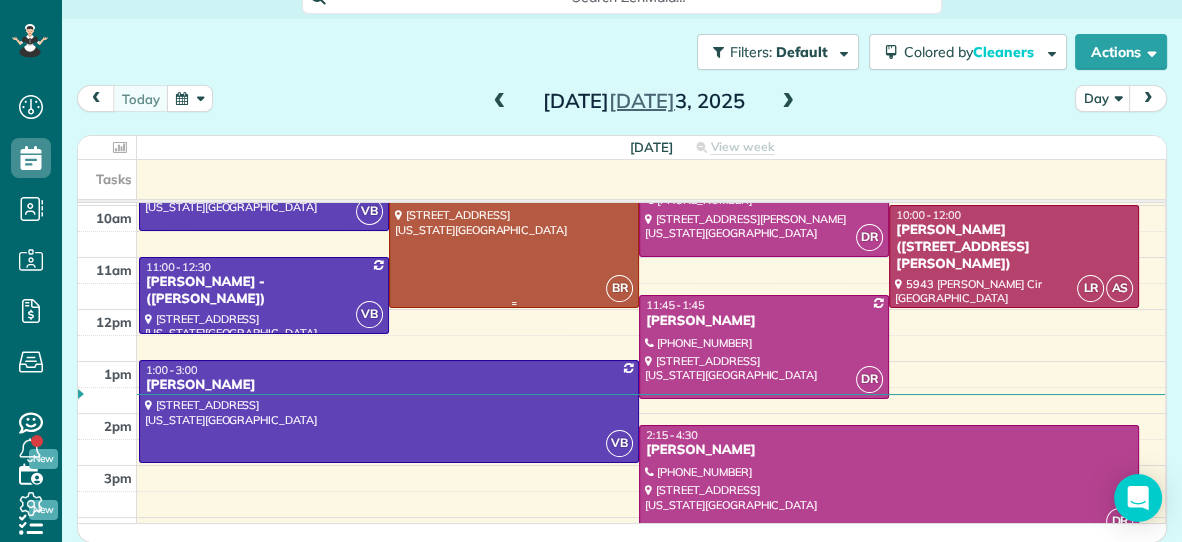 scroll, scrollTop: 159, scrollLeft: 0, axis: vertical 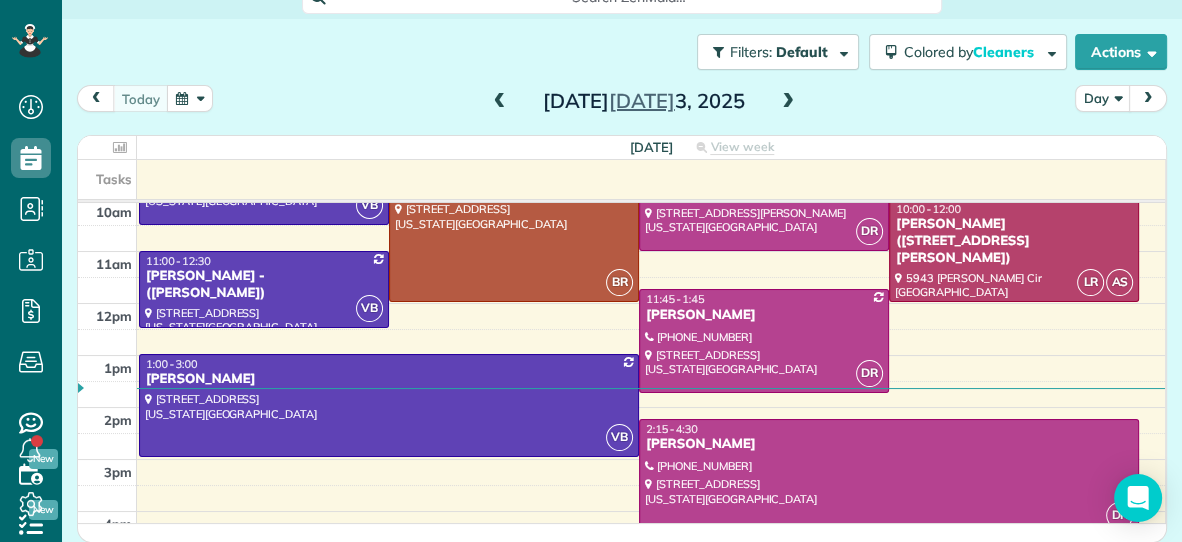 click at bounding box center (500, 102) 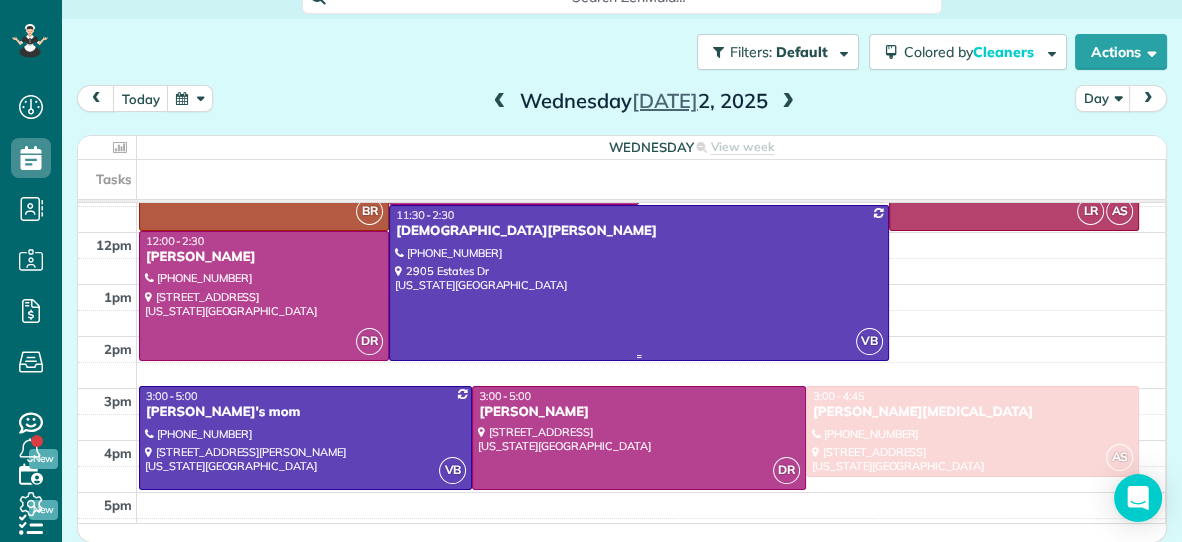 scroll, scrollTop: 299, scrollLeft: 0, axis: vertical 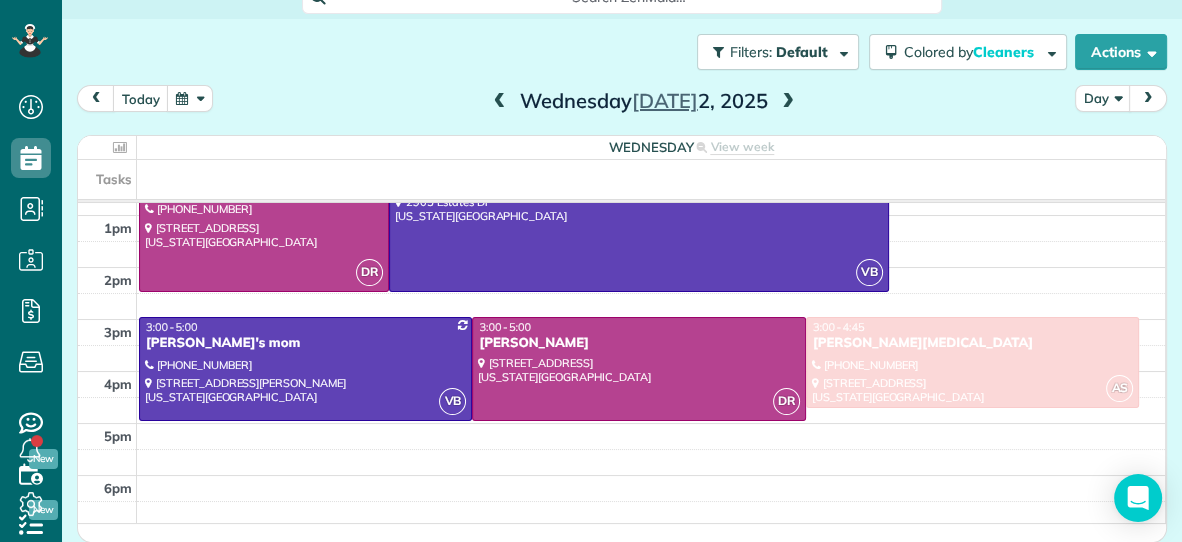 click at bounding box center (788, 102) 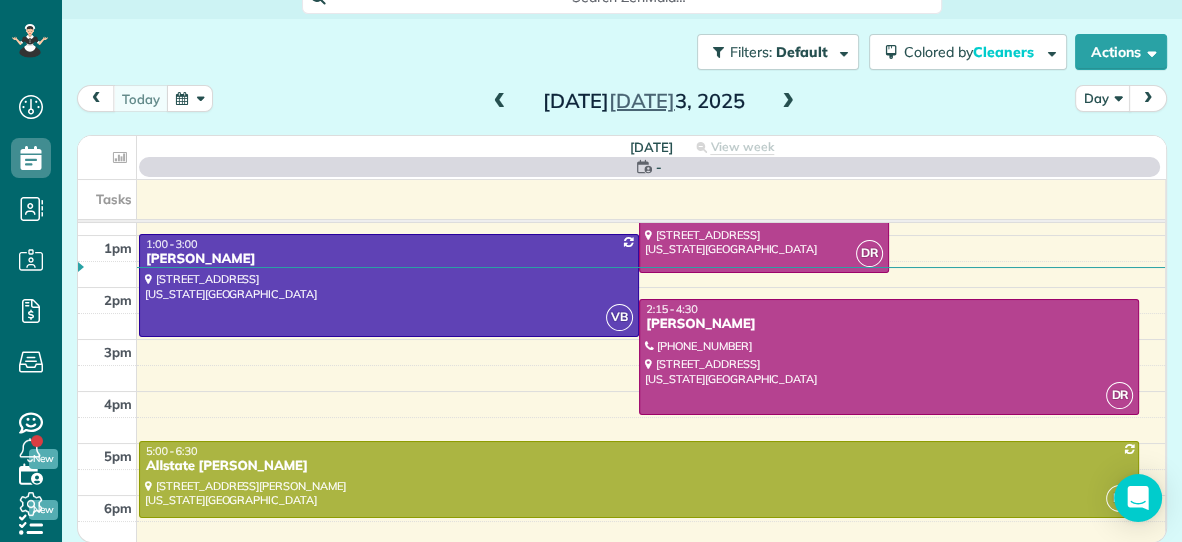scroll, scrollTop: 0, scrollLeft: 0, axis: both 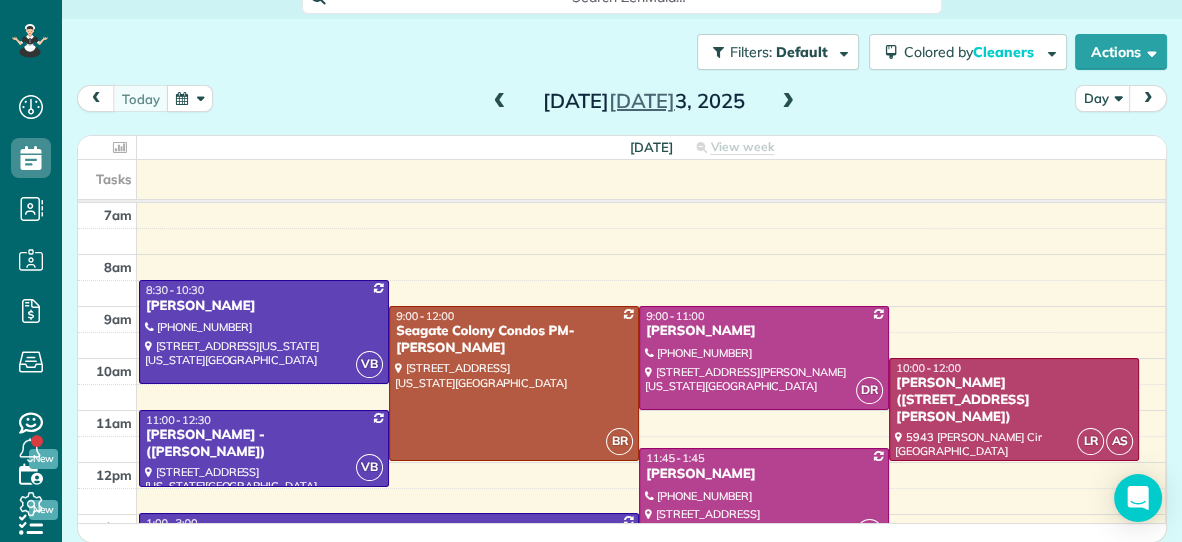 click at bounding box center (500, 102) 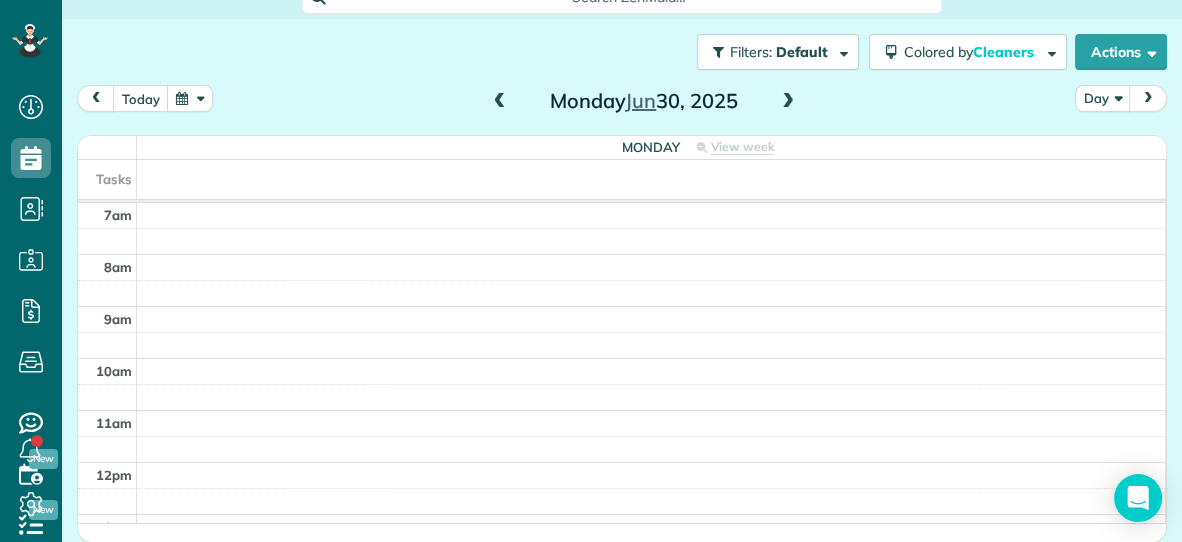 click at bounding box center (500, 102) 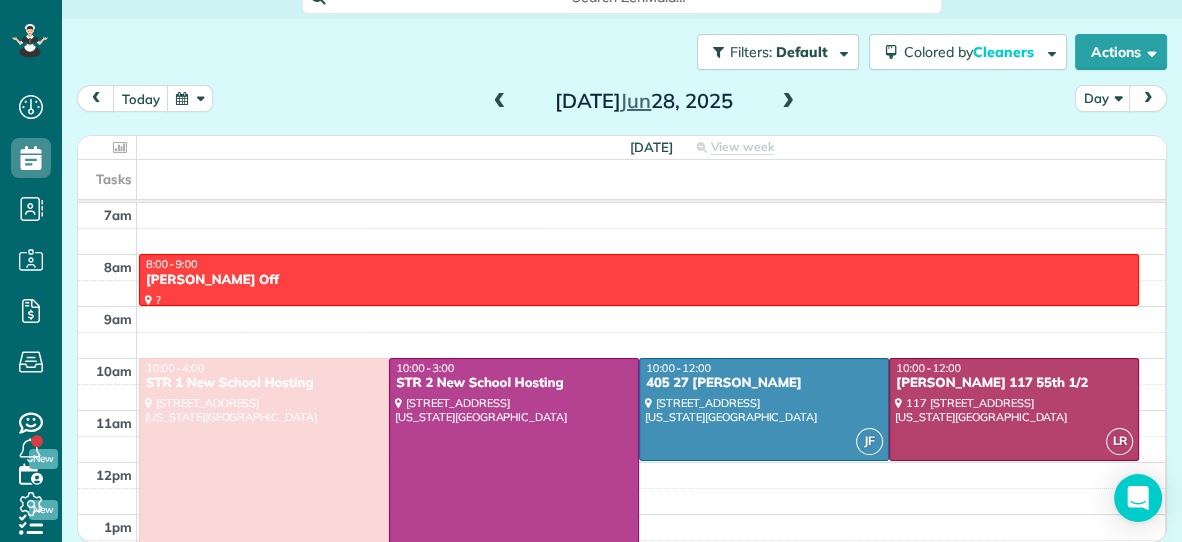 click at bounding box center [788, 102] 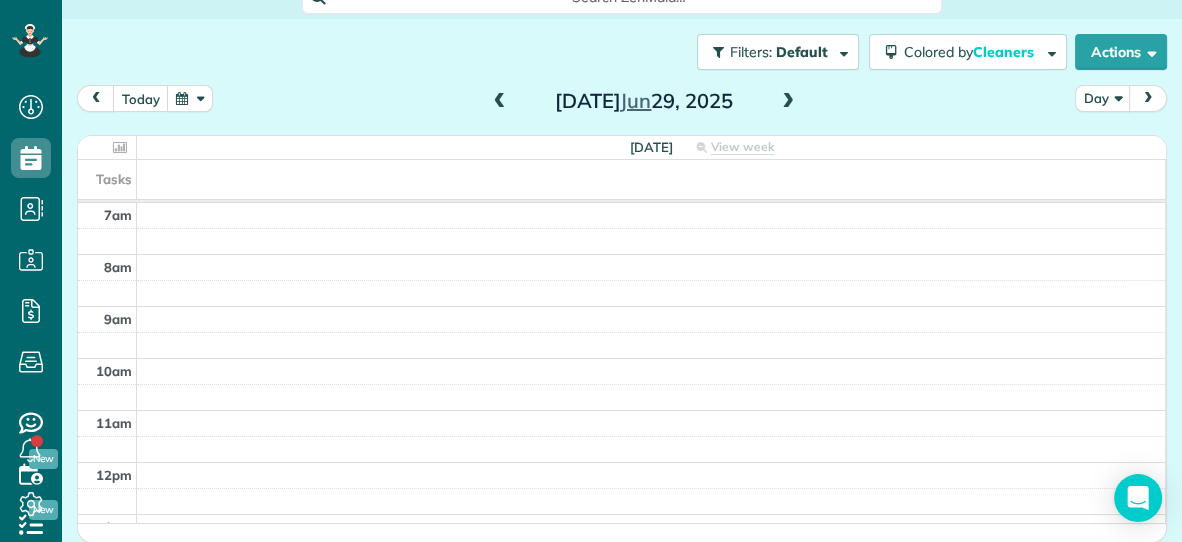 click at bounding box center [788, 102] 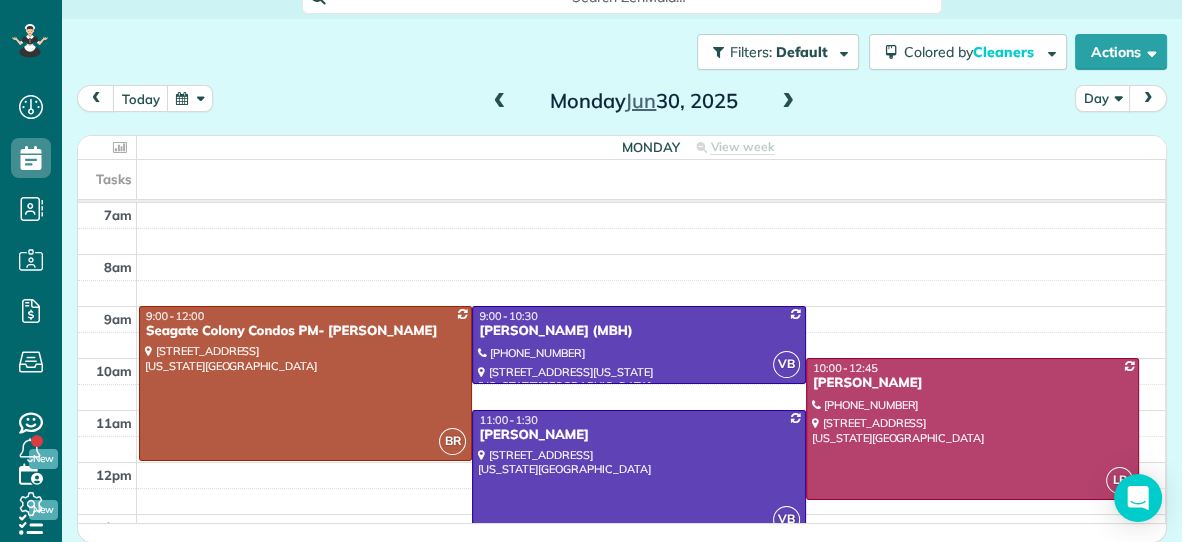 click at bounding box center [788, 102] 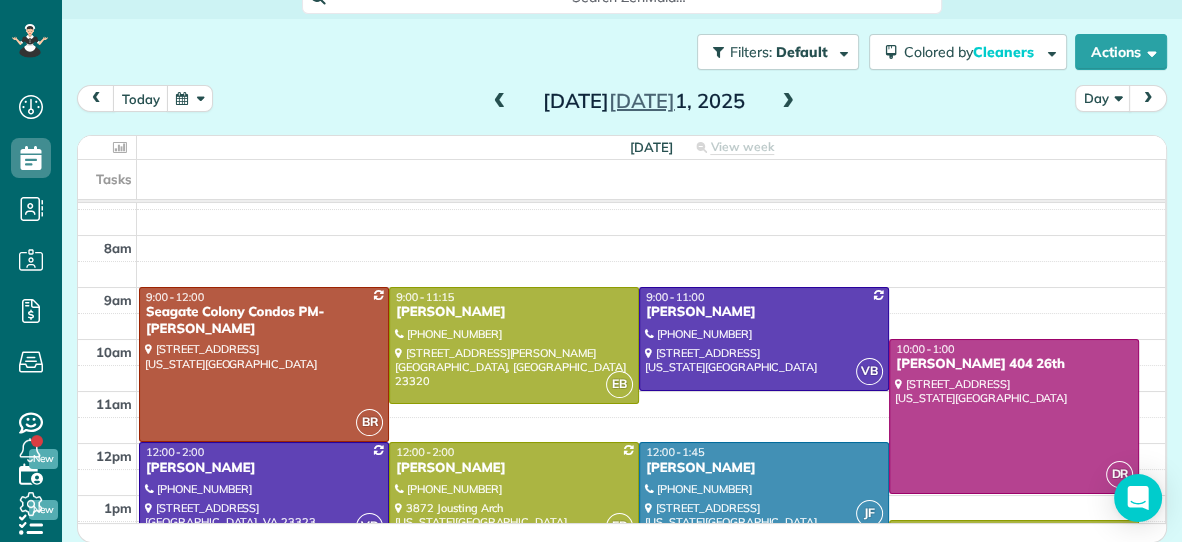 scroll, scrollTop: 0, scrollLeft: 0, axis: both 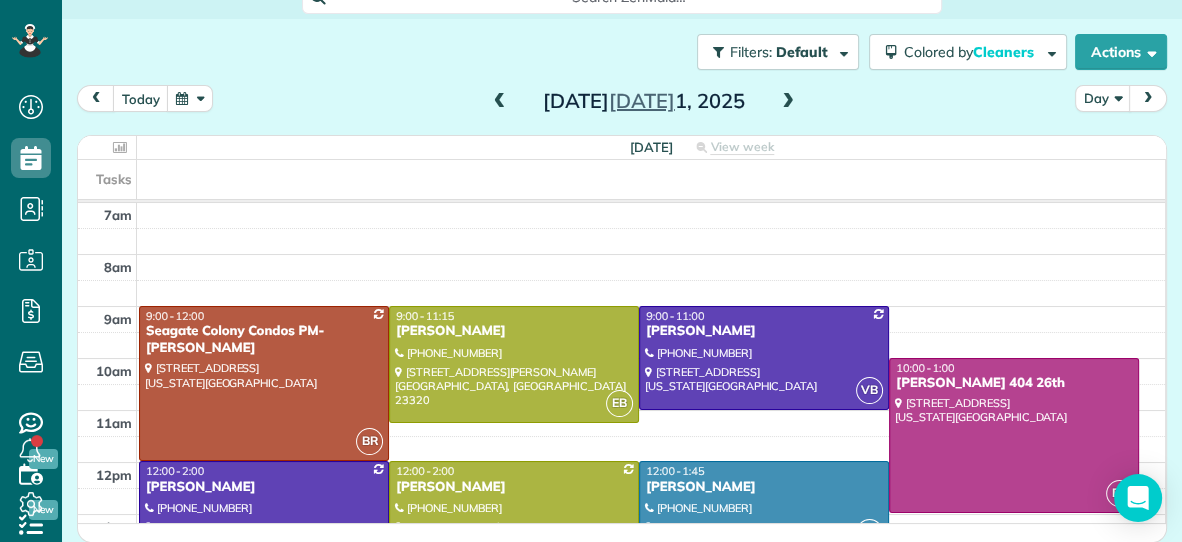 click at bounding box center [500, 102] 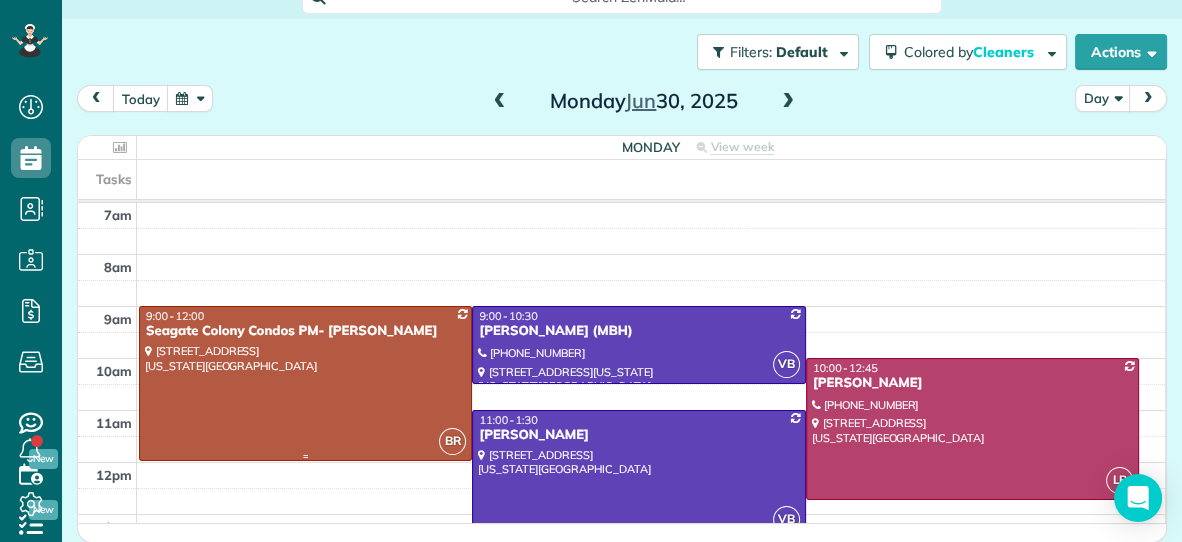 click at bounding box center [305, 383] 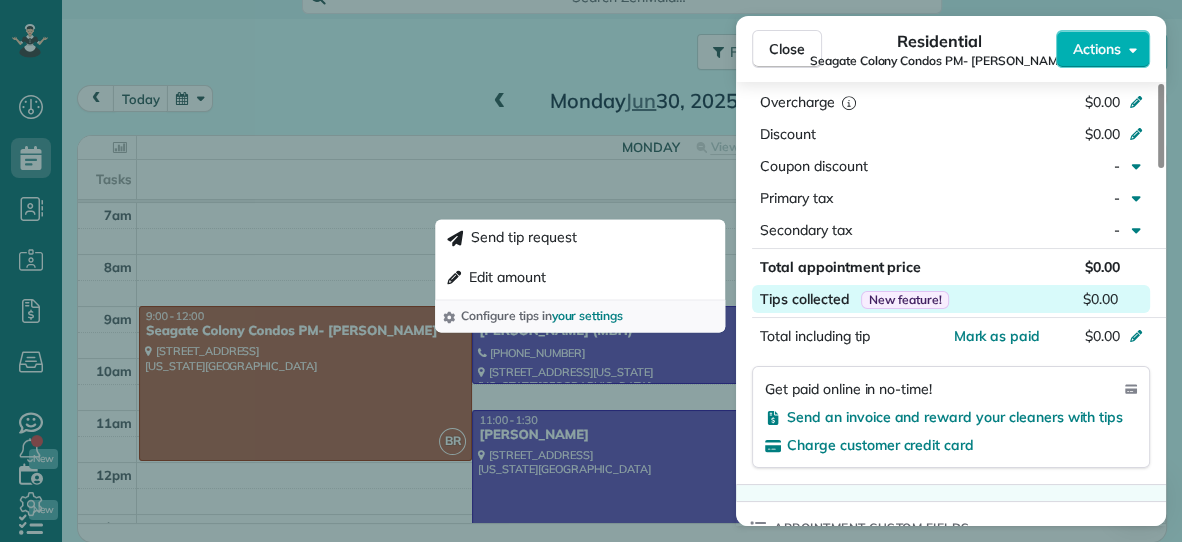 scroll, scrollTop: 1049, scrollLeft: 0, axis: vertical 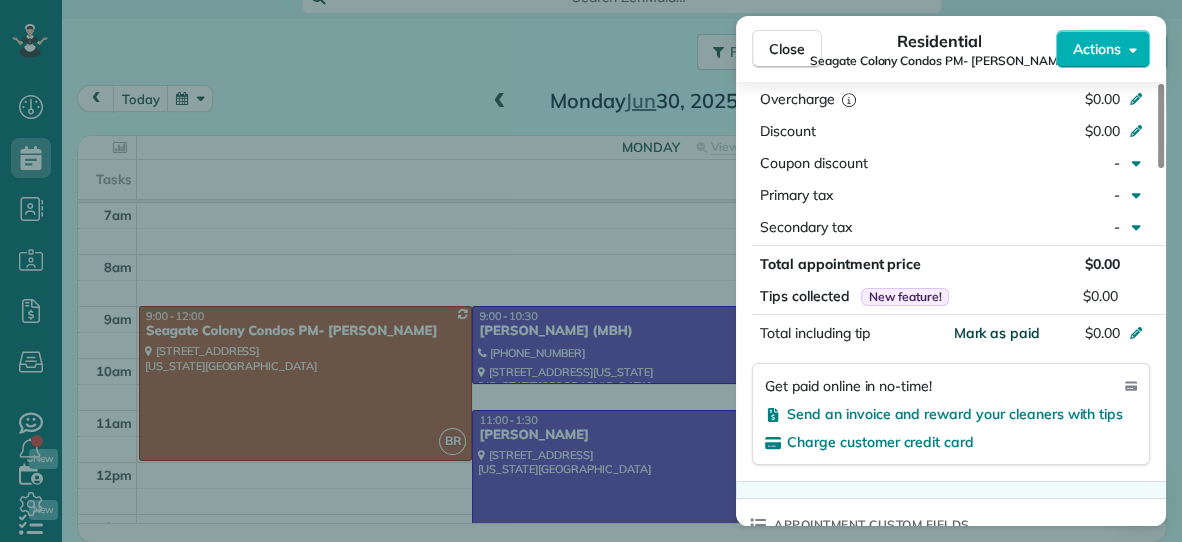 click on "Mark as paid" at bounding box center [996, 333] 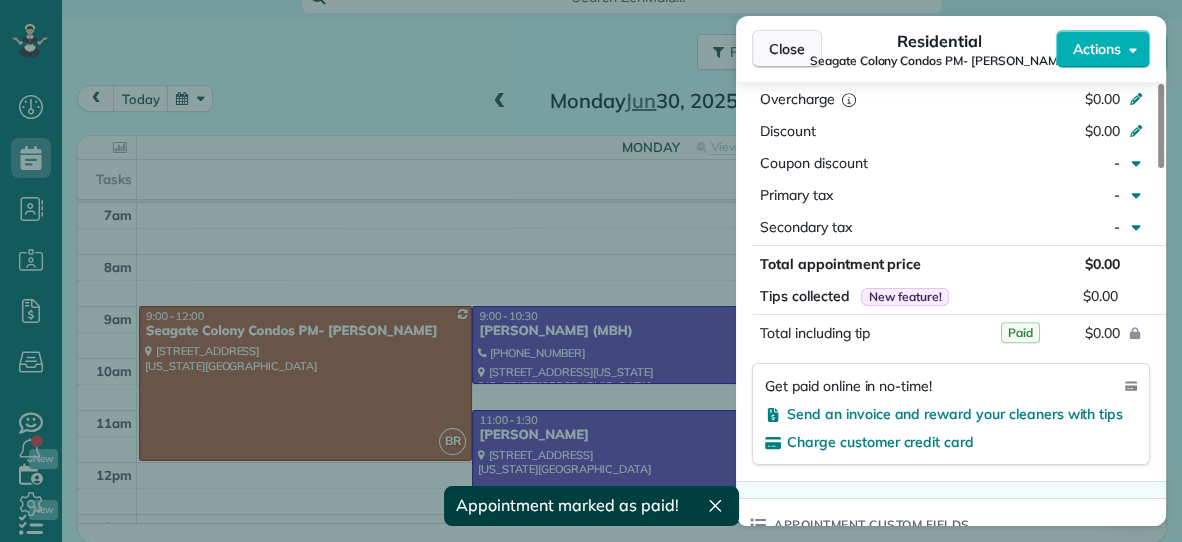 click on "Close" at bounding box center [787, 49] 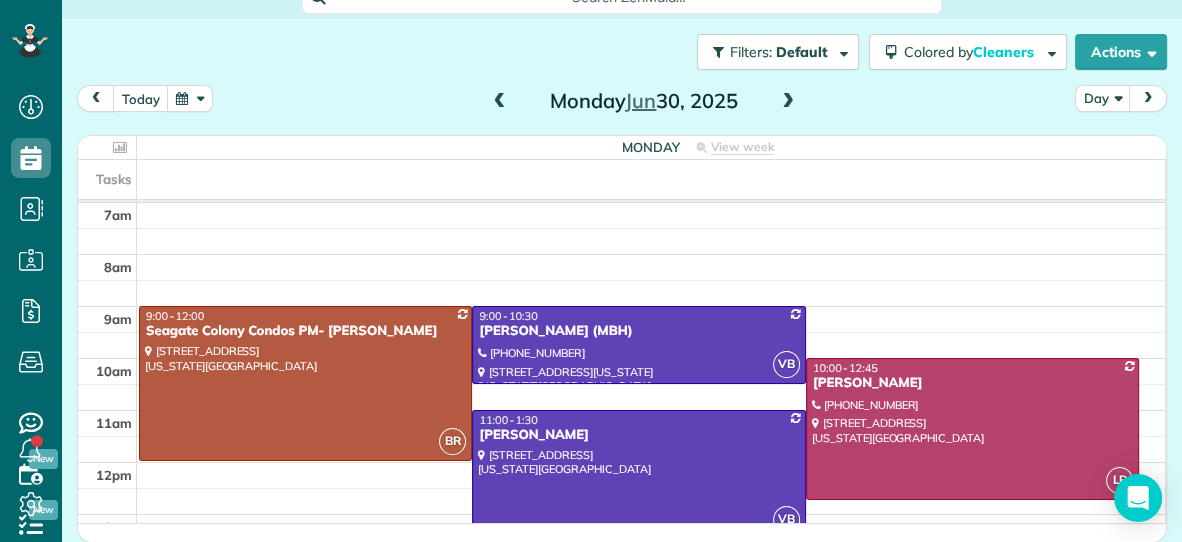 click at bounding box center (788, 102) 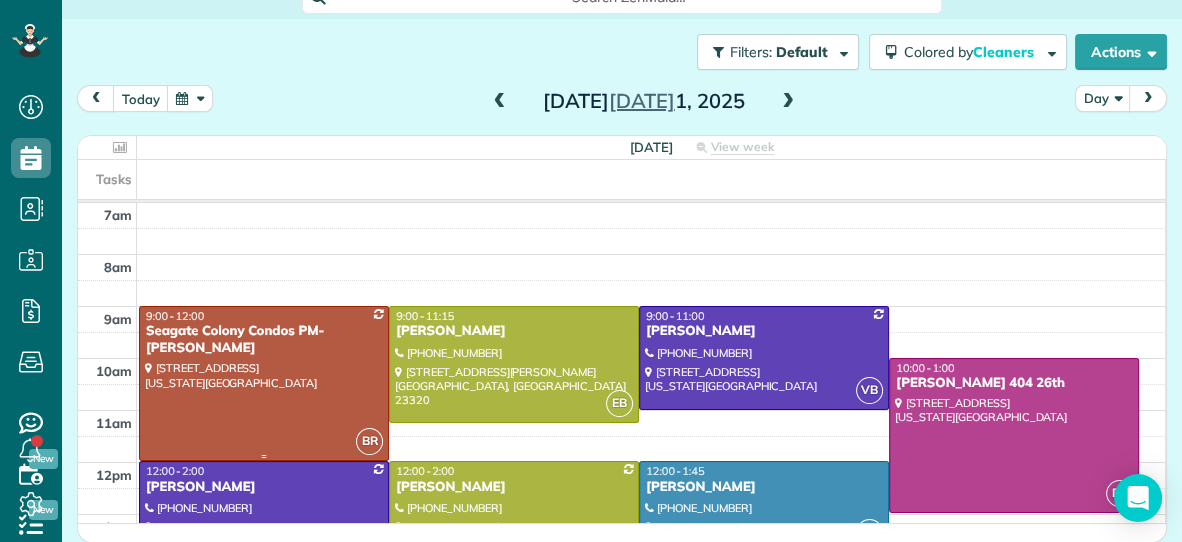 click at bounding box center [264, 383] 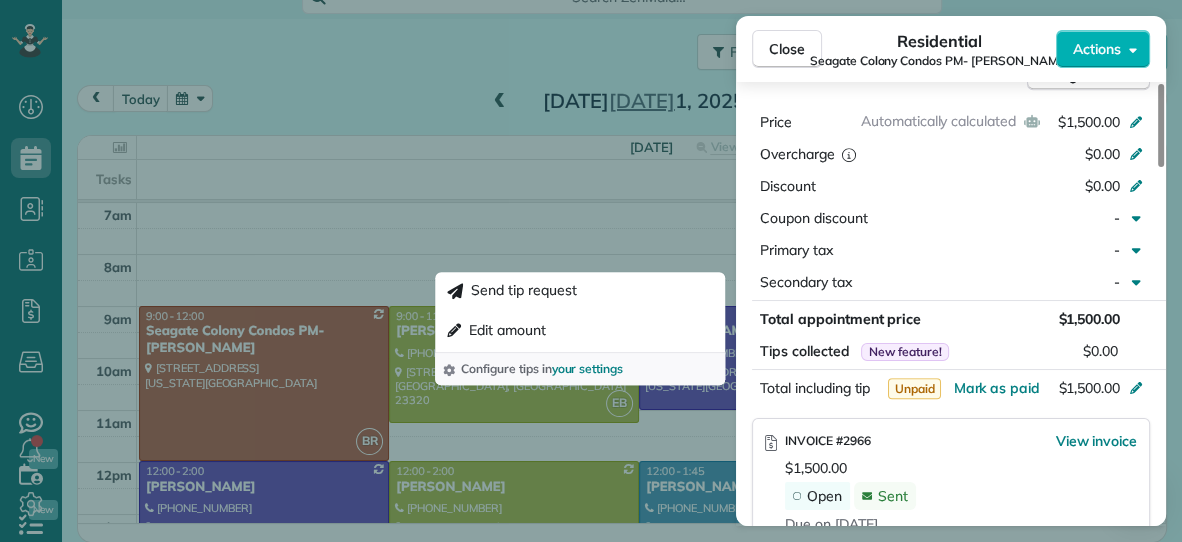 scroll, scrollTop: 996, scrollLeft: 0, axis: vertical 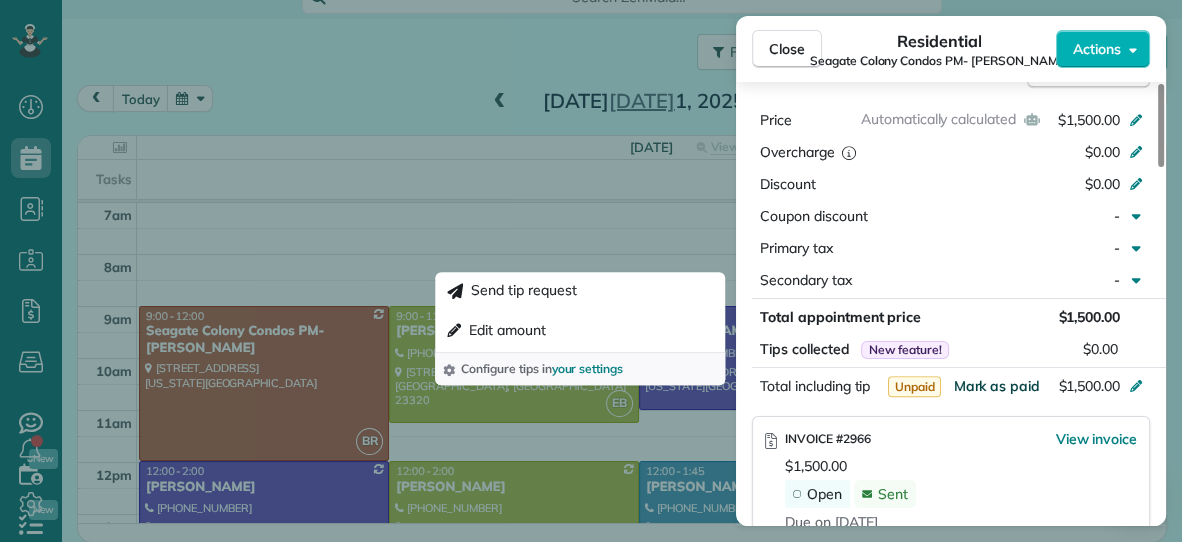 click on "Mark as paid" at bounding box center [996, 386] 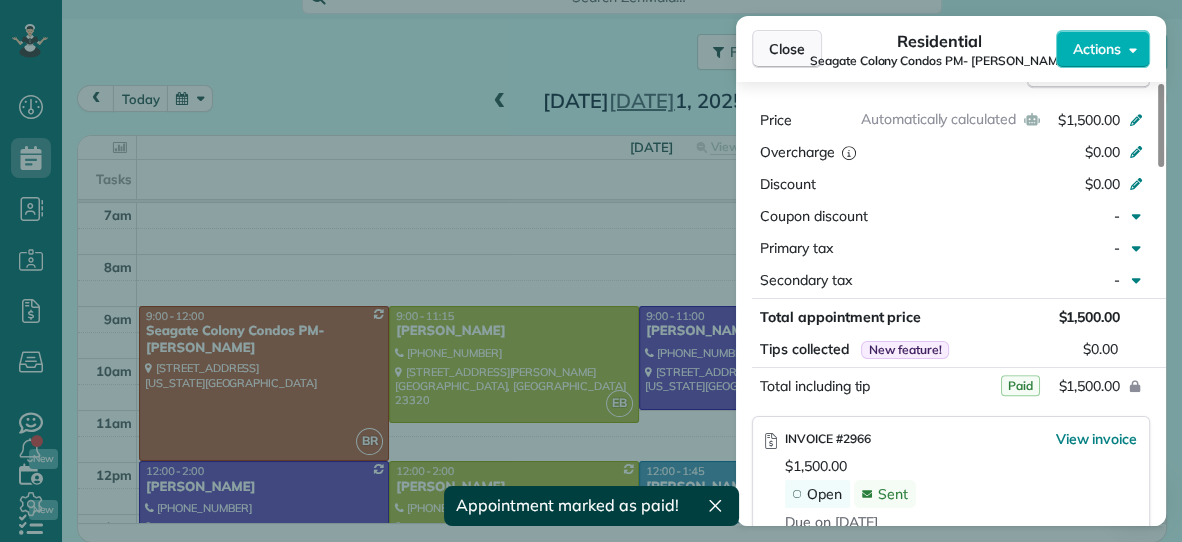 click on "Close" at bounding box center (787, 49) 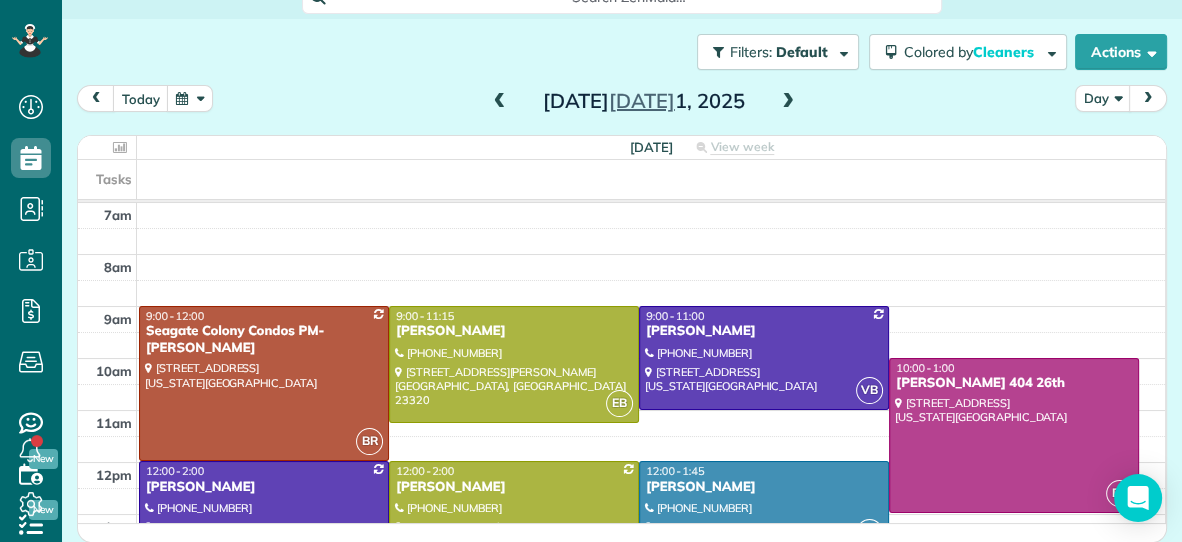 click at bounding box center [788, 102] 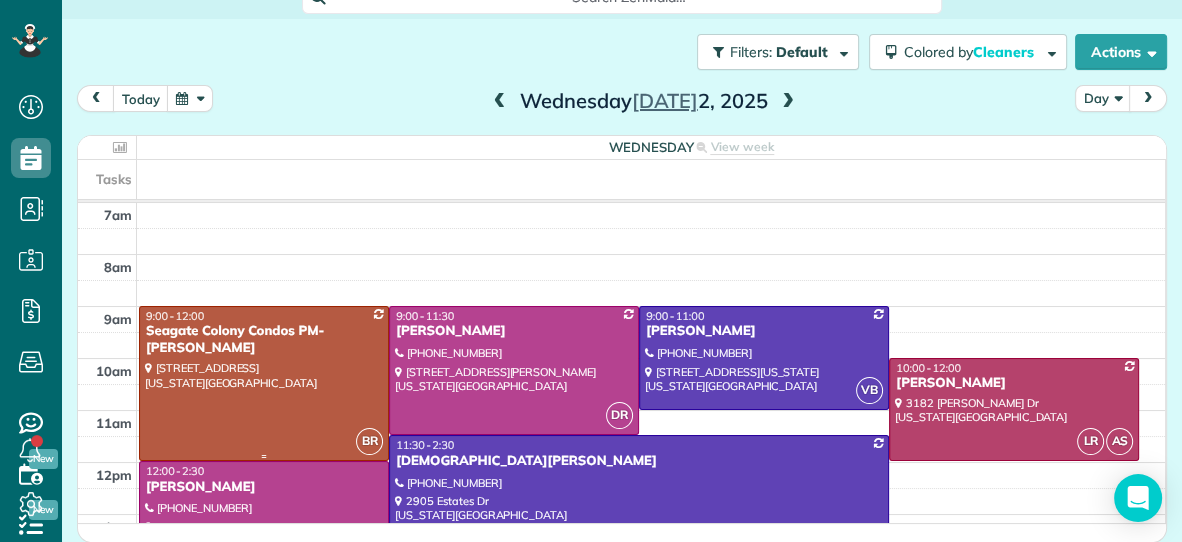 click at bounding box center [264, 383] 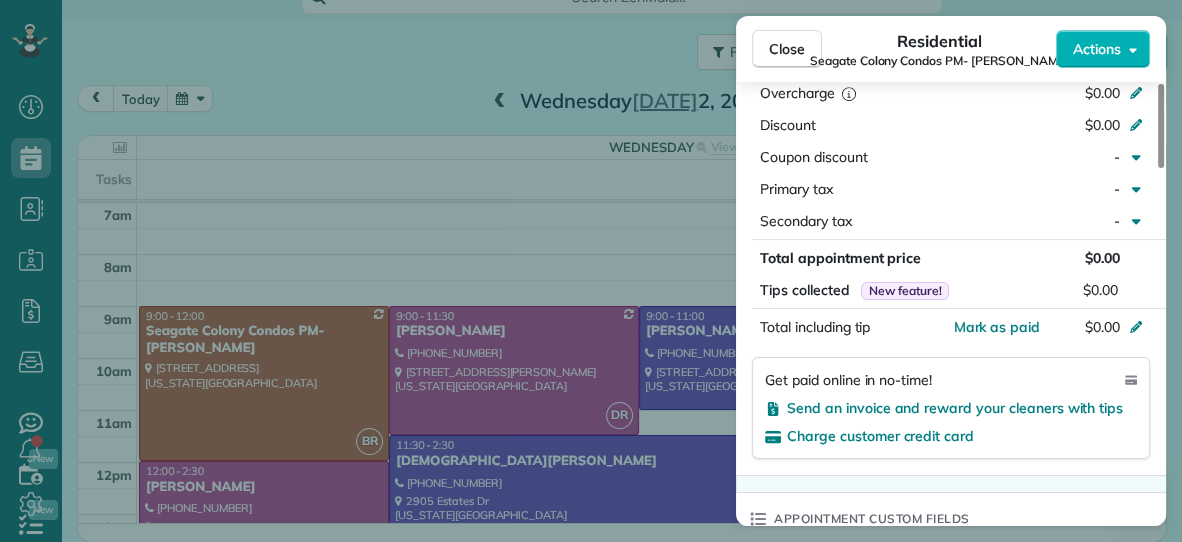 scroll, scrollTop: 1062, scrollLeft: 0, axis: vertical 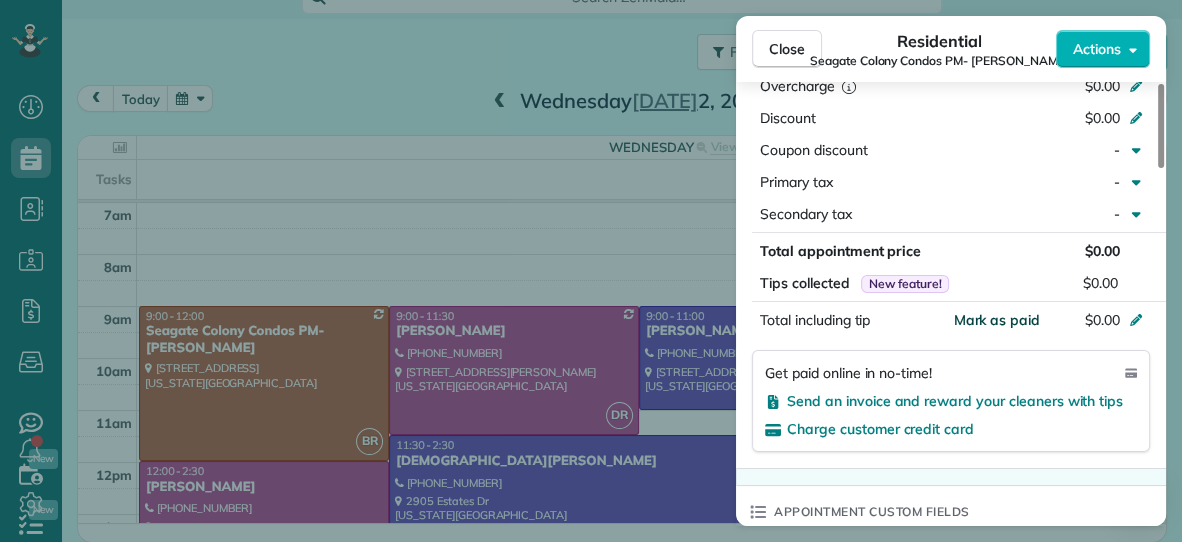 click on "Mark as paid" at bounding box center [996, 320] 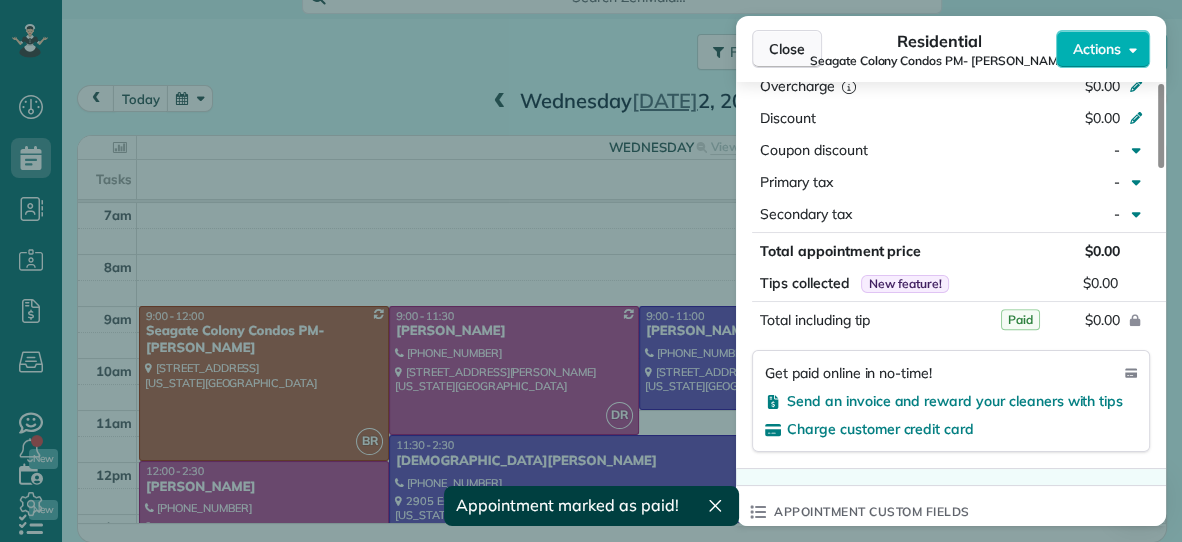 click on "Close" at bounding box center [787, 49] 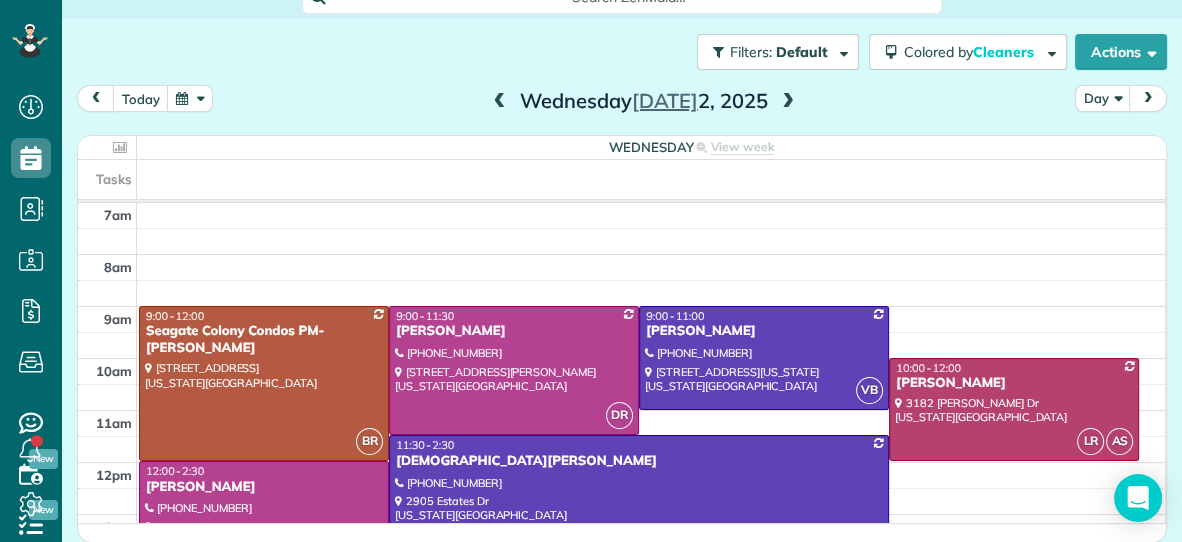 click at bounding box center (788, 102) 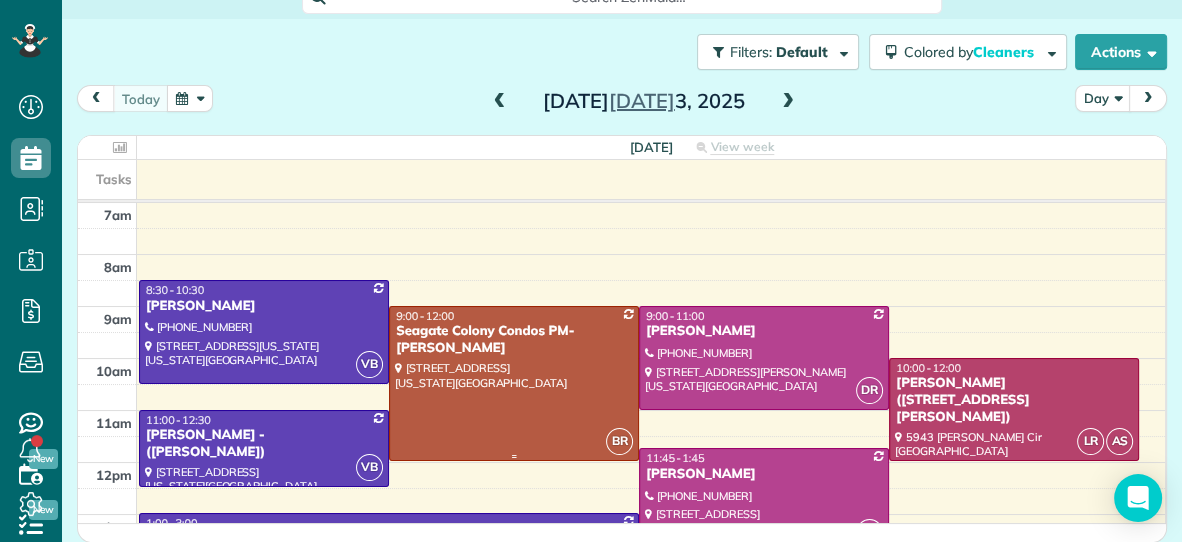 click on "Seagate Colony Condos PM- Sara" at bounding box center [514, 340] 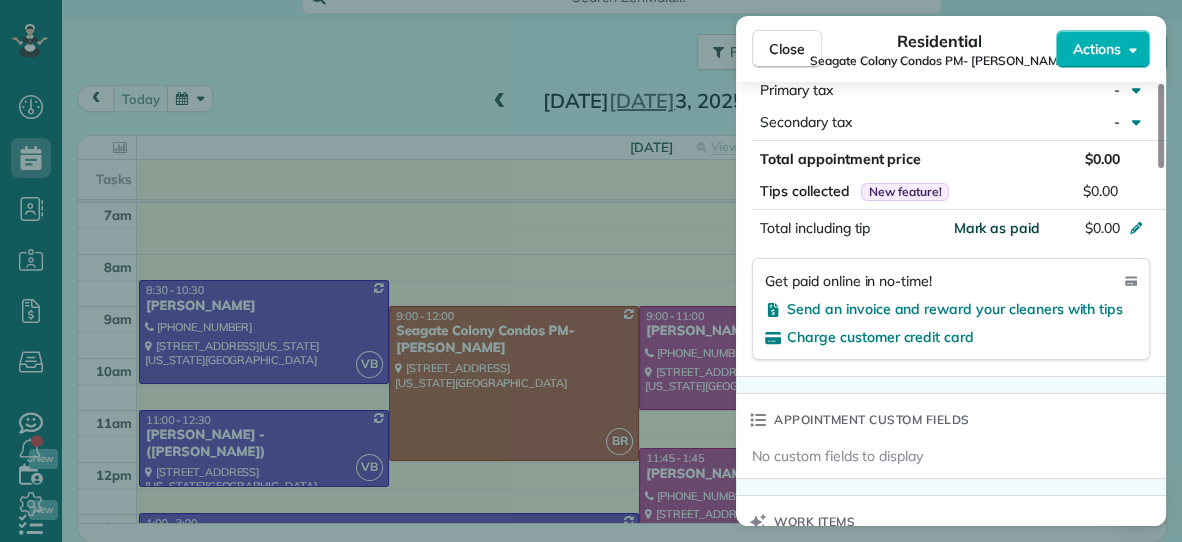 scroll, scrollTop: 1156, scrollLeft: 0, axis: vertical 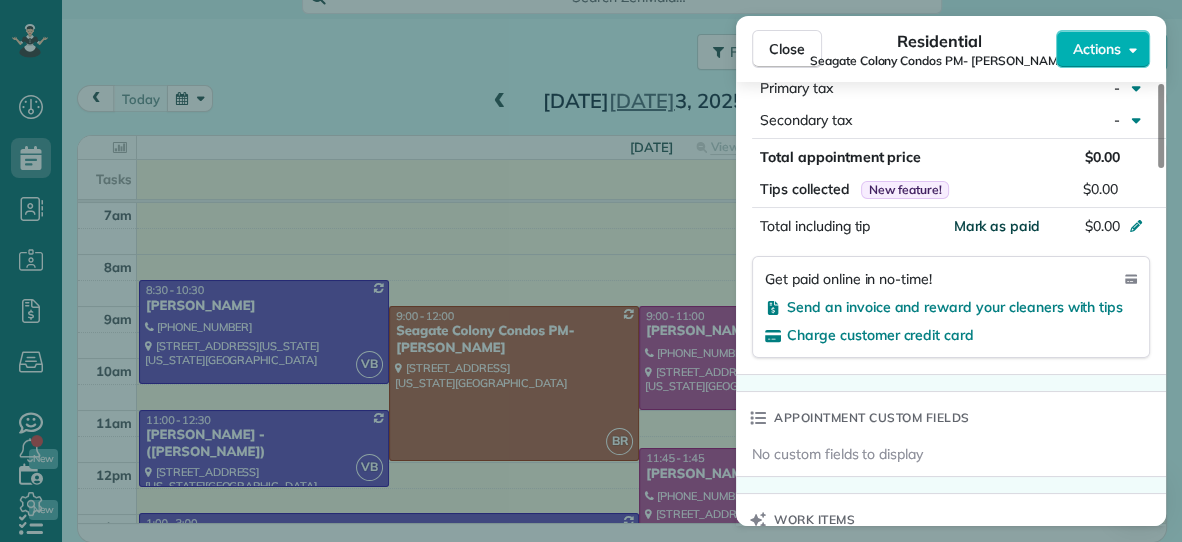 click on "Mark as paid" at bounding box center [996, 226] 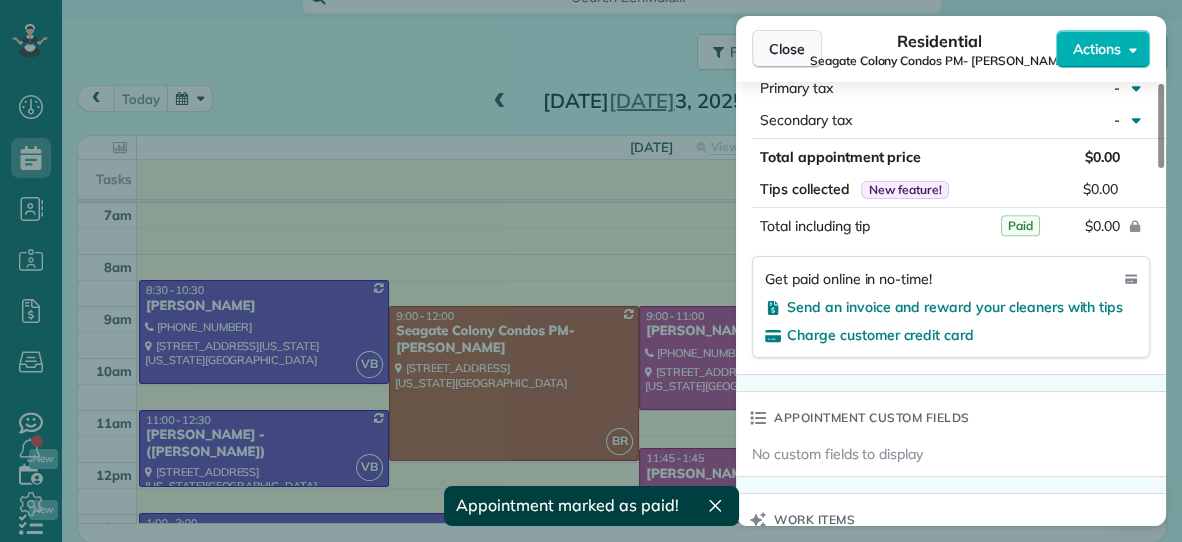 click on "Close" at bounding box center [787, 49] 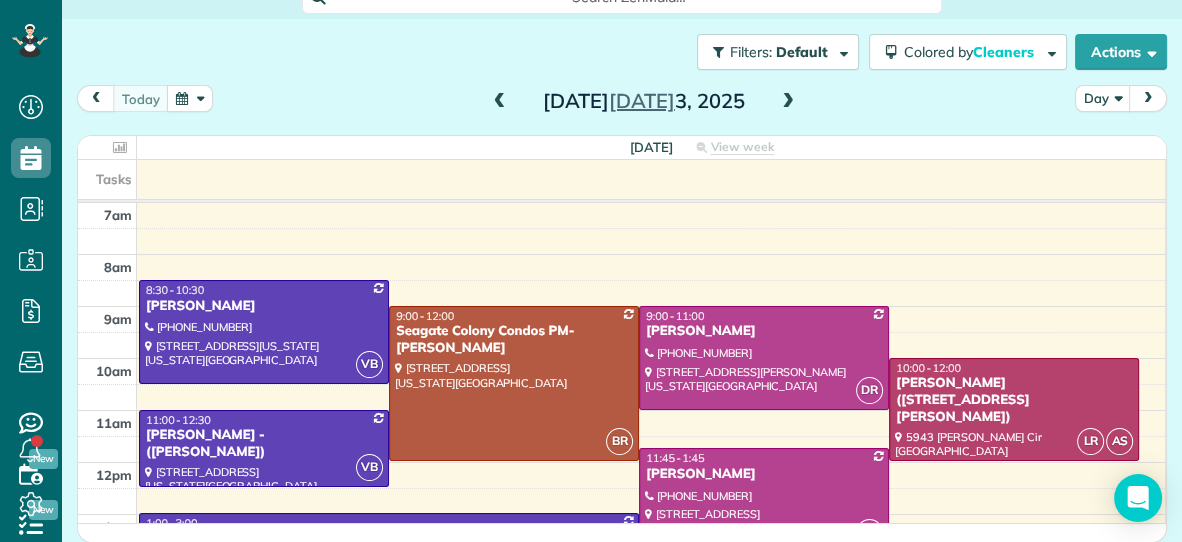 click at bounding box center [788, 102] 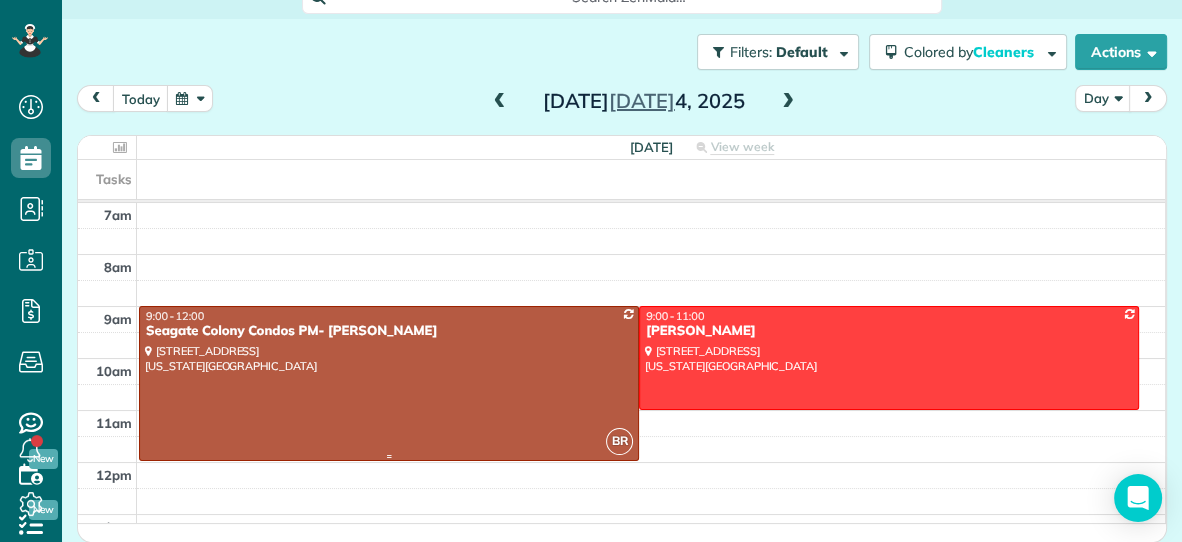 click at bounding box center (389, 383) 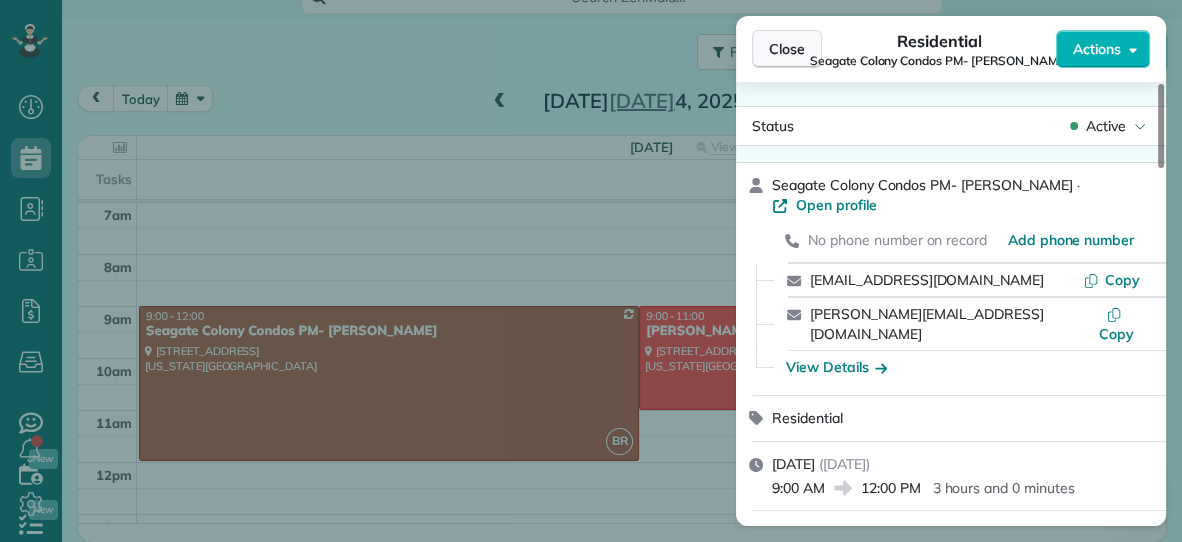 click on "Close" at bounding box center [787, 49] 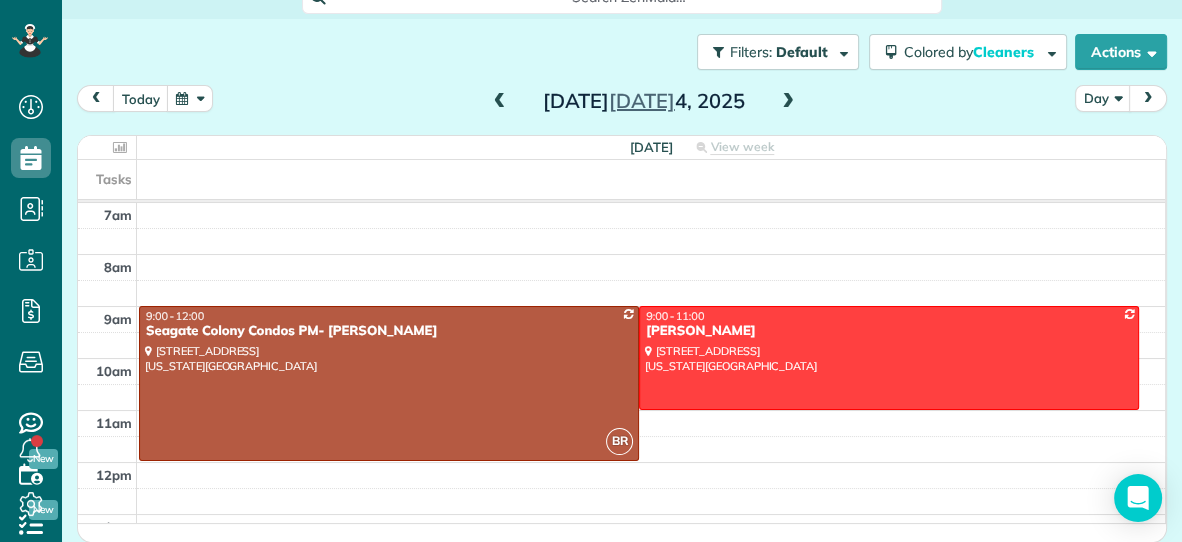 click at bounding box center [788, 102] 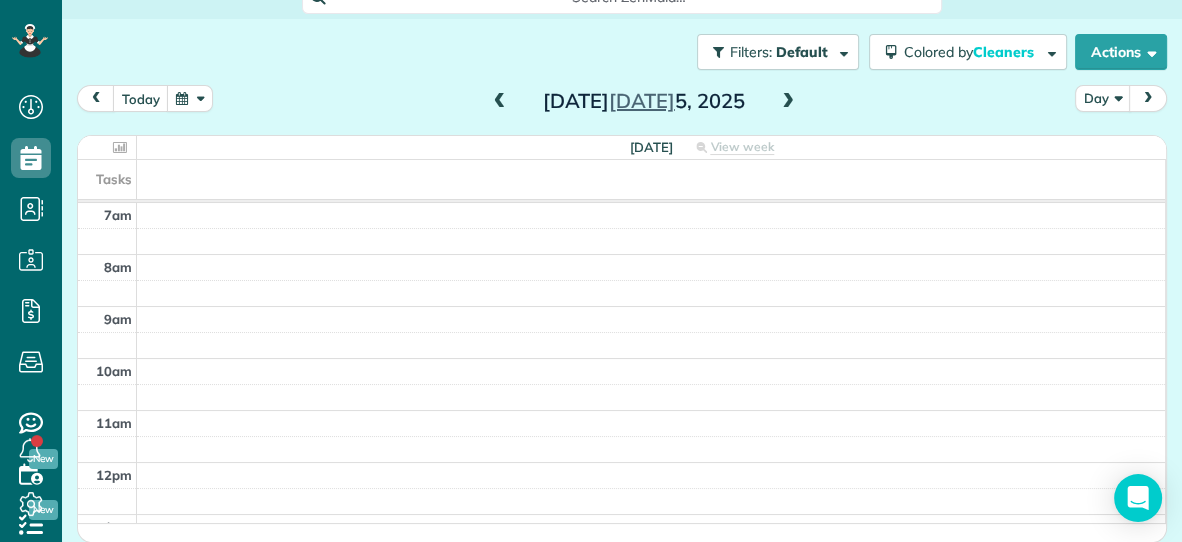 click at bounding box center [788, 102] 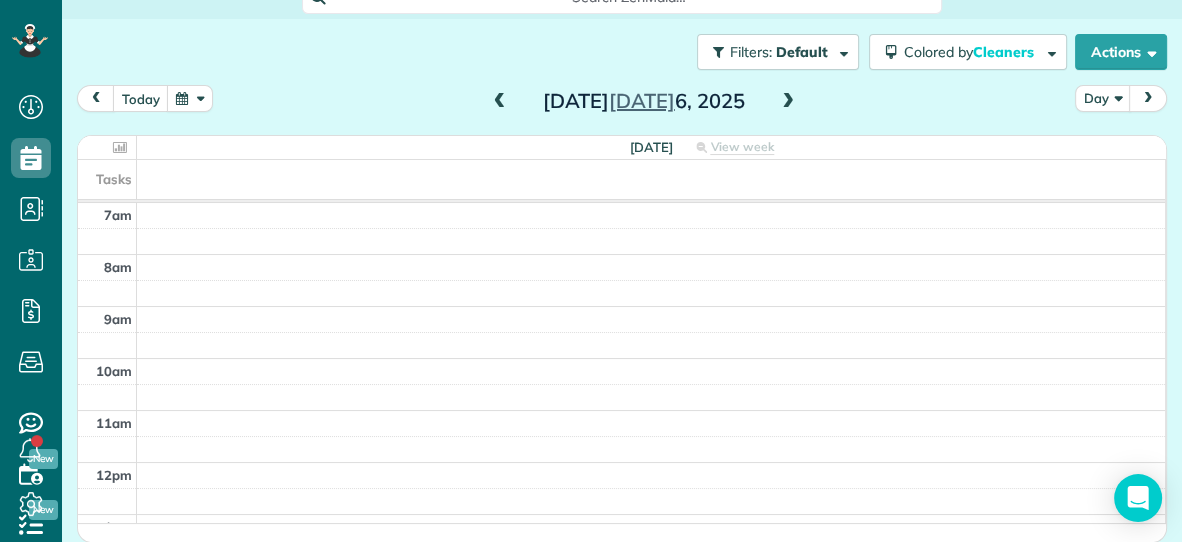 click at bounding box center [788, 102] 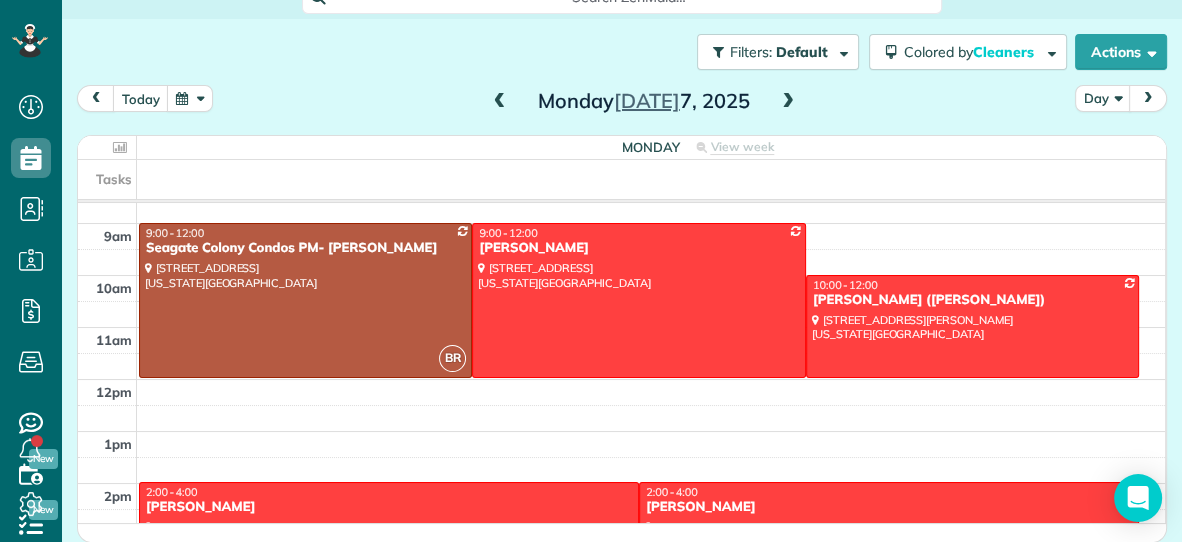 scroll, scrollTop: 103, scrollLeft: 0, axis: vertical 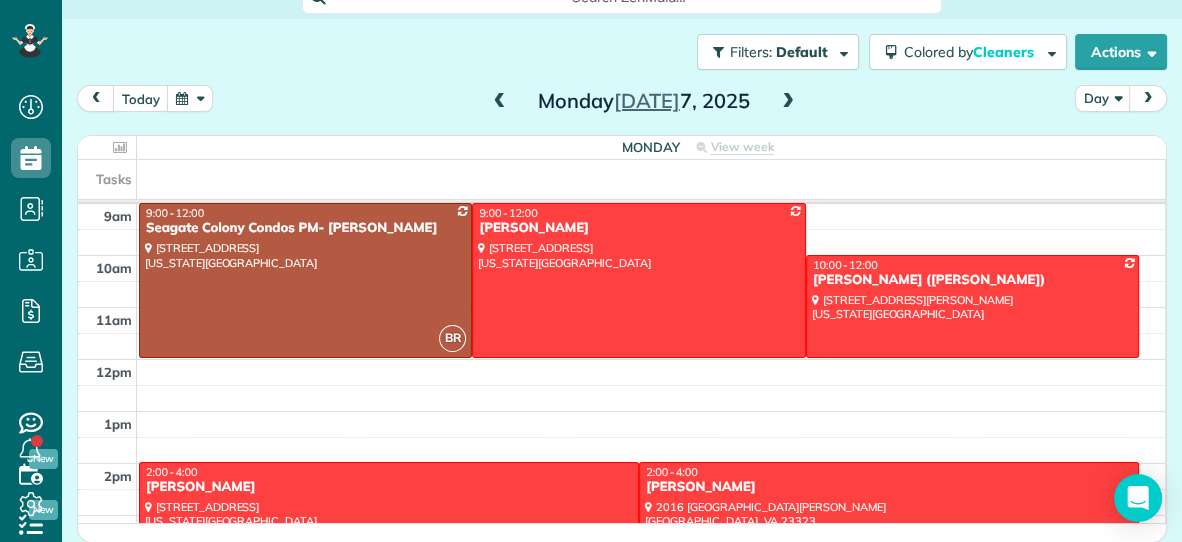 click at bounding box center [788, 102] 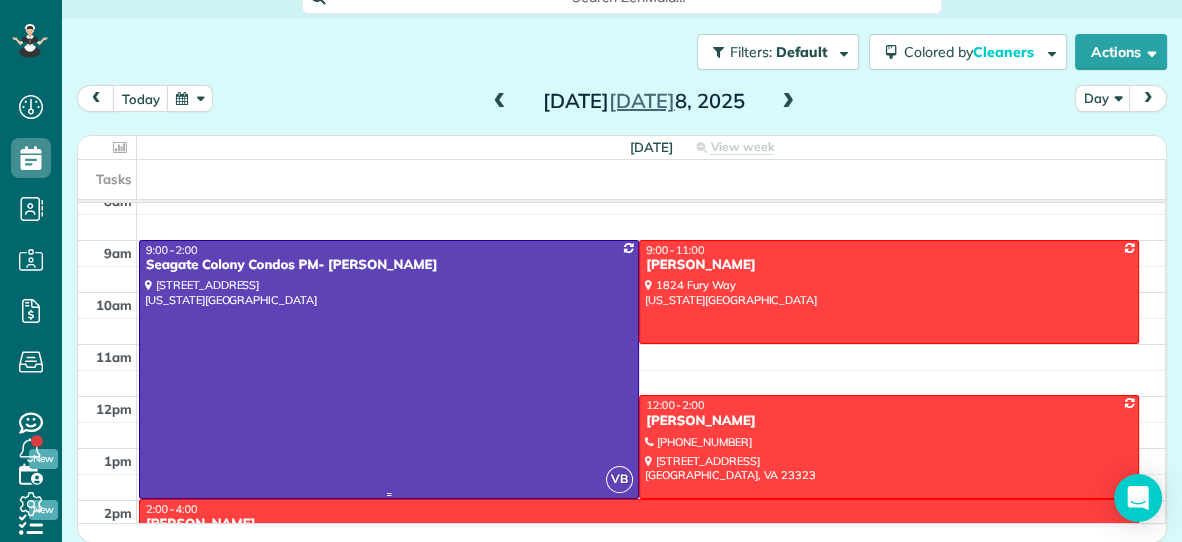 scroll, scrollTop: 0, scrollLeft: 0, axis: both 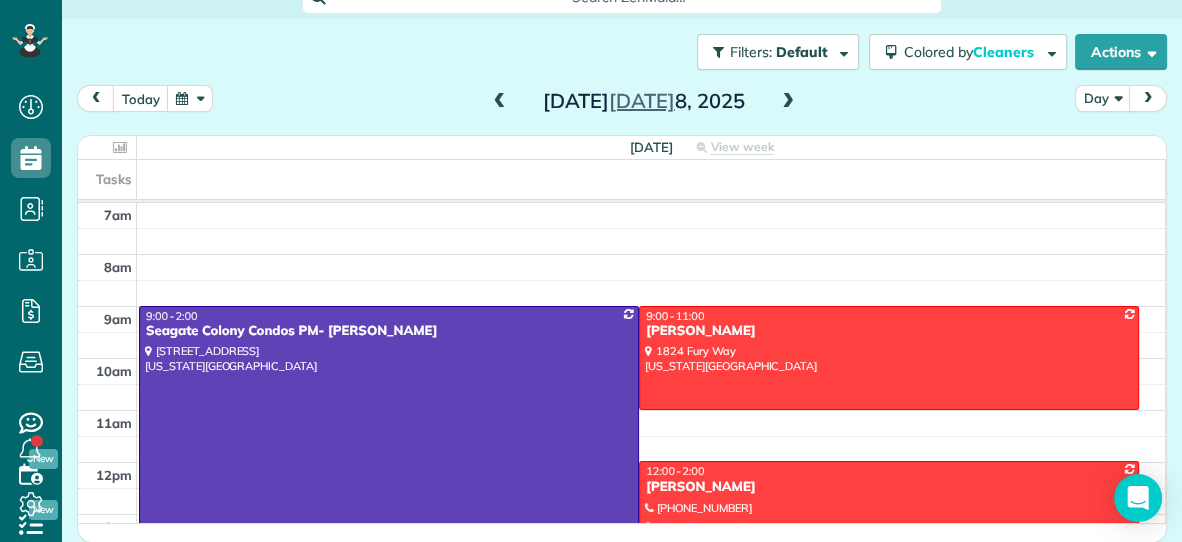 click at bounding box center [500, 102] 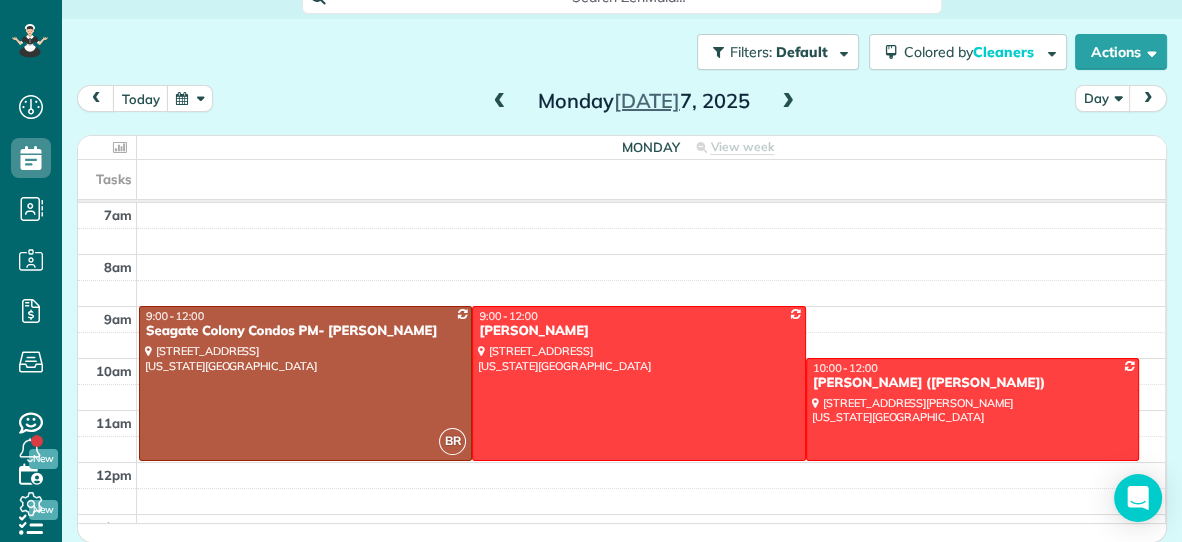 click at bounding box center (500, 102) 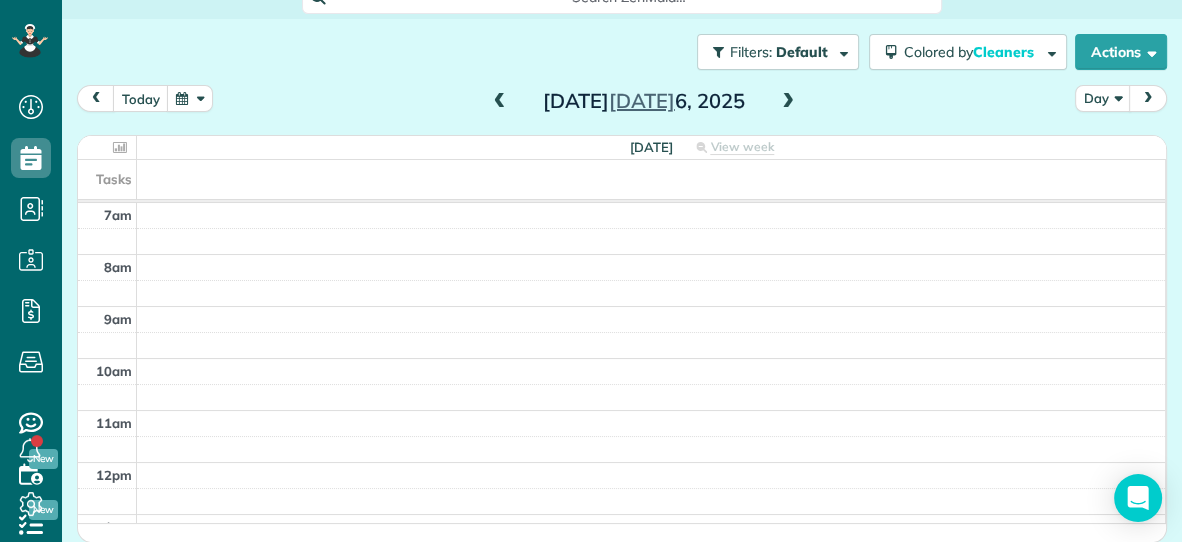 click at bounding box center (788, 102) 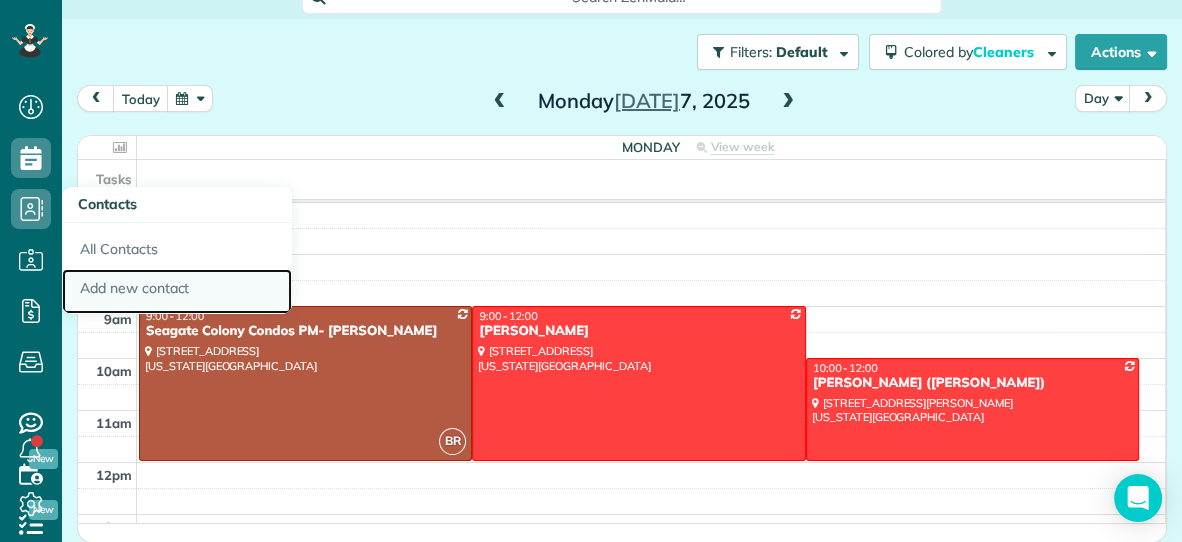 click on "Add new contact" at bounding box center [177, 292] 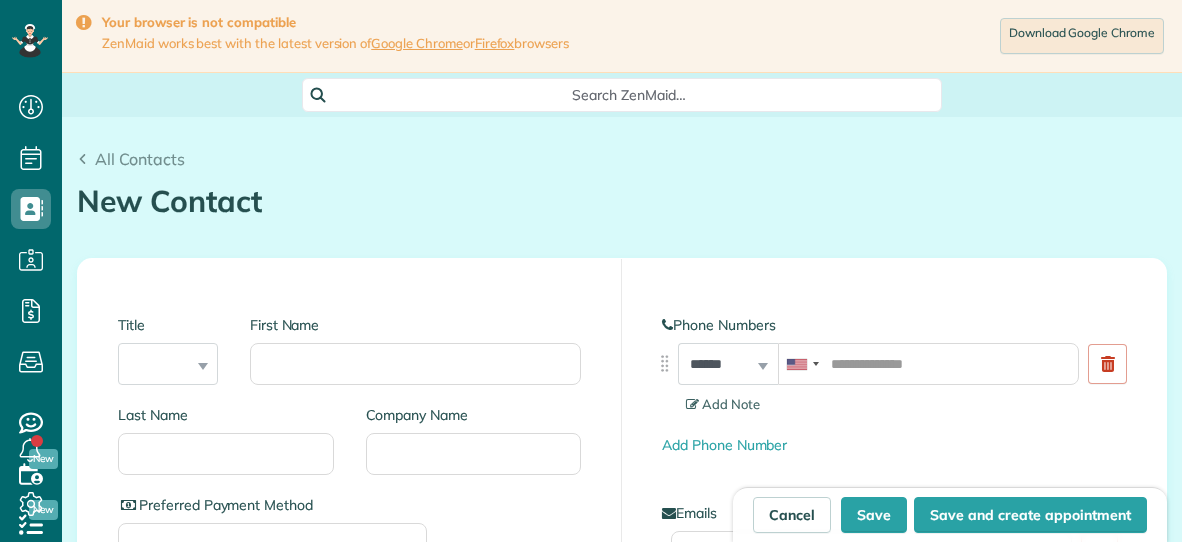 scroll, scrollTop: 0, scrollLeft: 0, axis: both 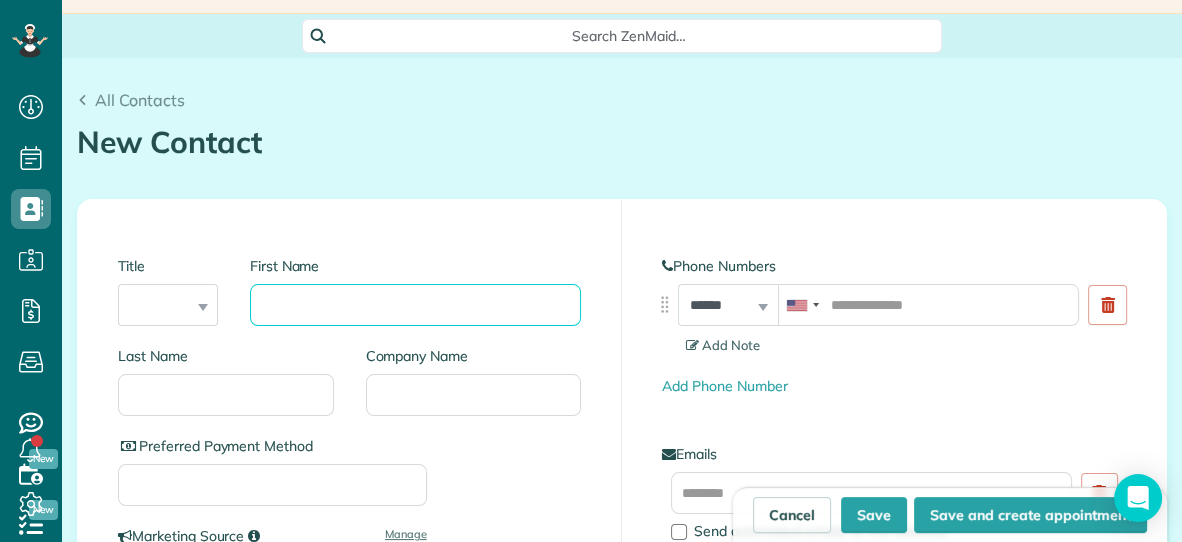 click on "First Name" at bounding box center [415, 305] 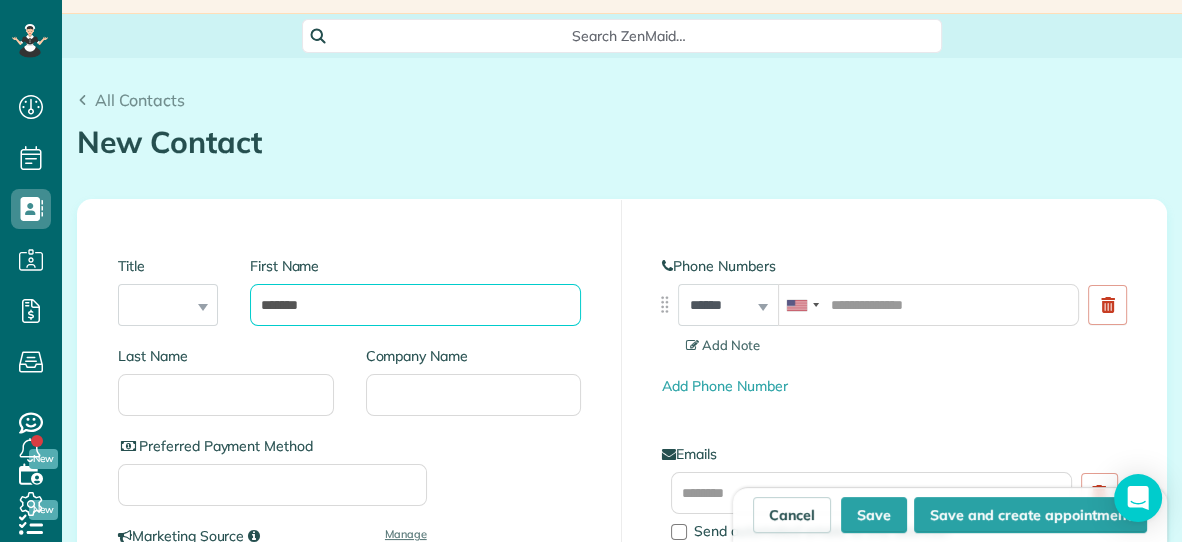 type on "*******" 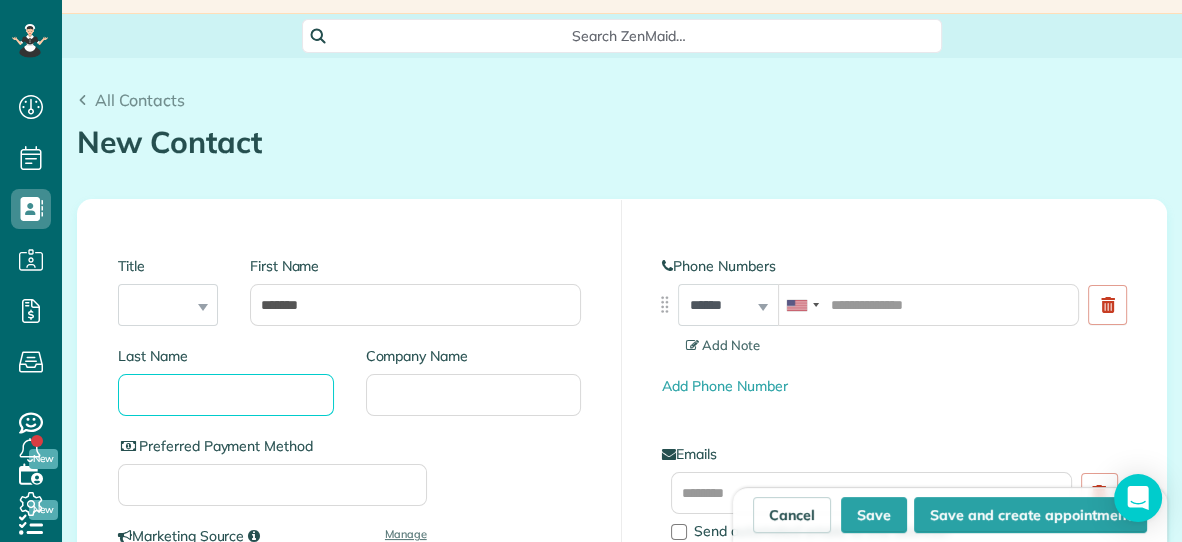 click on "Last Name" at bounding box center [226, 395] 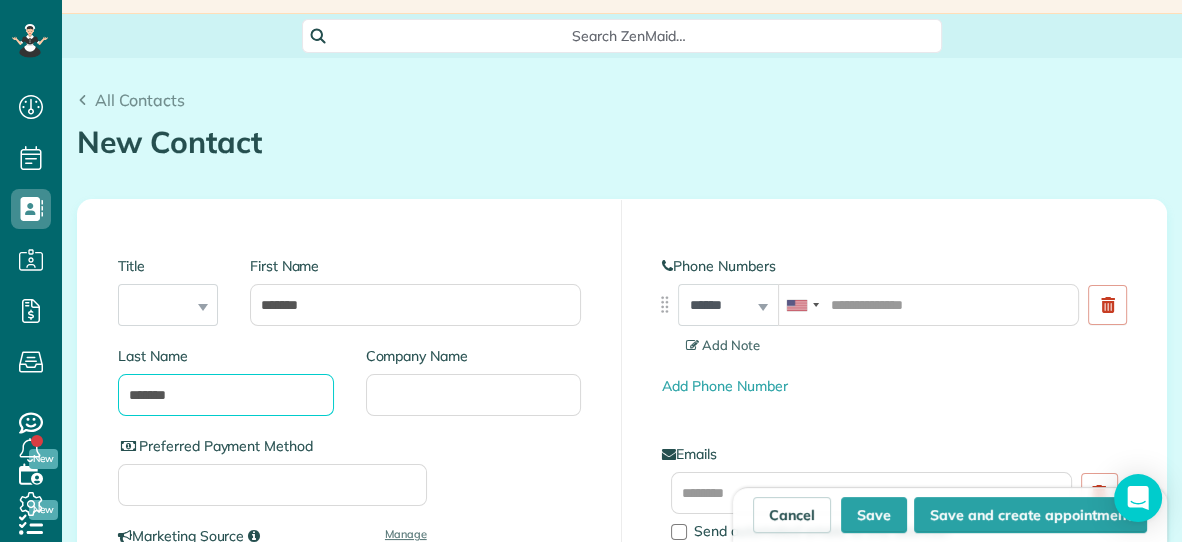 click on "*******" at bounding box center (226, 395) 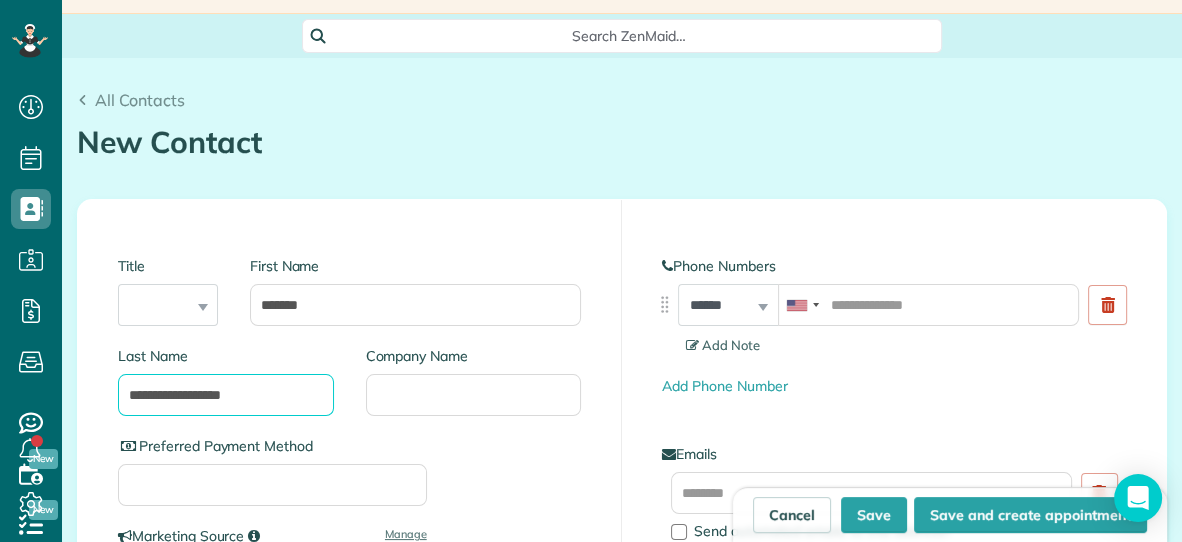 type on "**********" 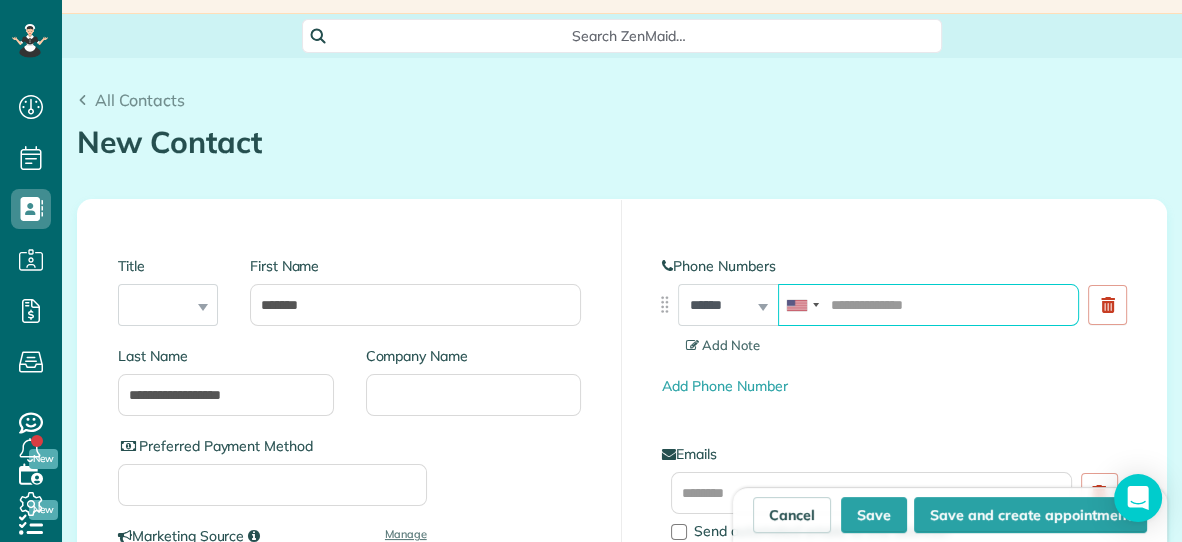 click at bounding box center [928, 305] 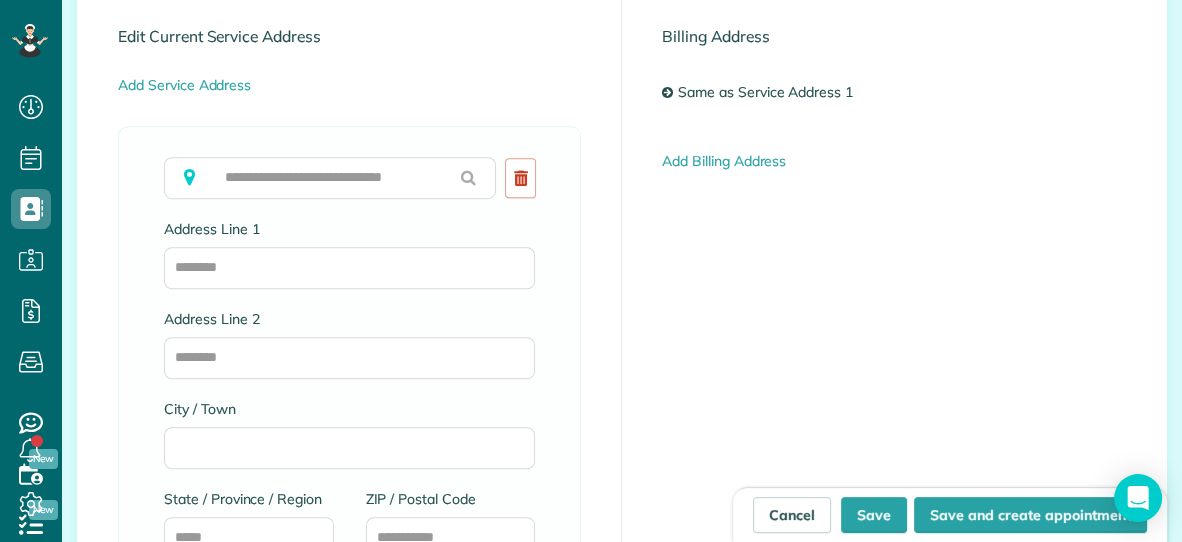 scroll, scrollTop: 1151, scrollLeft: 0, axis: vertical 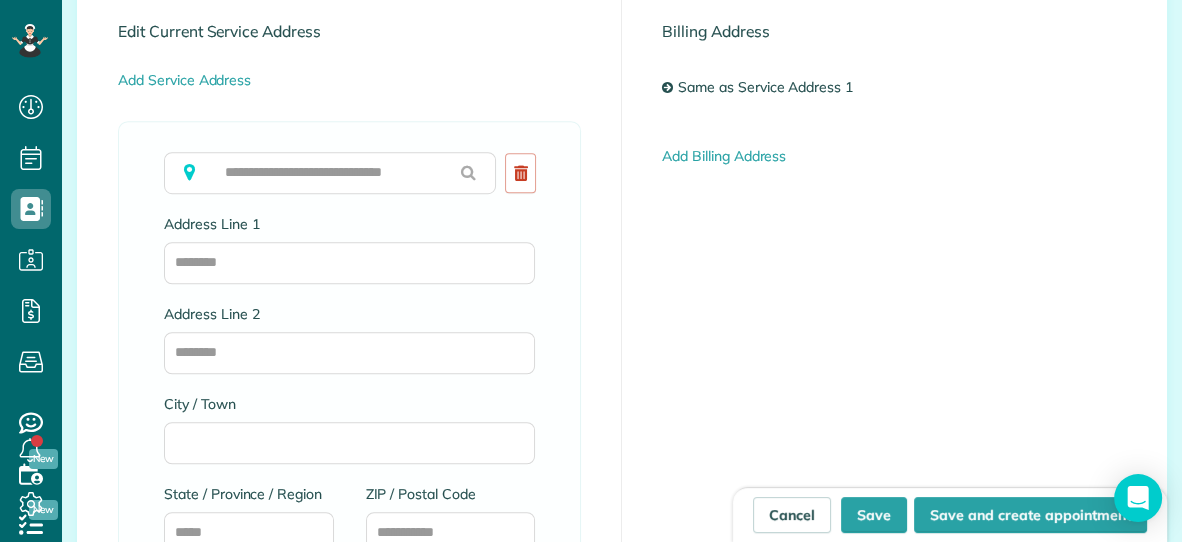 type on "**********" 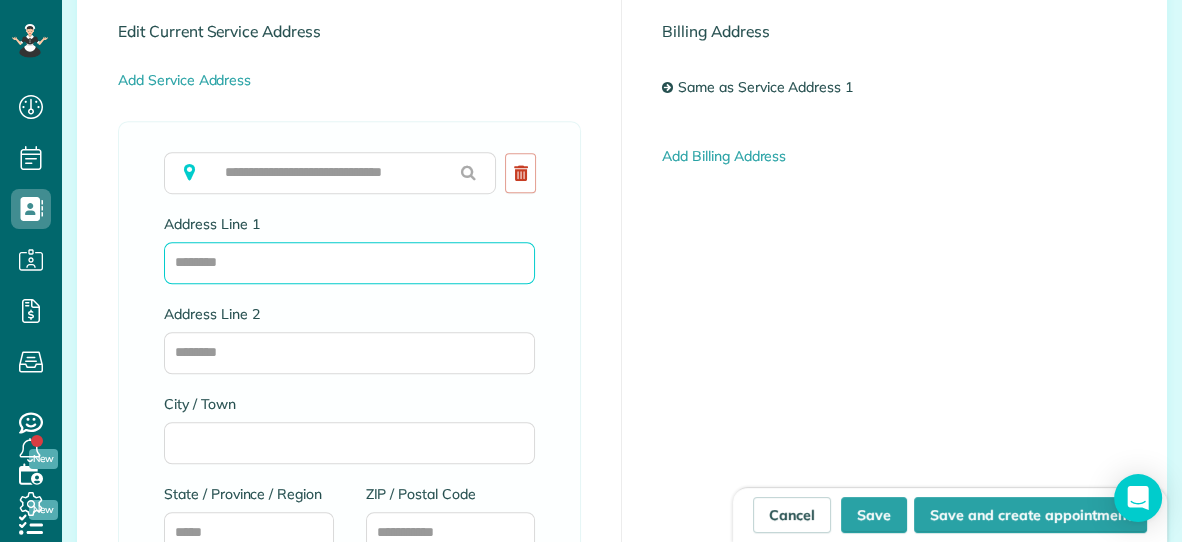 click on "Address Line 1" at bounding box center (349, 263) 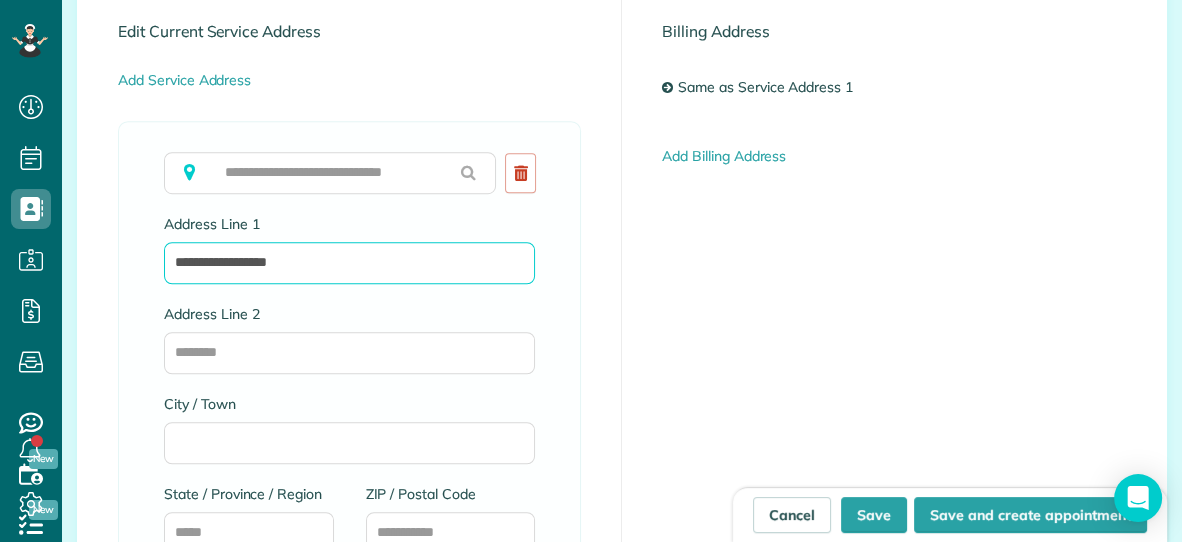 type on "**********" 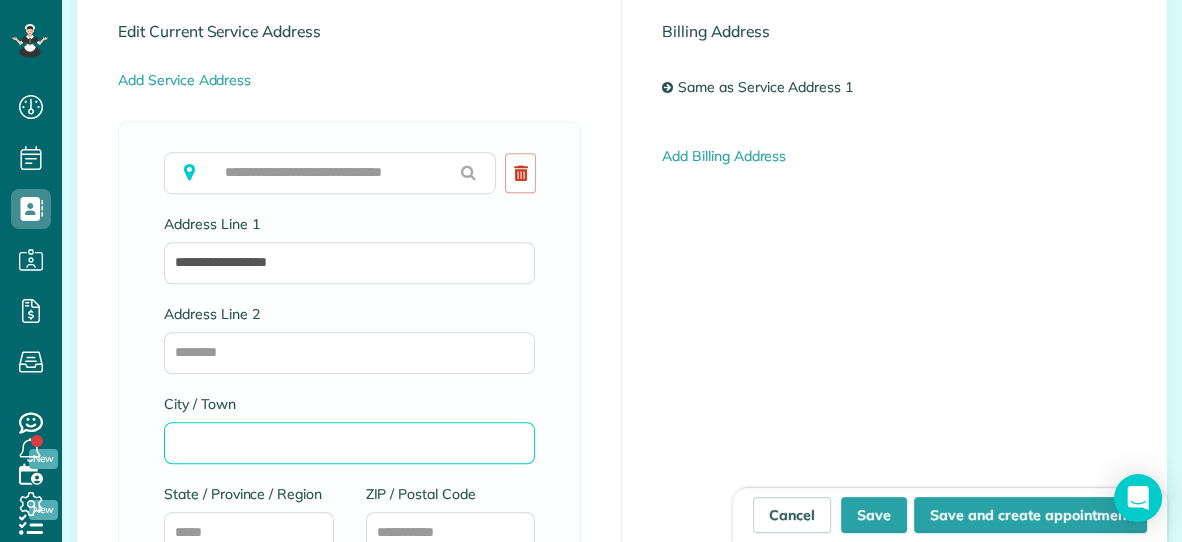 click on "City / Town" at bounding box center [349, 443] 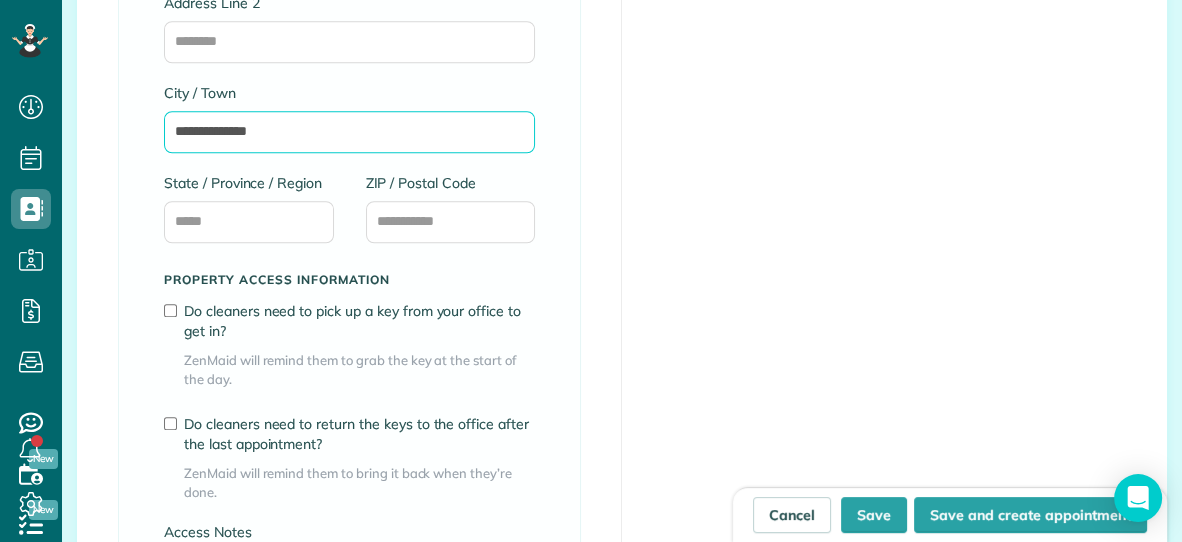 scroll, scrollTop: 1476, scrollLeft: 0, axis: vertical 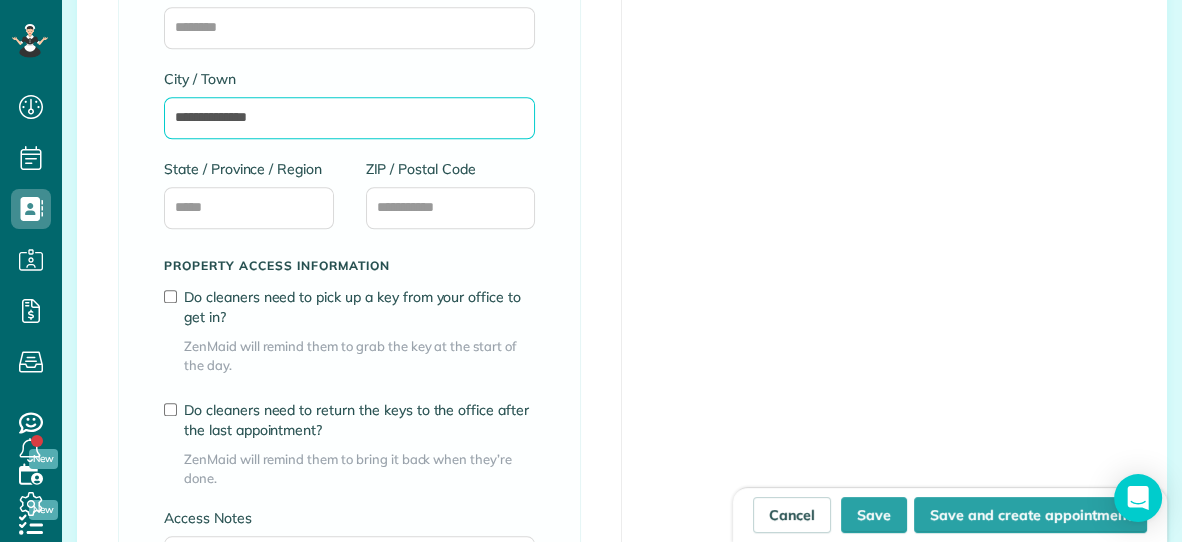 type on "**********" 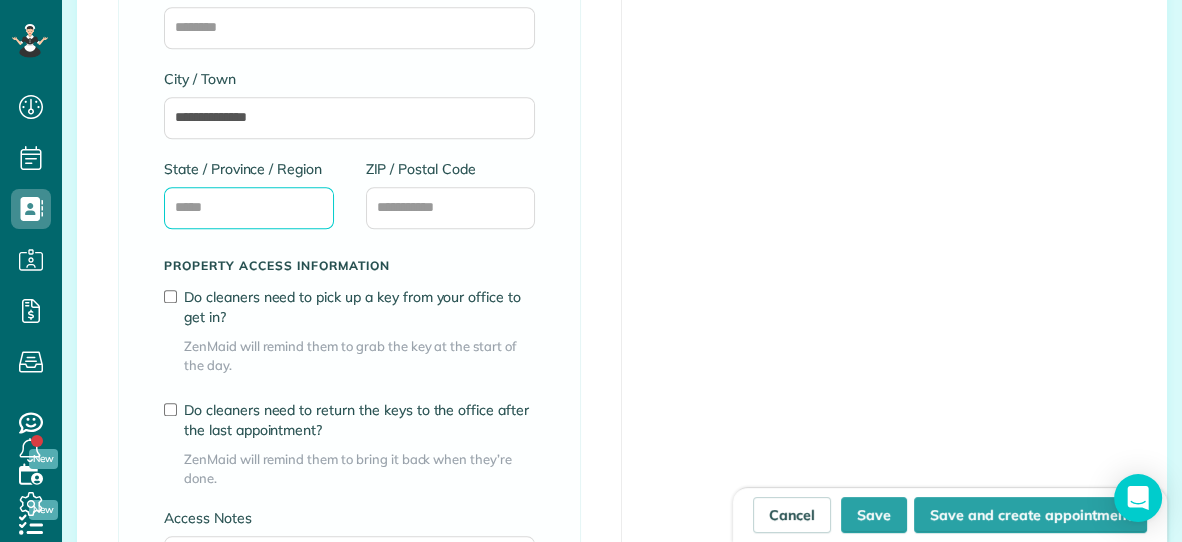 click on "State / Province / Region" at bounding box center [249, 208] 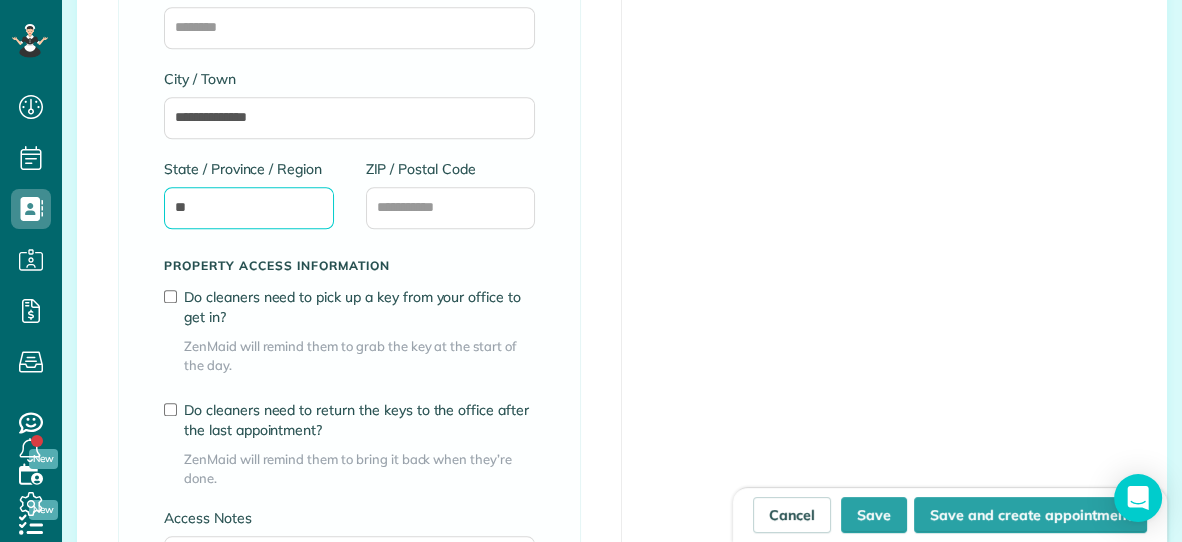 type on "**" 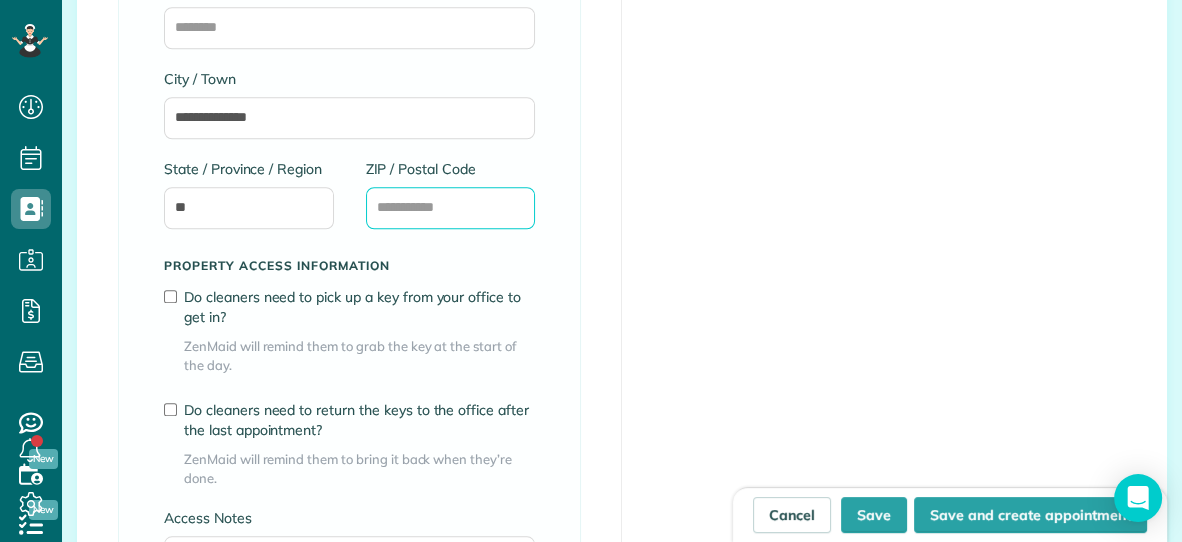 click on "ZIP / Postal Code" at bounding box center (451, 208) 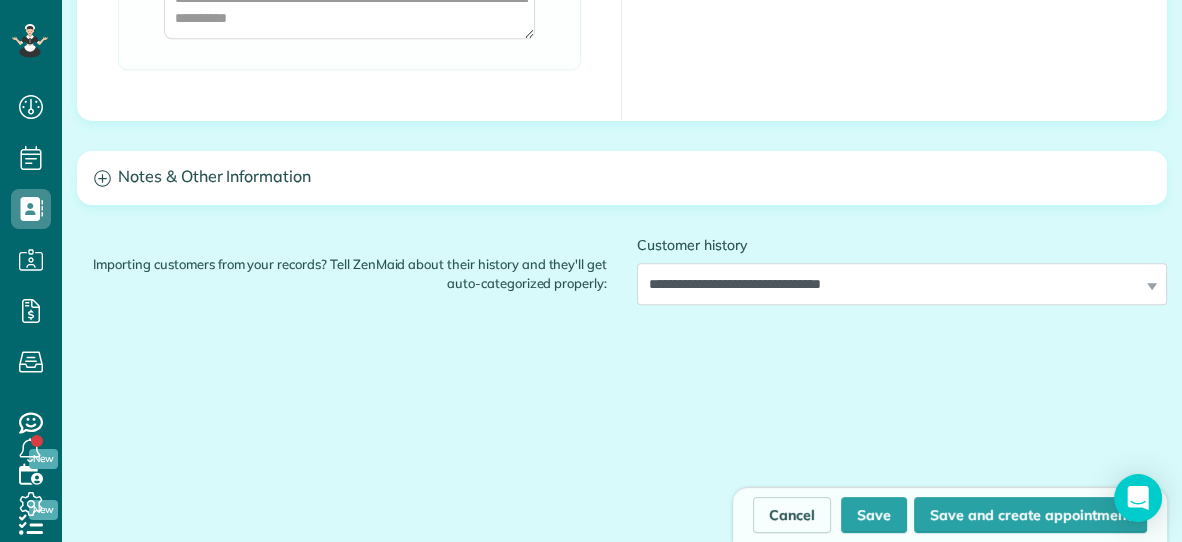 scroll, scrollTop: 2063, scrollLeft: 0, axis: vertical 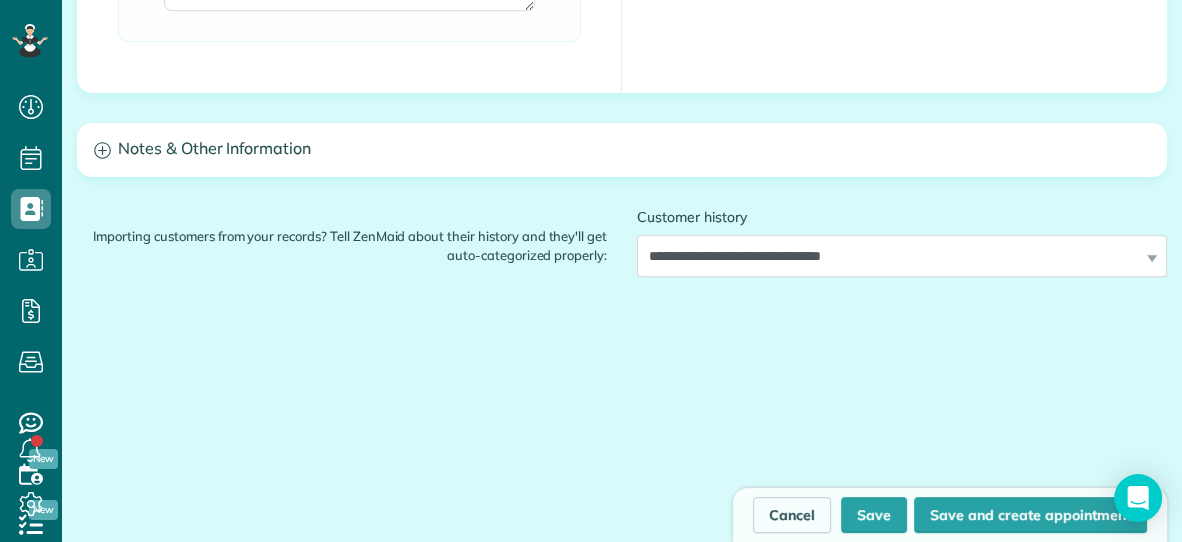 type on "*****" 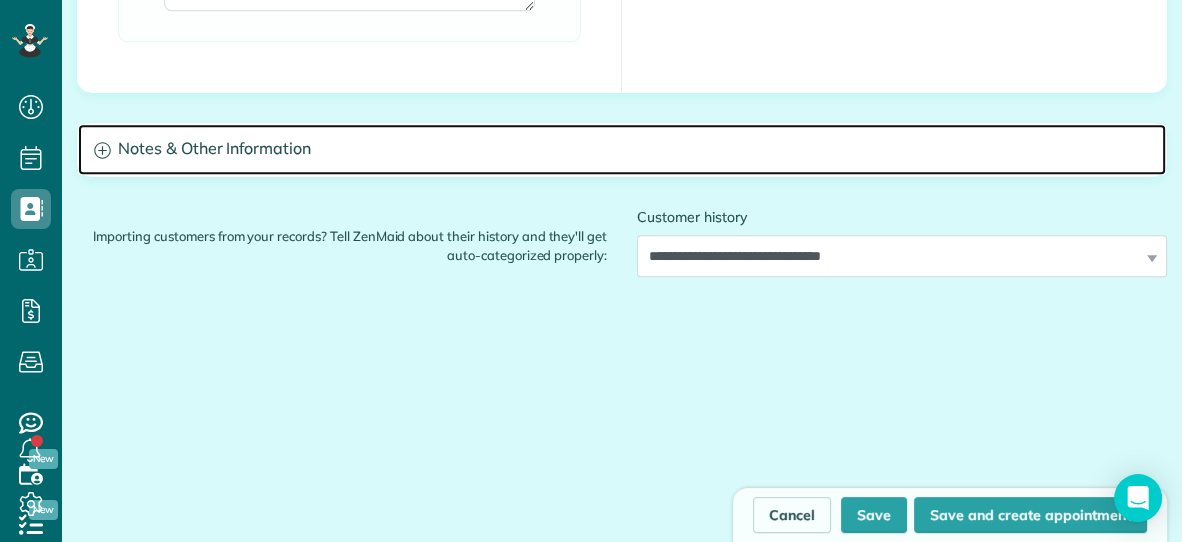 click on "Notes & Other Information" at bounding box center [622, 149] 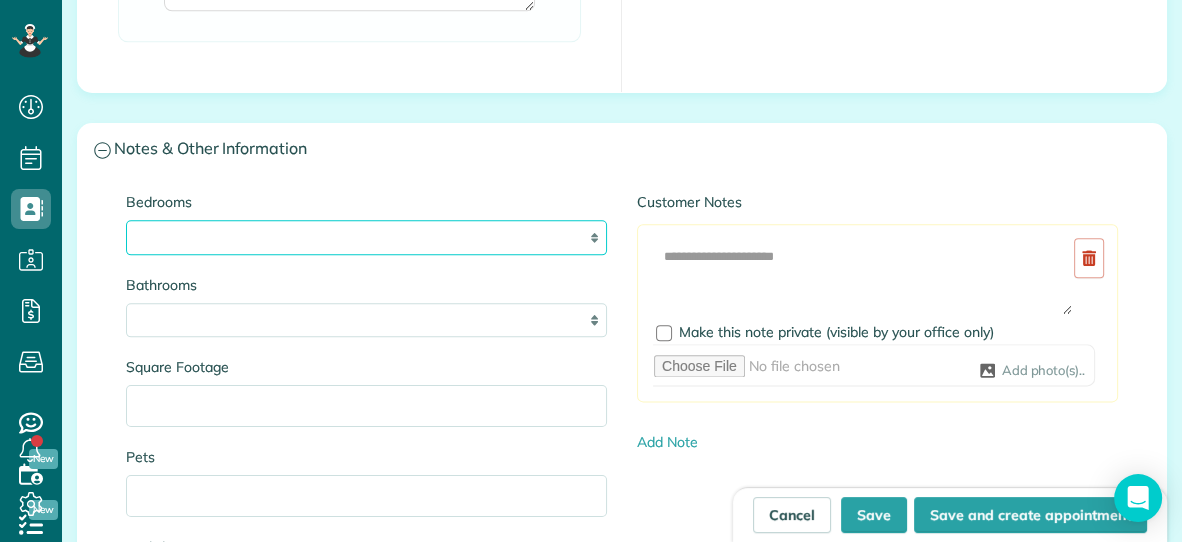 click on "*
*
*
*
**" at bounding box center (366, 237) 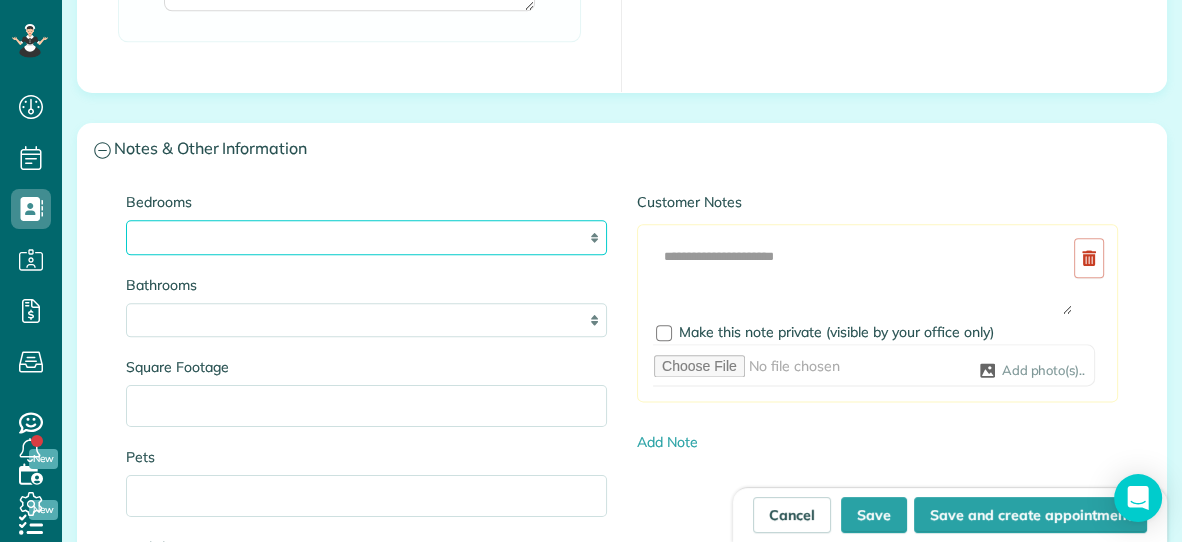 select on "*" 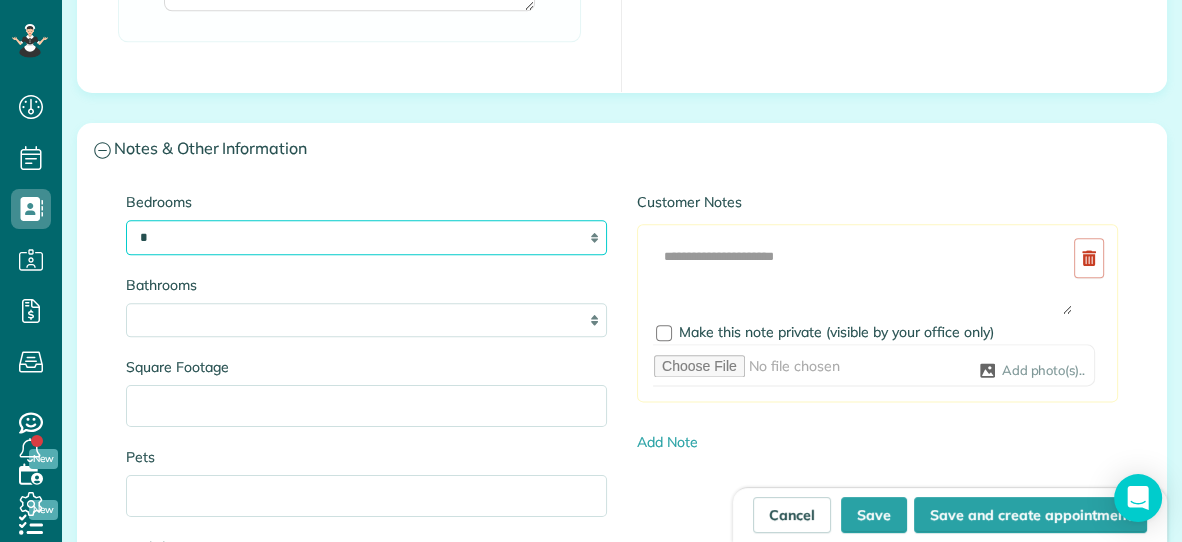 click on "*
*
*
*
**" at bounding box center [366, 237] 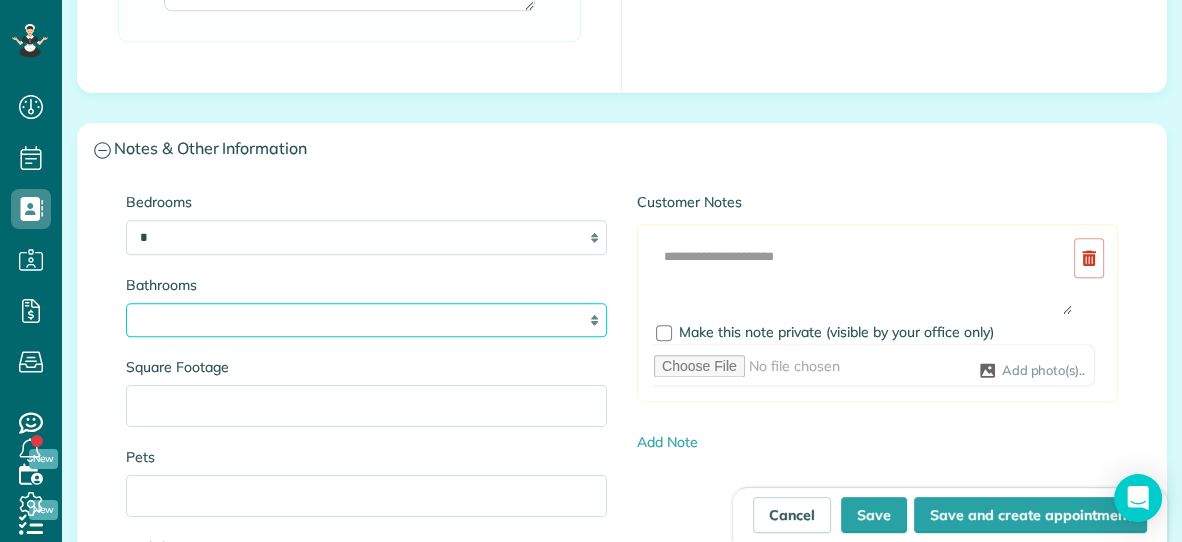 click on "*
***
*
***
*
***
*
***
**" at bounding box center (366, 320) 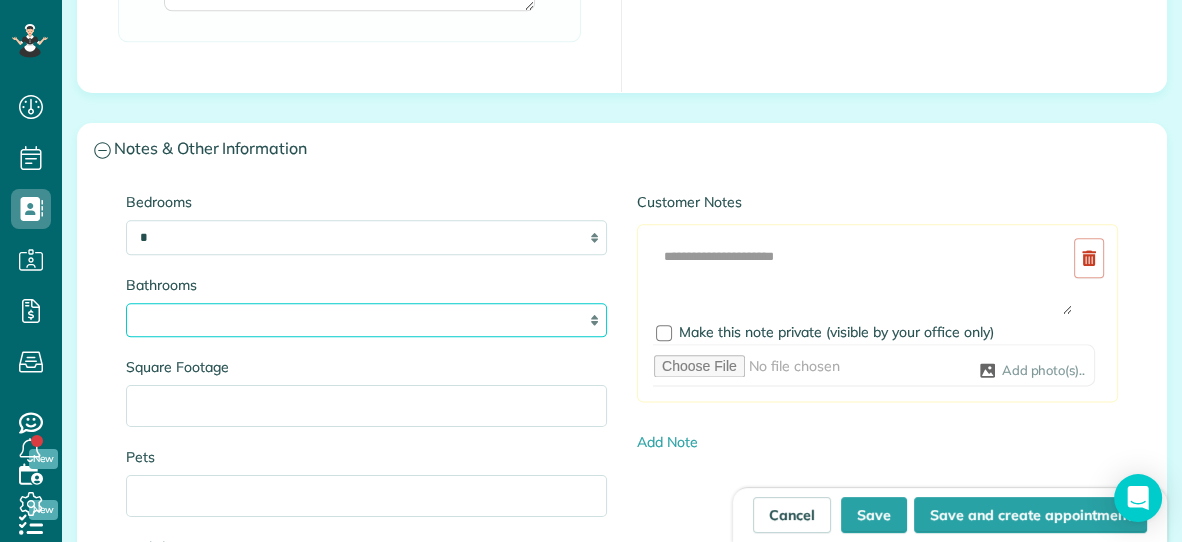 select on "***" 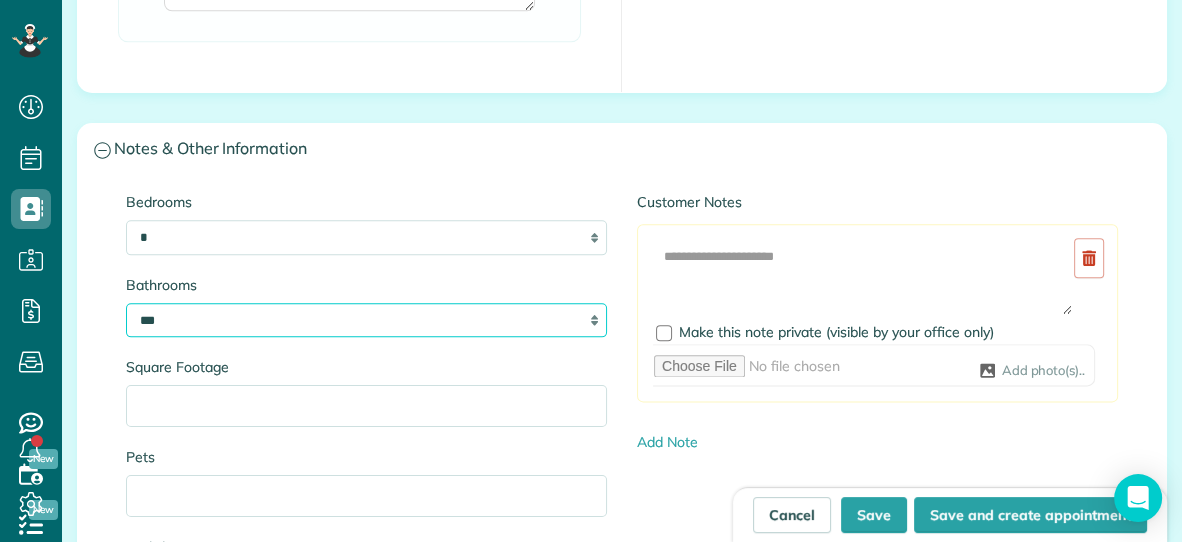 click on "*
***
*
***
*
***
*
***
**" at bounding box center (366, 320) 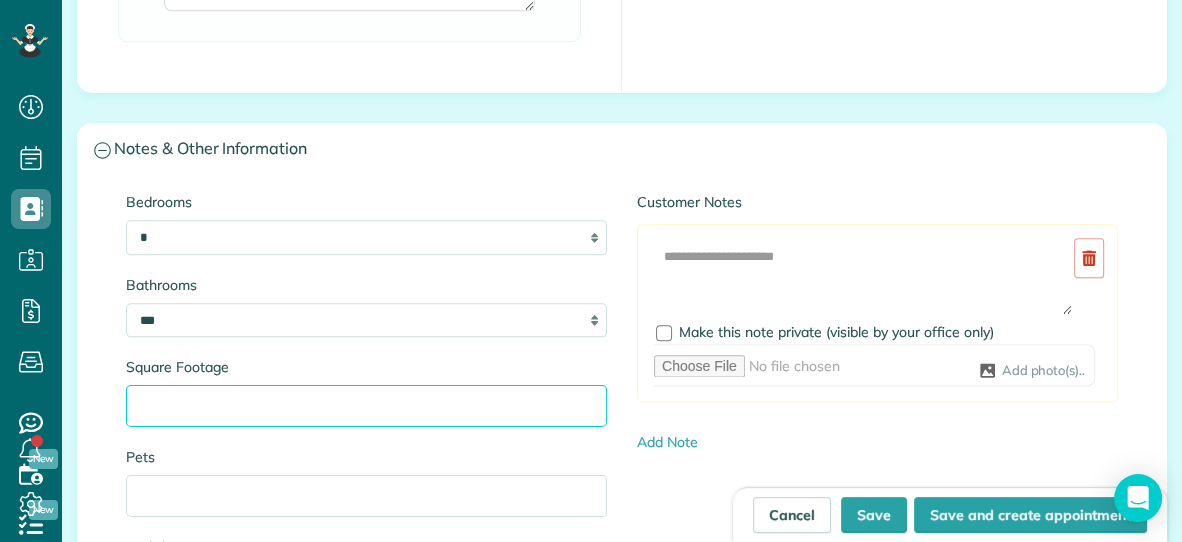 click on "Square Footage" at bounding box center [366, 406] 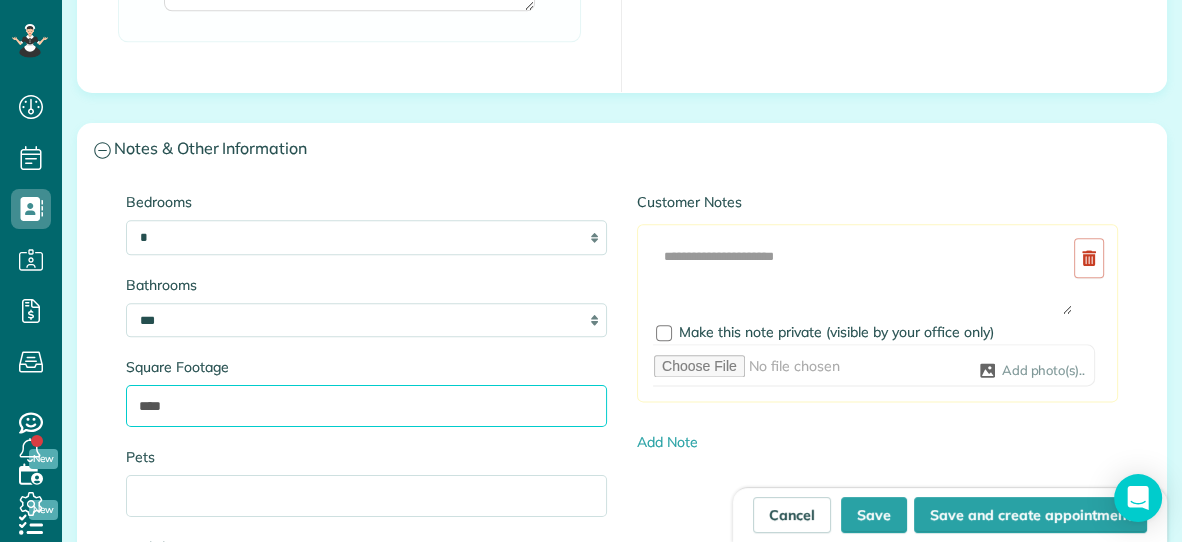 type on "****" 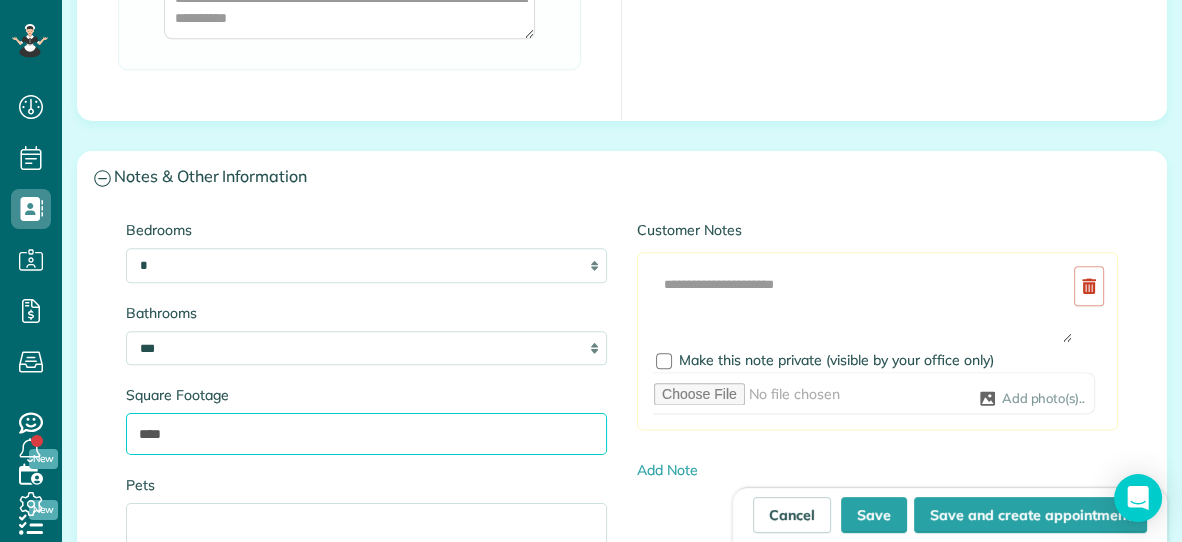 scroll, scrollTop: 2046, scrollLeft: 0, axis: vertical 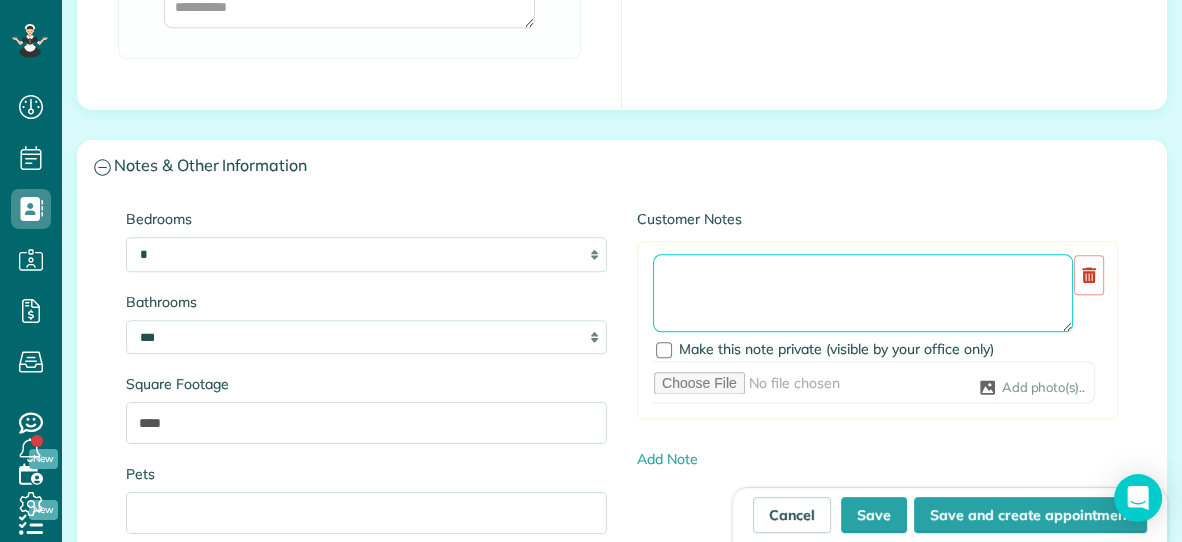 click at bounding box center (863, 293) 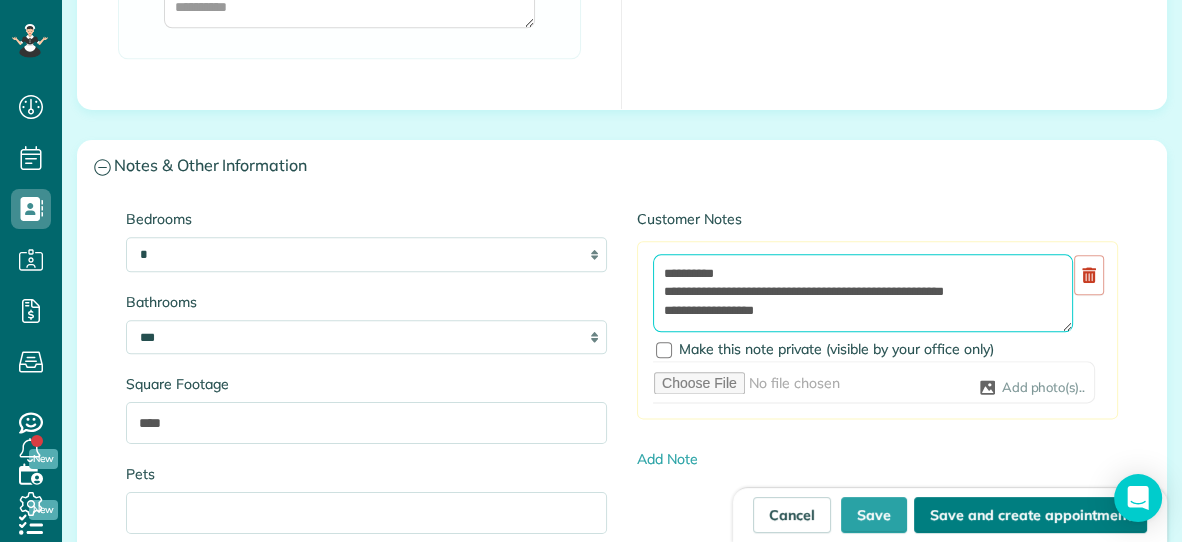 type on "**********" 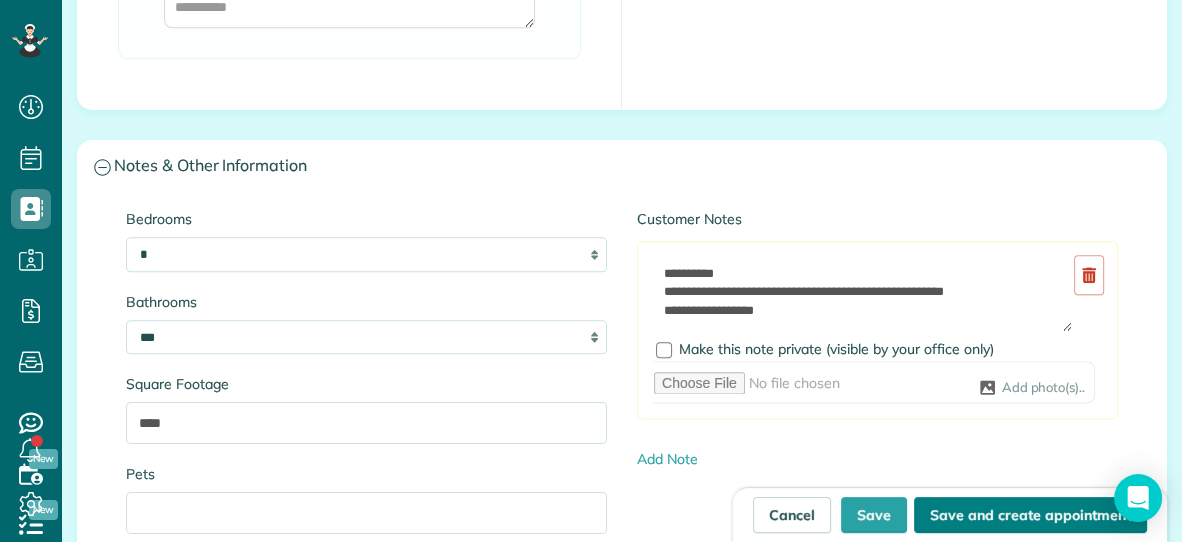 click on "Save and create appointment" at bounding box center (1030, 515) 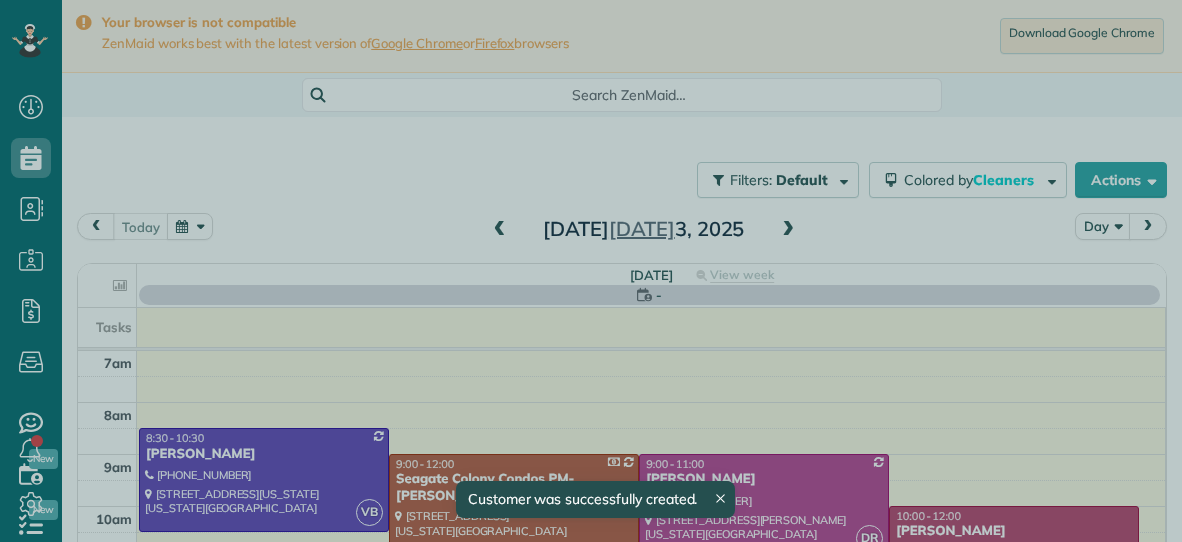 scroll, scrollTop: 0, scrollLeft: 0, axis: both 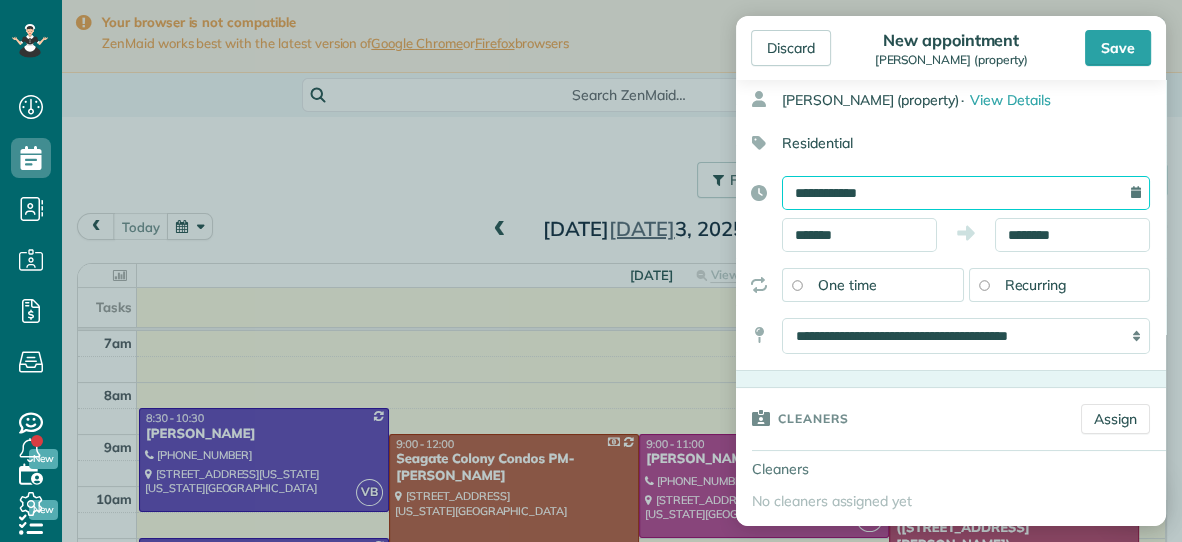 click on "**********" at bounding box center (966, 193) 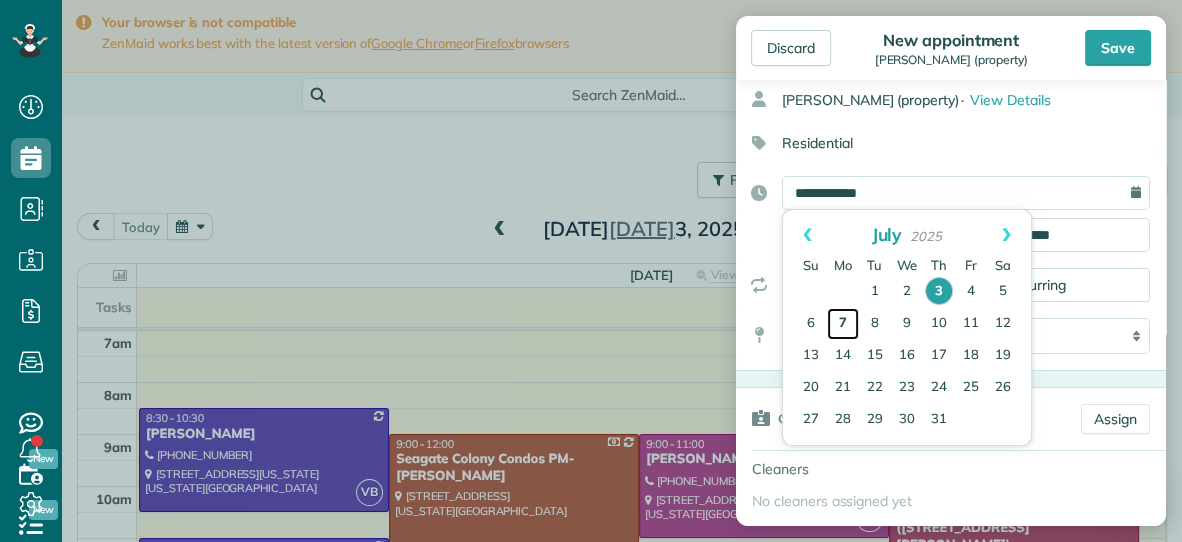 click on "7" at bounding box center [843, 324] 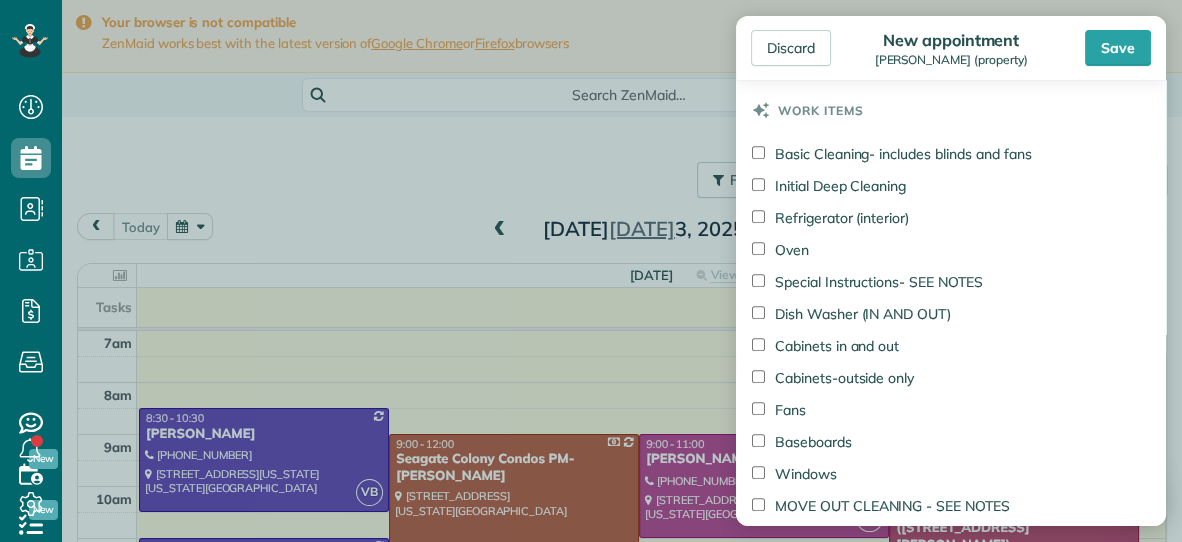 scroll, scrollTop: 1003, scrollLeft: 0, axis: vertical 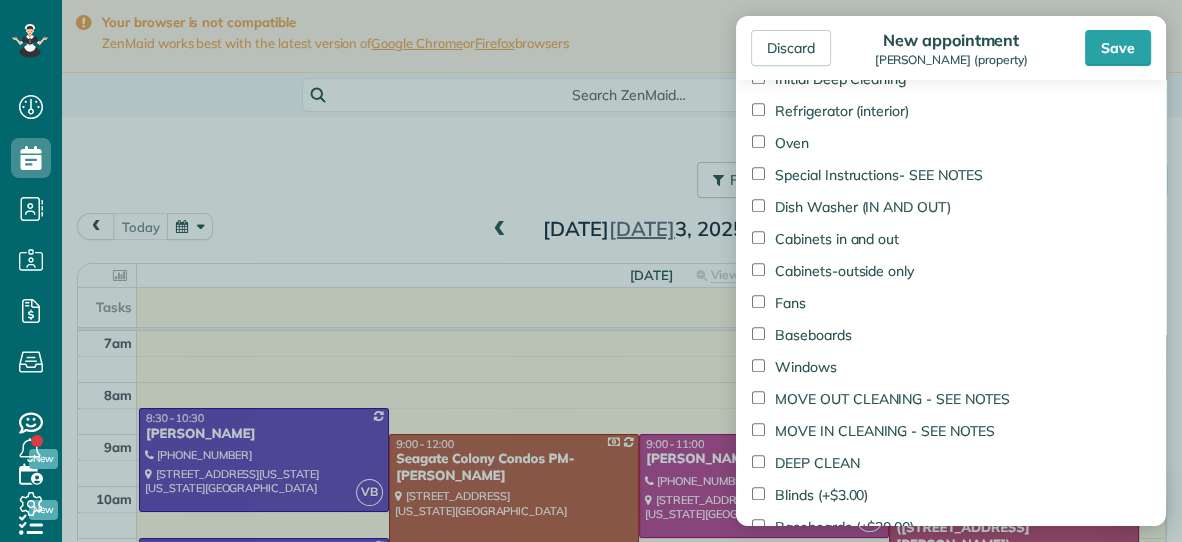 click on "Baseboards" at bounding box center (802, 335) 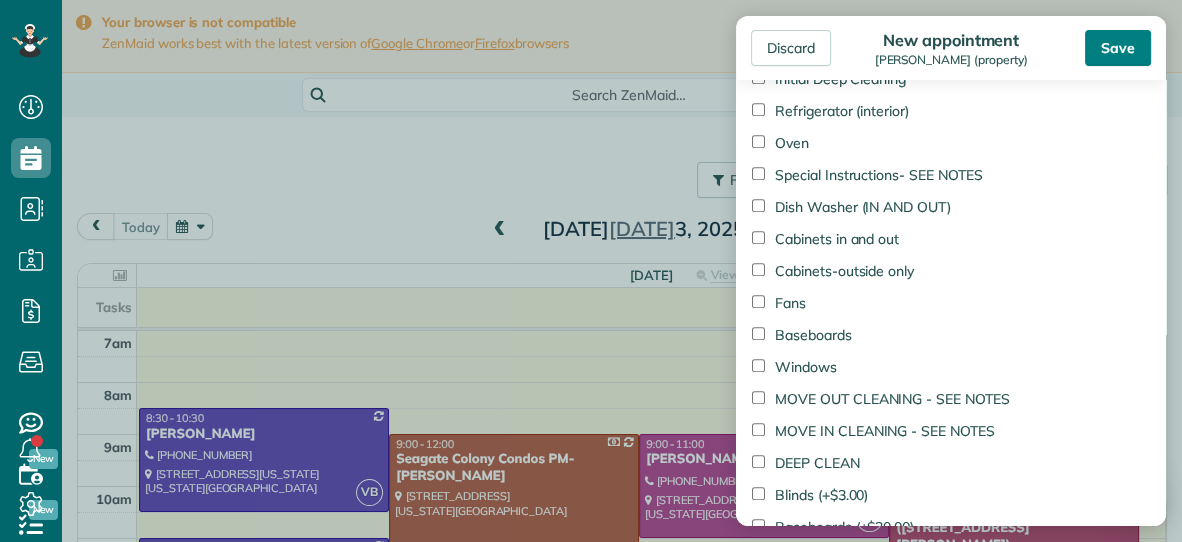 click on "Save" at bounding box center [1118, 48] 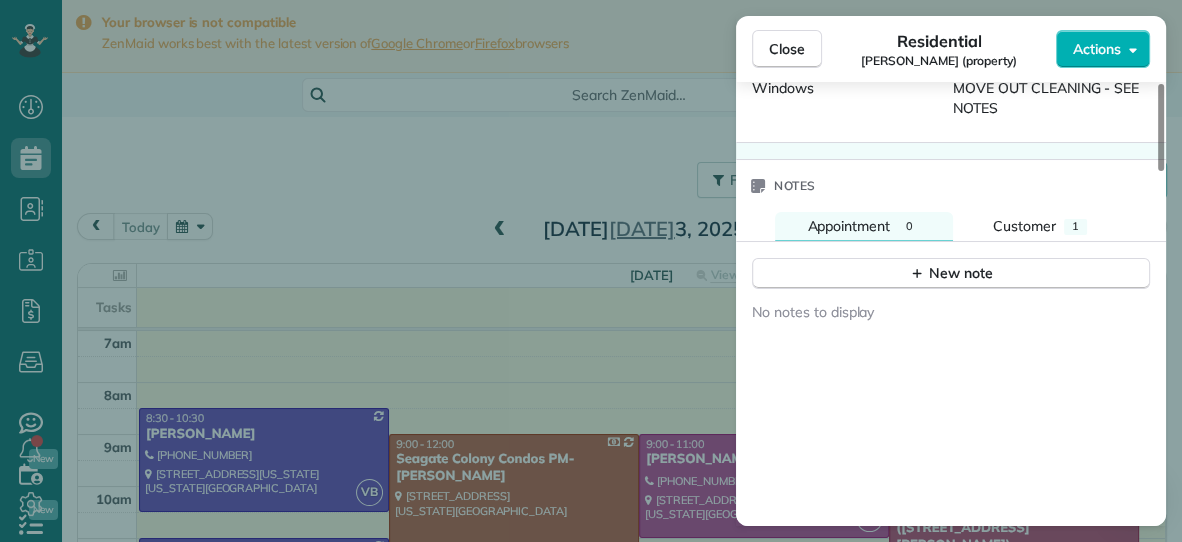 scroll, scrollTop: 1619, scrollLeft: 0, axis: vertical 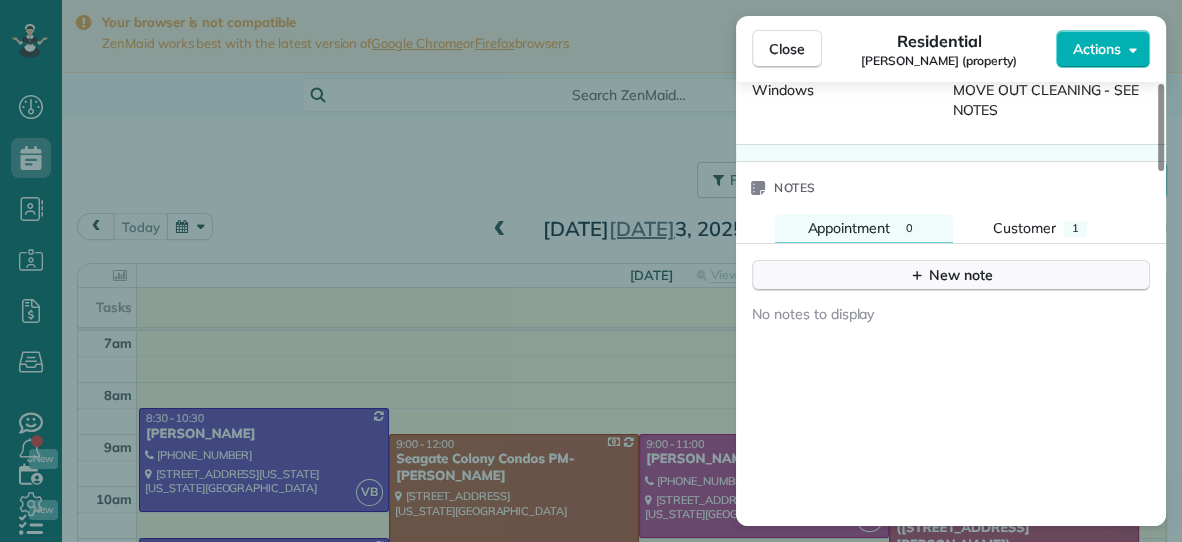 click on "New note" at bounding box center (951, 275) 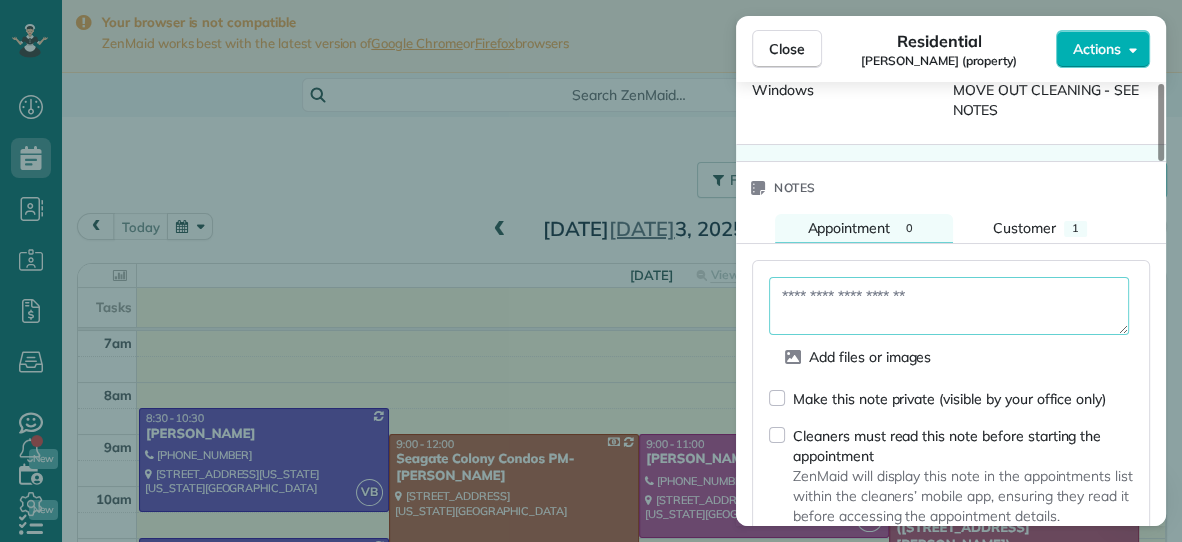 click at bounding box center [949, 306] 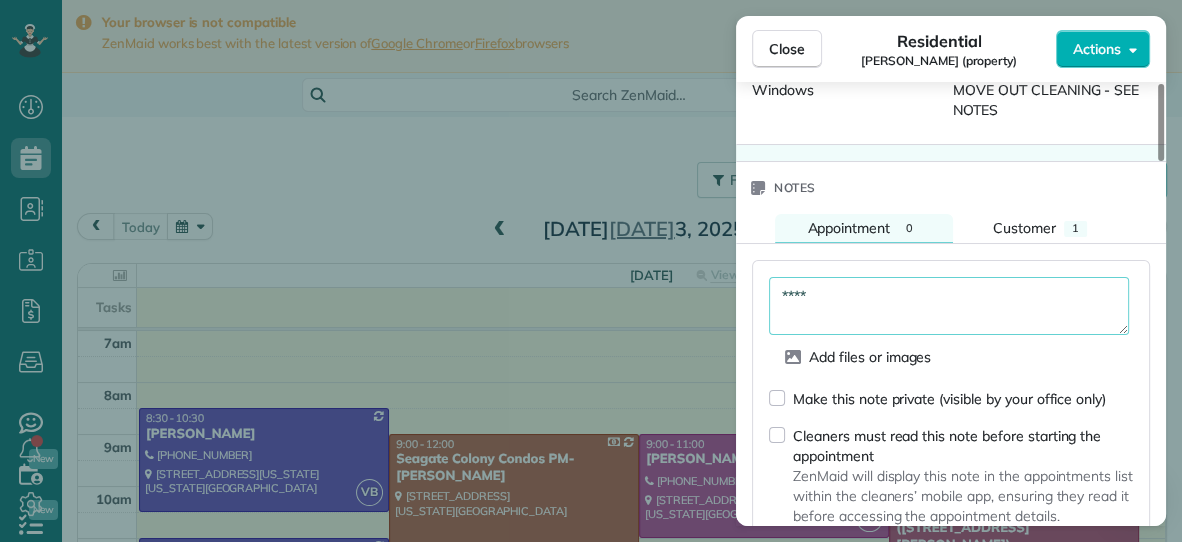 type on "****" 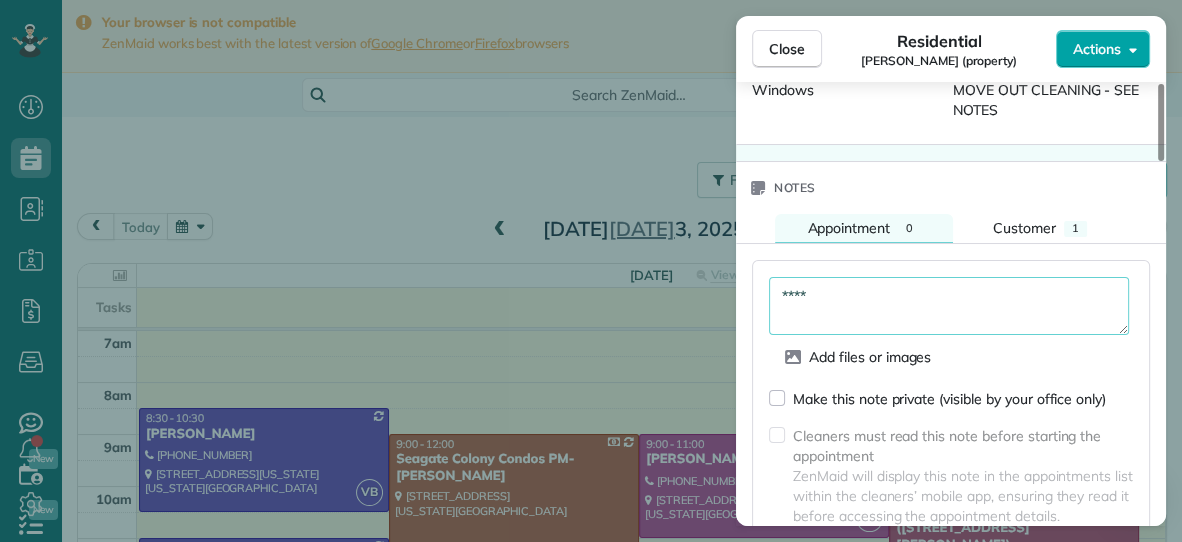 click on "Actions" at bounding box center [1097, 49] 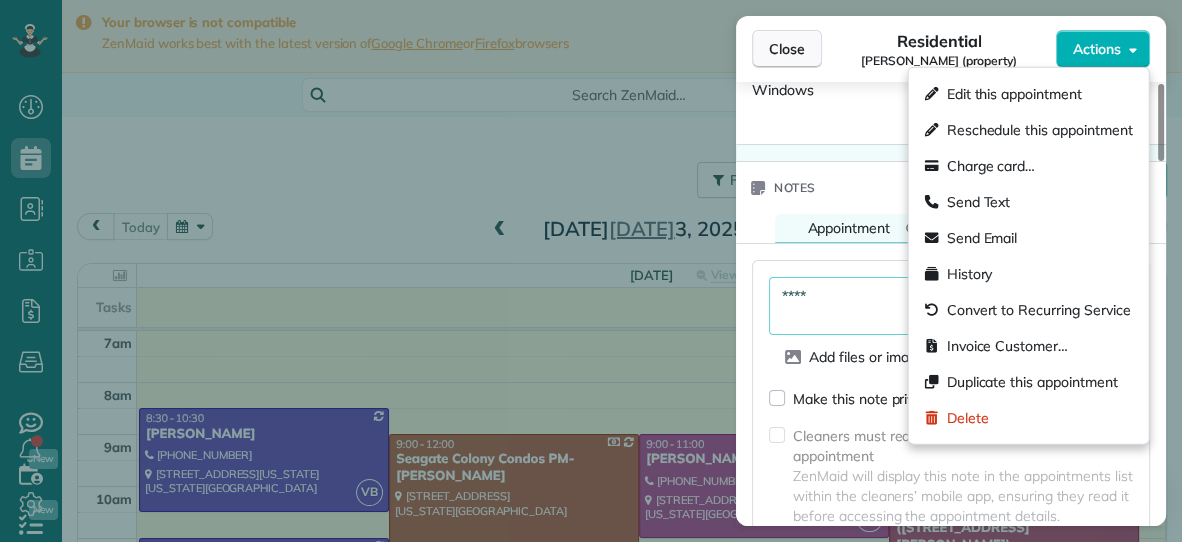 click on "Close" at bounding box center (787, 49) 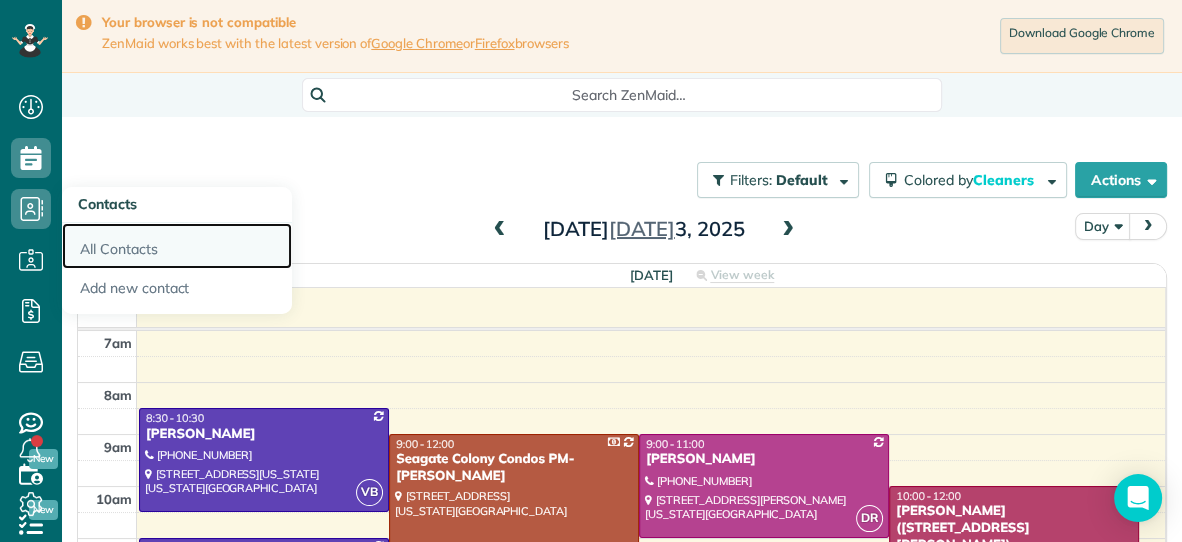 click on "All Contacts" at bounding box center [177, 246] 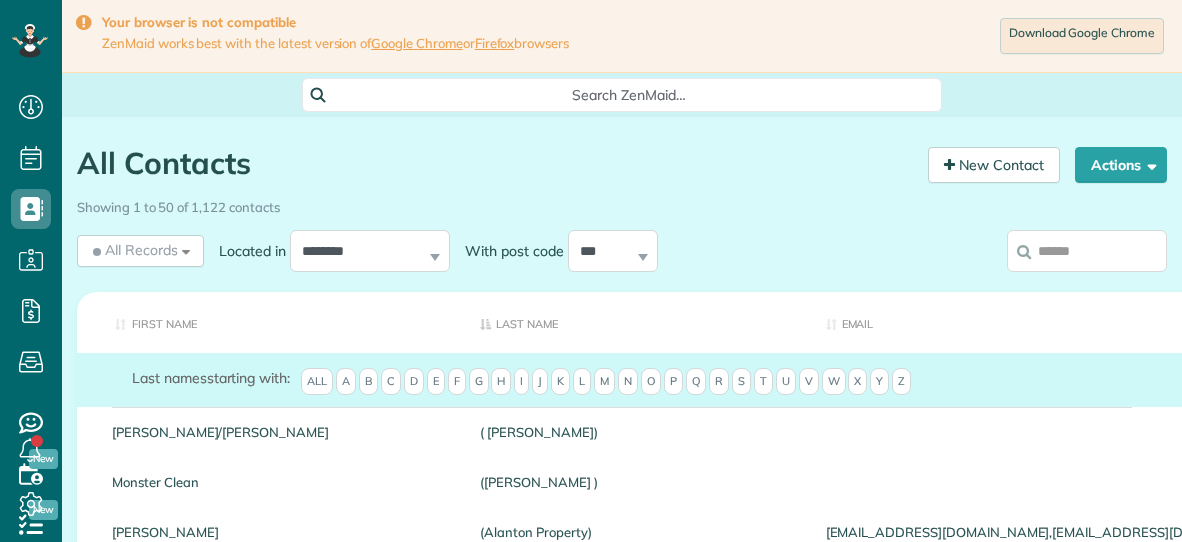 scroll, scrollTop: 0, scrollLeft: 0, axis: both 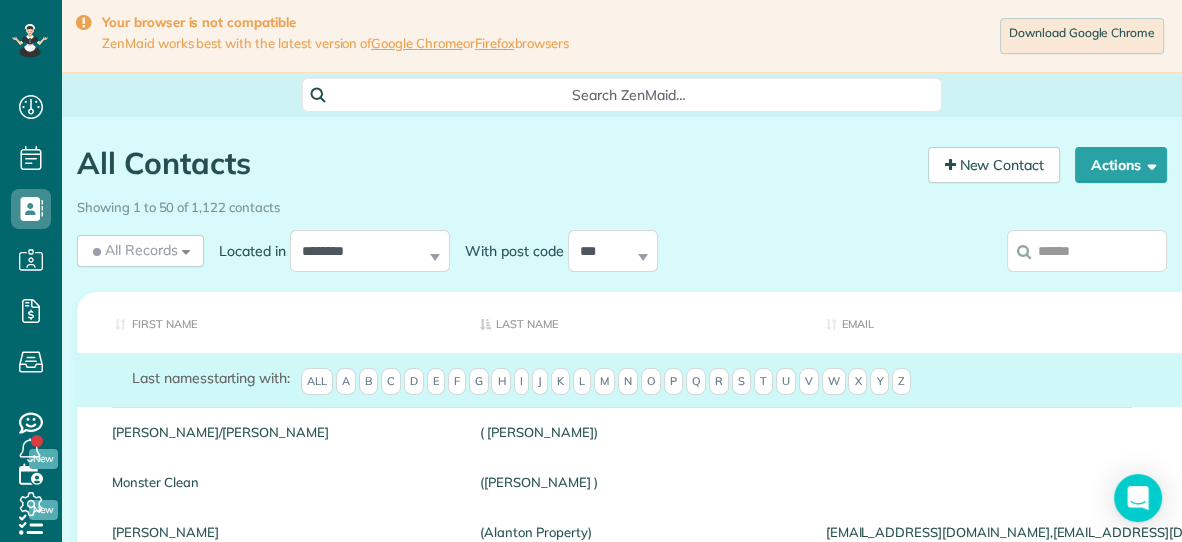 click at bounding box center (1087, 251) 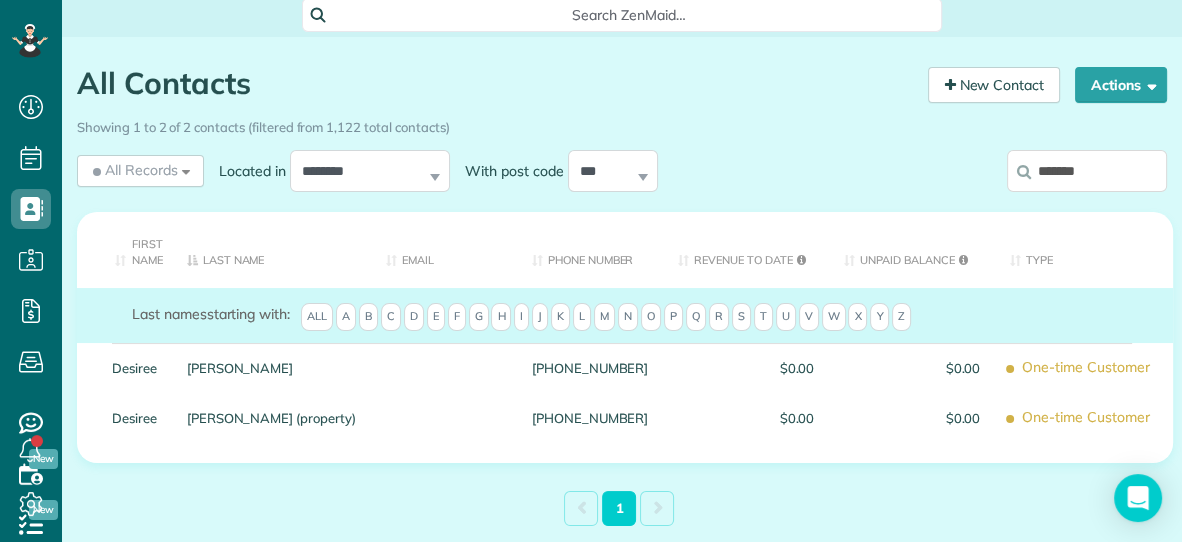 scroll, scrollTop: 89, scrollLeft: 0, axis: vertical 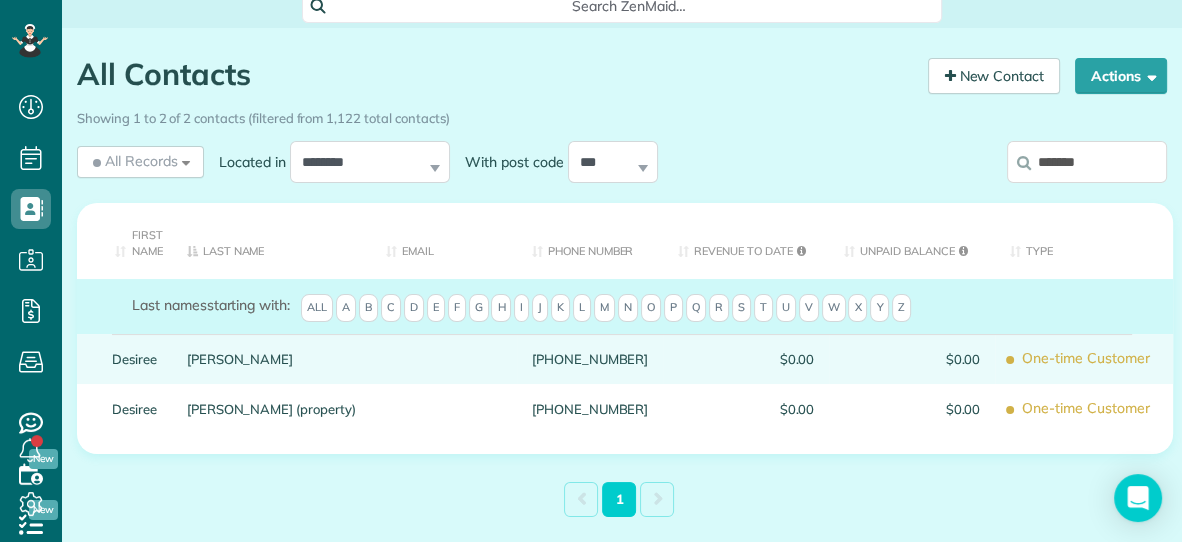 type on "*******" 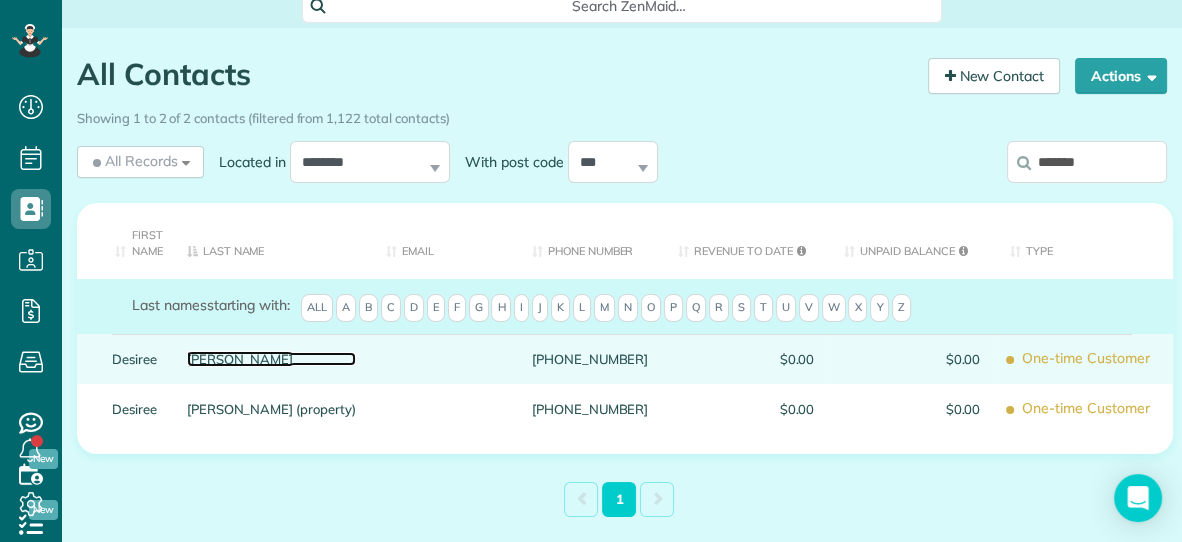 click on "Ladyman" at bounding box center (271, 359) 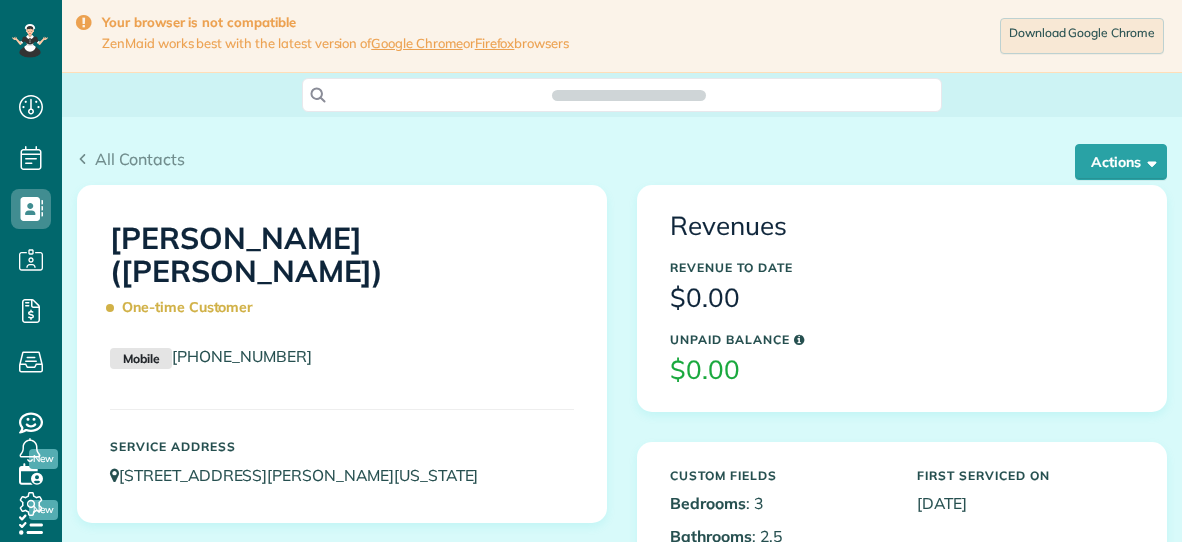 scroll, scrollTop: 0, scrollLeft: 0, axis: both 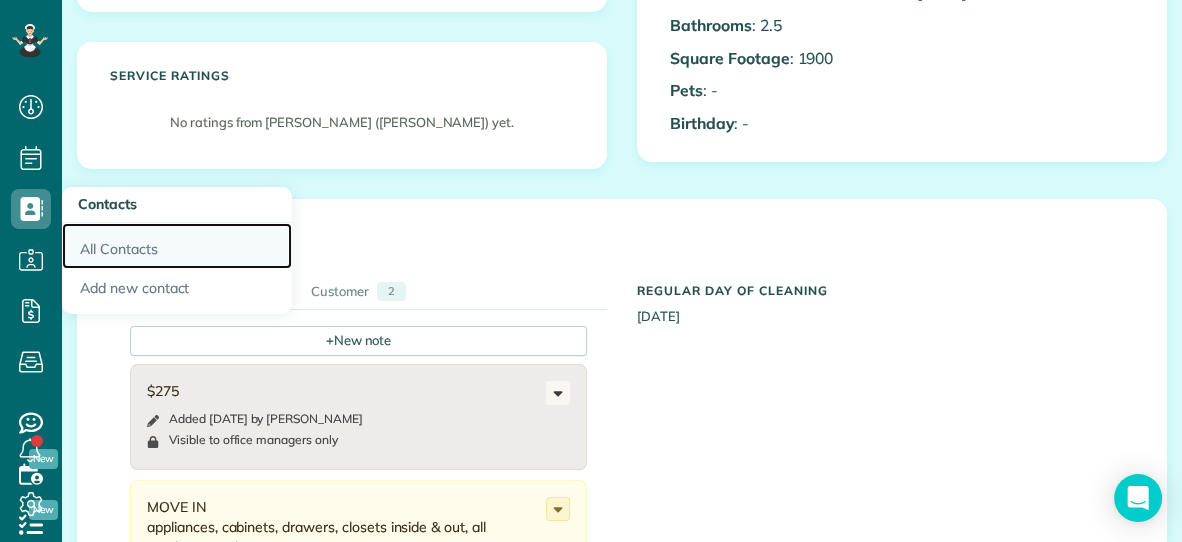 click on "All Contacts" at bounding box center (177, 246) 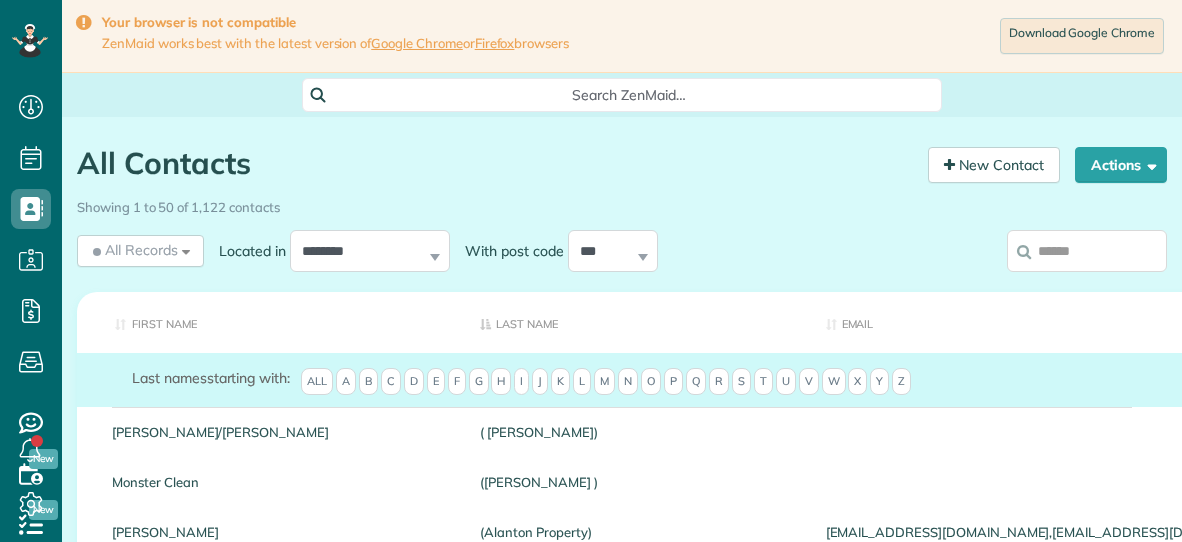scroll, scrollTop: 0, scrollLeft: 0, axis: both 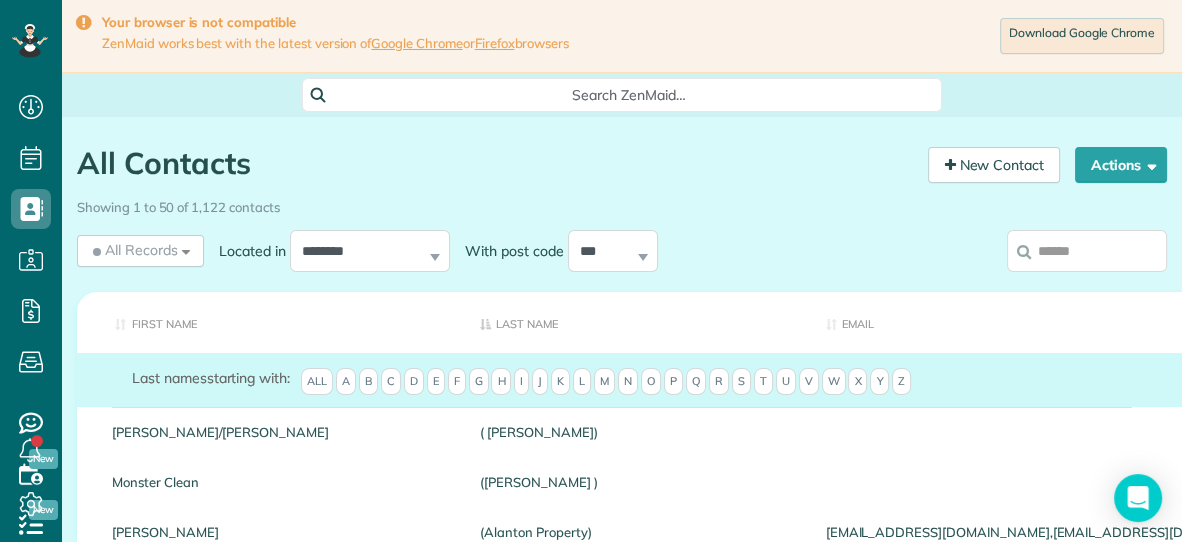 click at bounding box center (1087, 251) 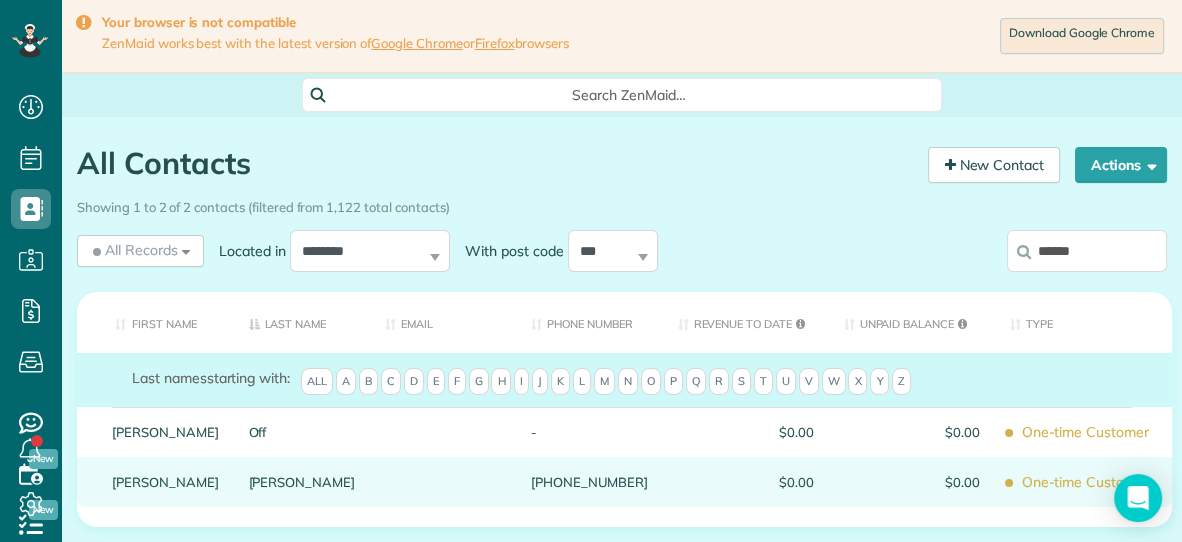 type on "******" 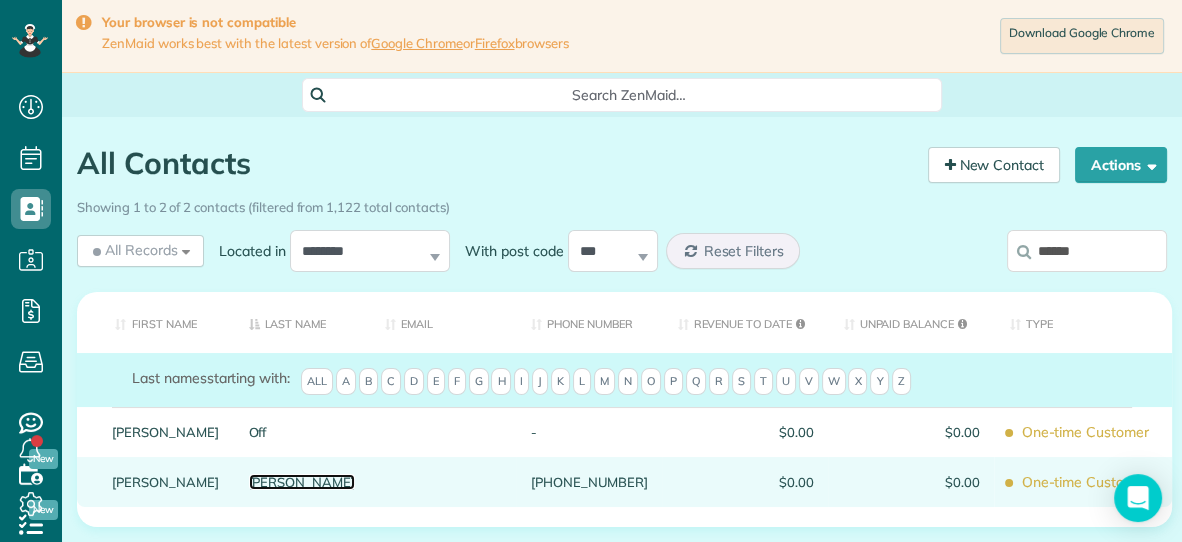 click on "Sorenson" at bounding box center [302, 482] 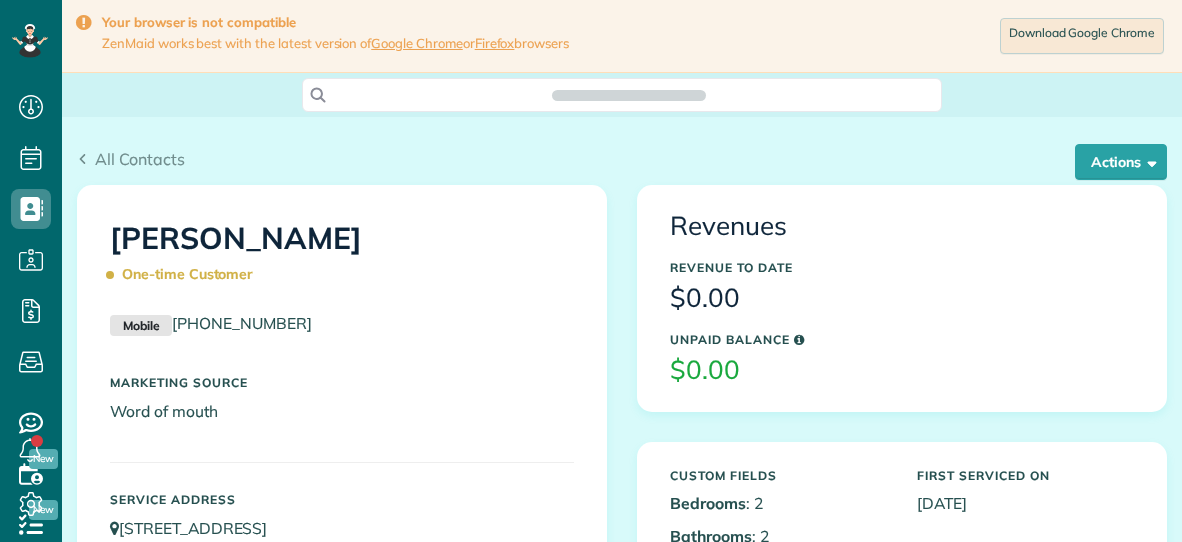 scroll, scrollTop: 0, scrollLeft: 0, axis: both 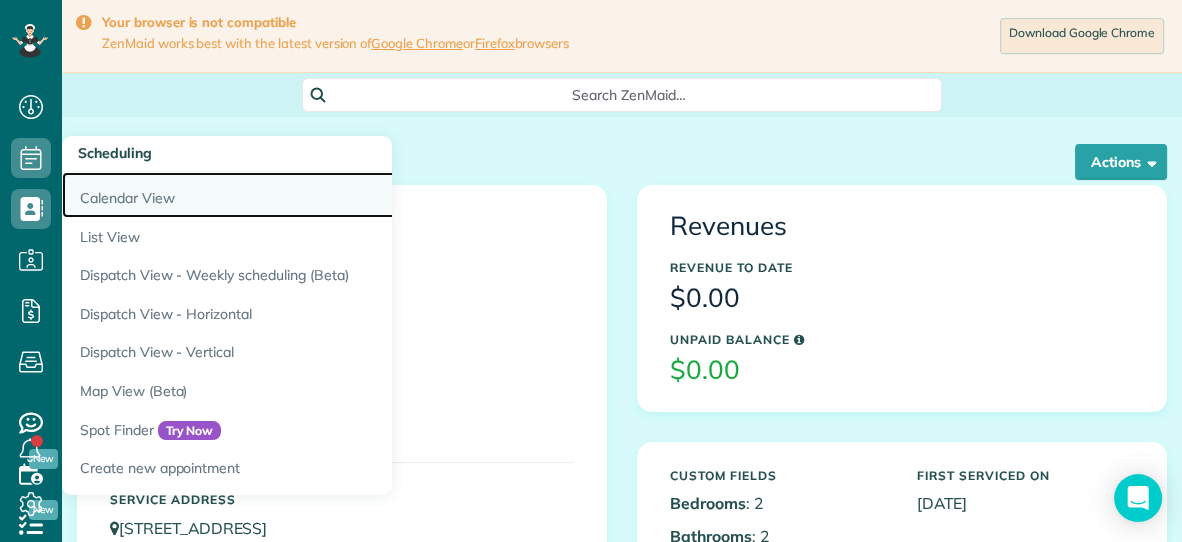 click on "Calendar View" at bounding box center [312, 195] 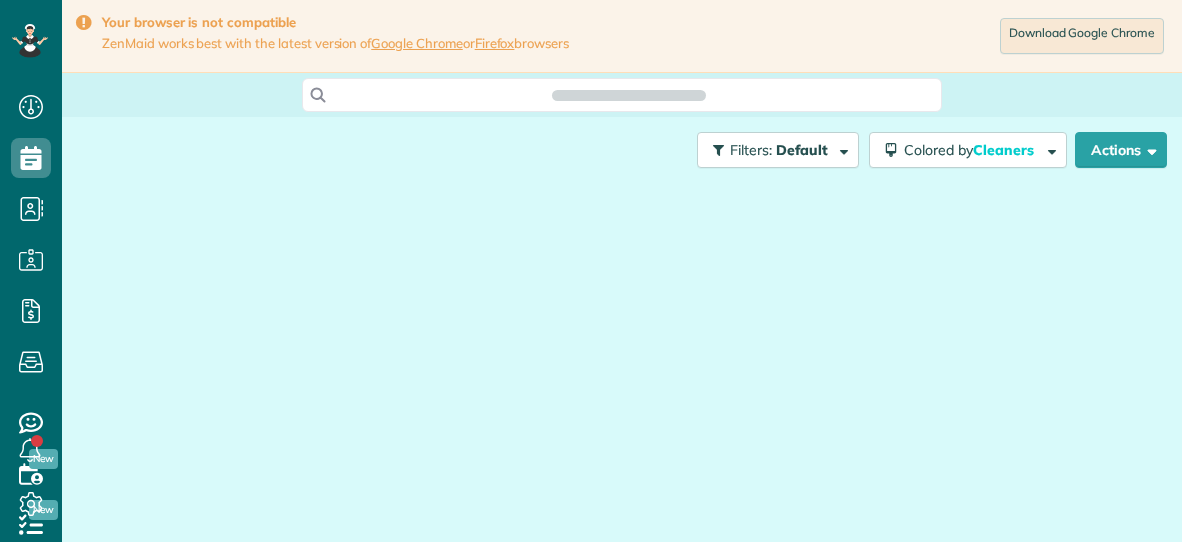 scroll, scrollTop: 0, scrollLeft: 0, axis: both 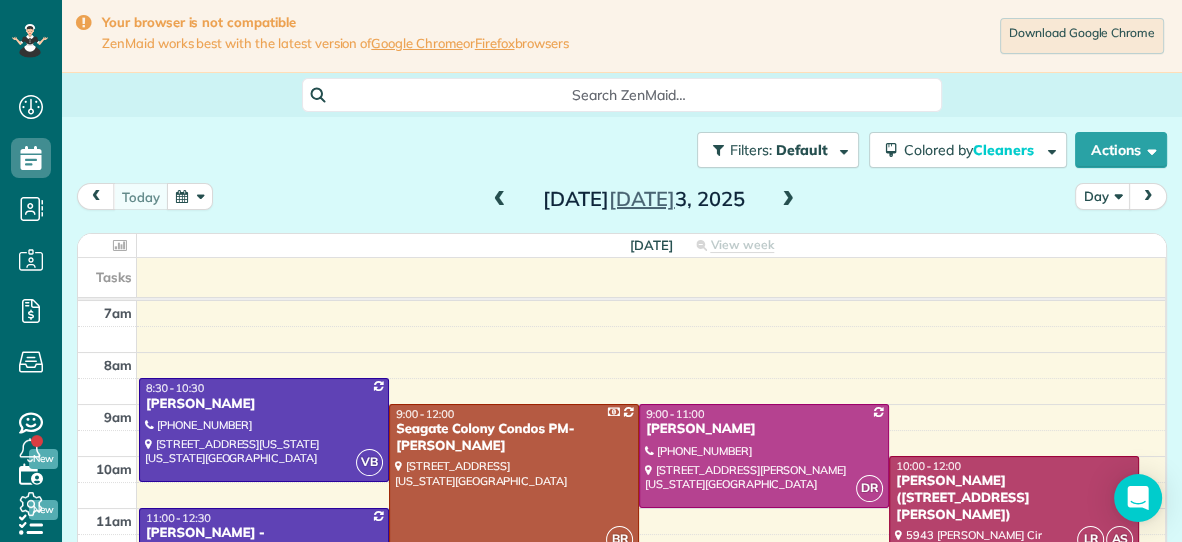 click at bounding box center (788, 200) 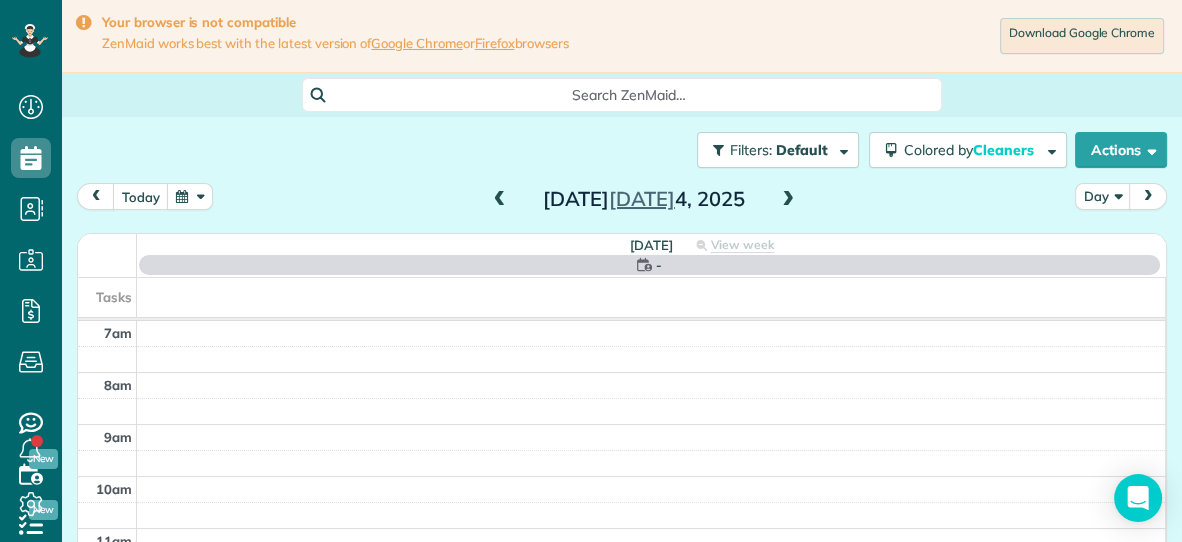 click at bounding box center (788, 200) 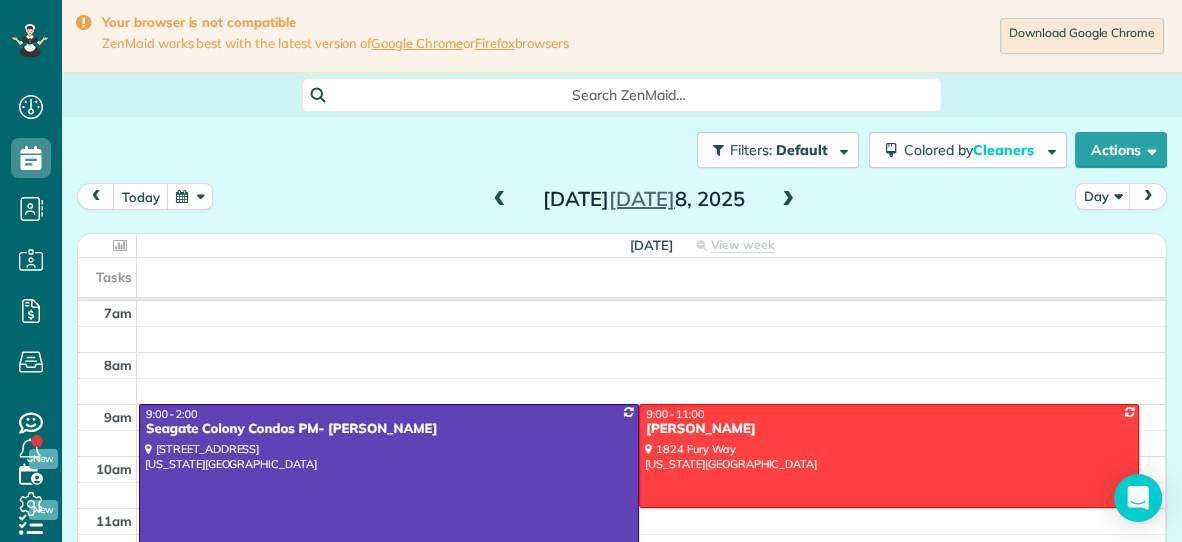 click at bounding box center (500, 200) 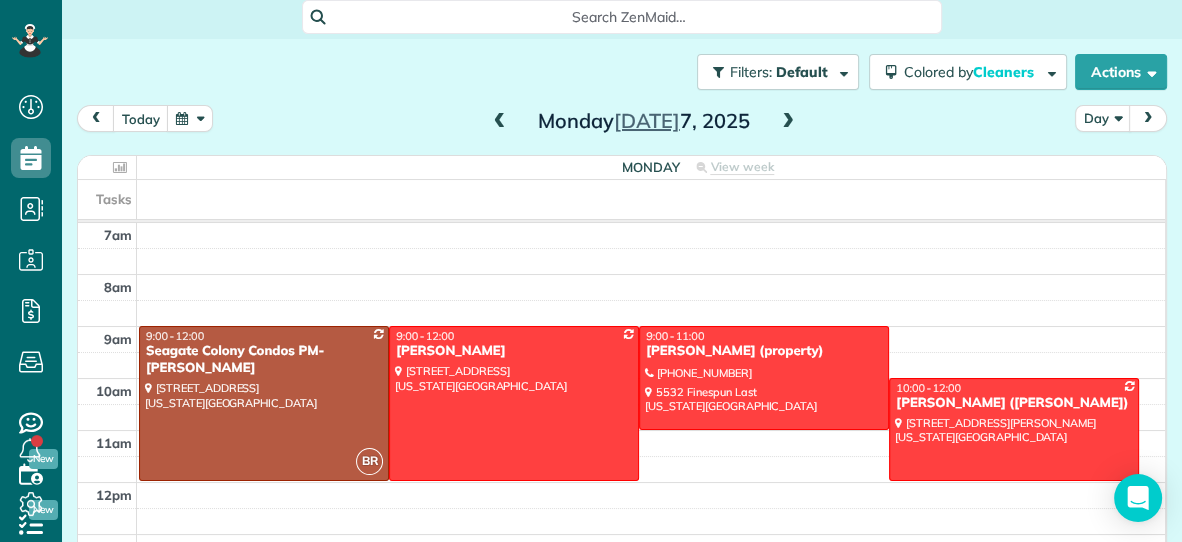 scroll, scrollTop: 98, scrollLeft: 0, axis: vertical 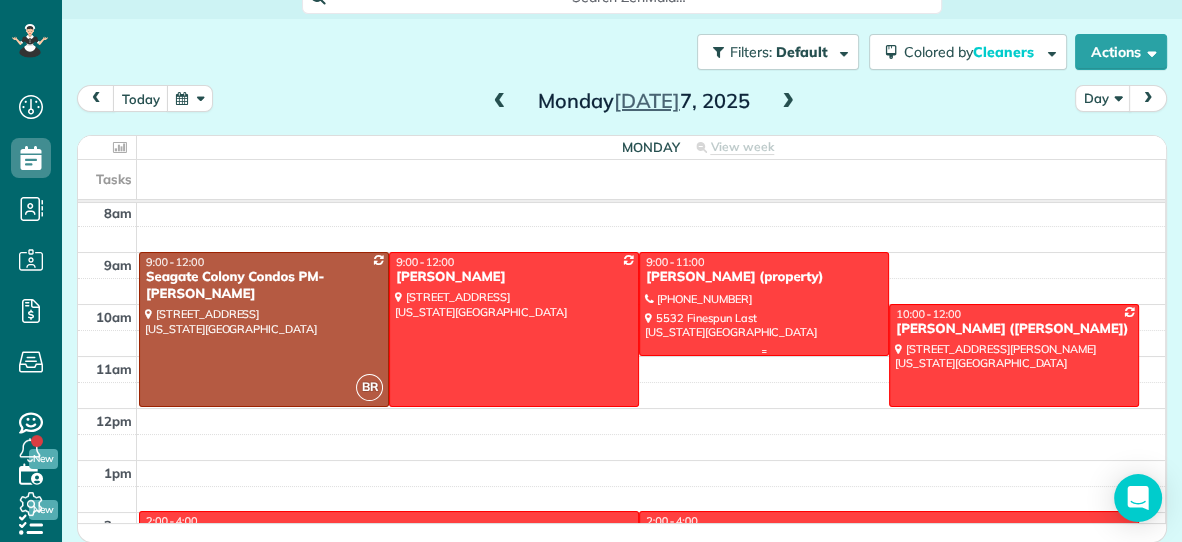 click at bounding box center (764, 303) 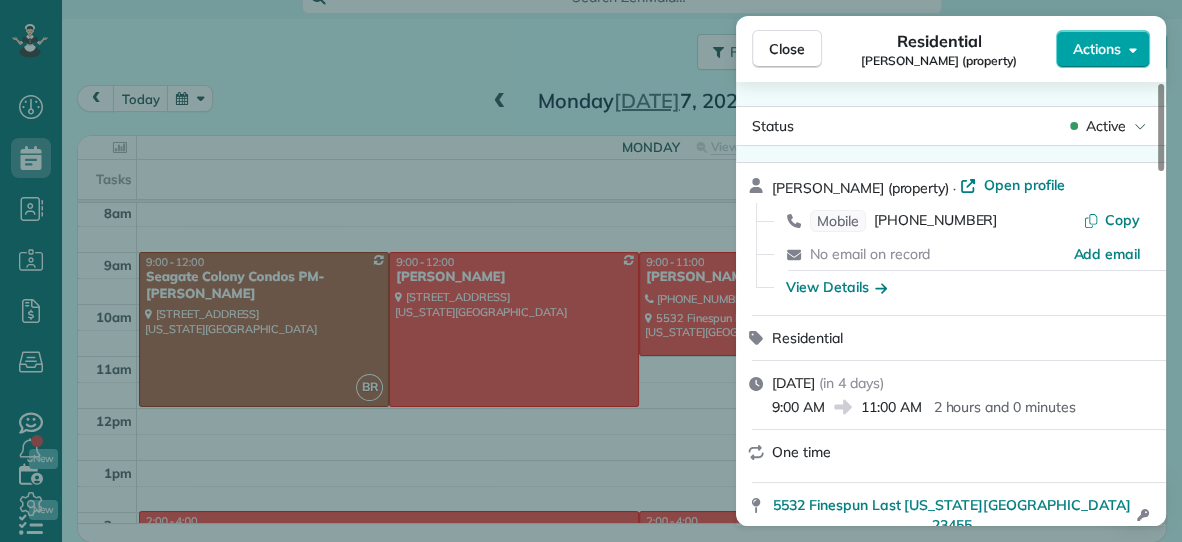 click on "Actions" at bounding box center [1097, 49] 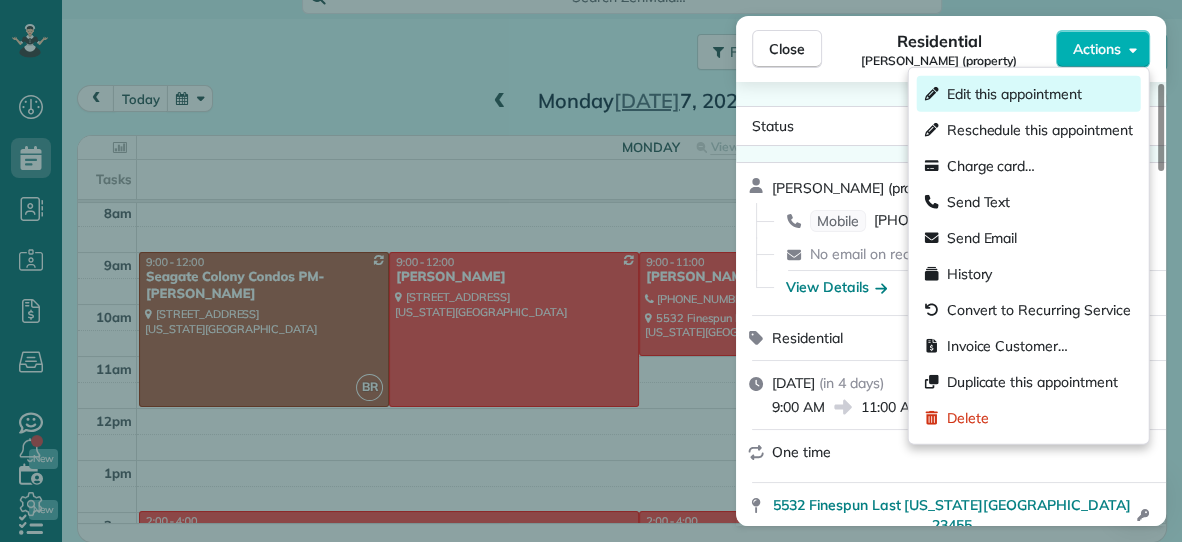 click on "Edit this appointment" at bounding box center (1014, 94) 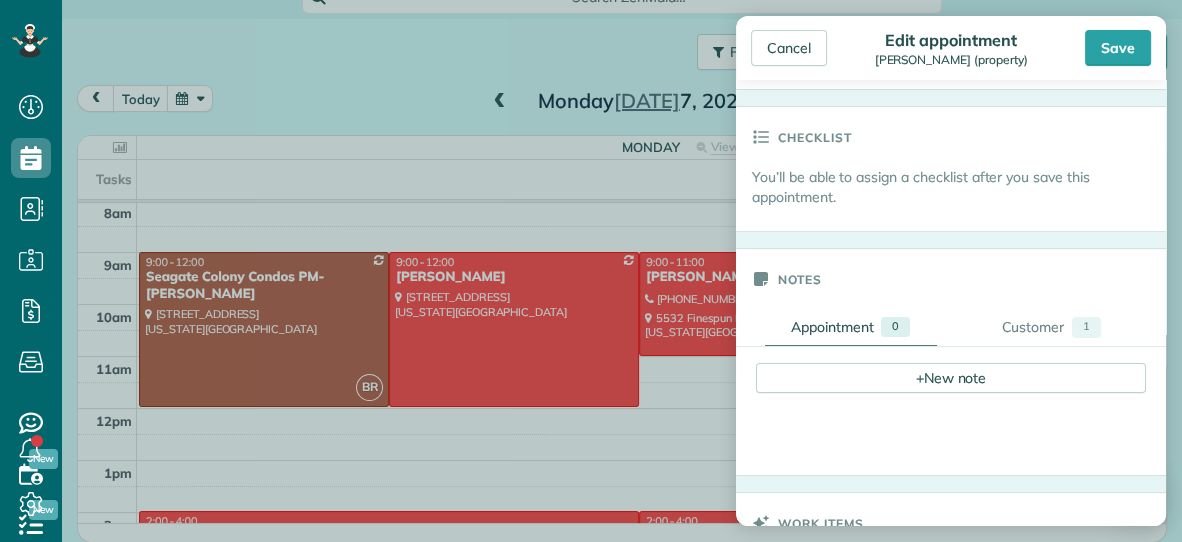 scroll, scrollTop: 513, scrollLeft: 0, axis: vertical 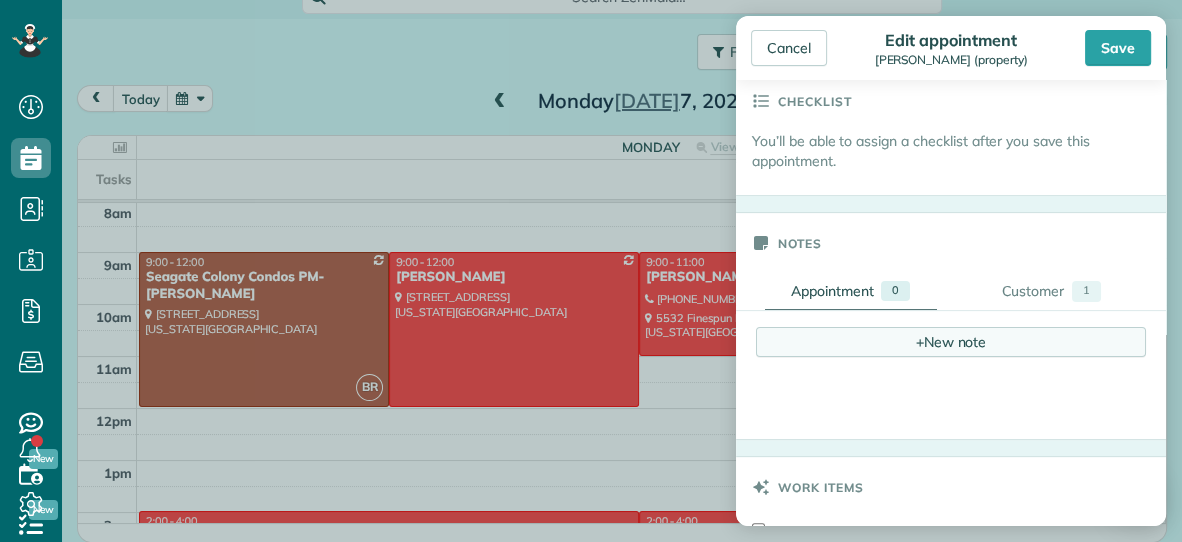 click on "+
New note" at bounding box center (951, 342) 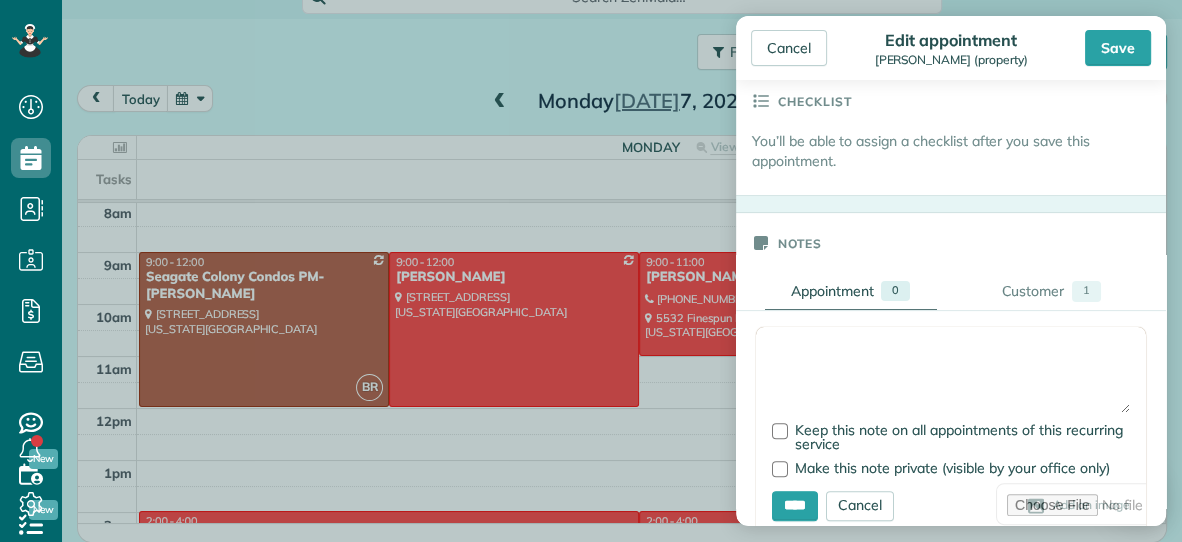 click at bounding box center (951, 378) 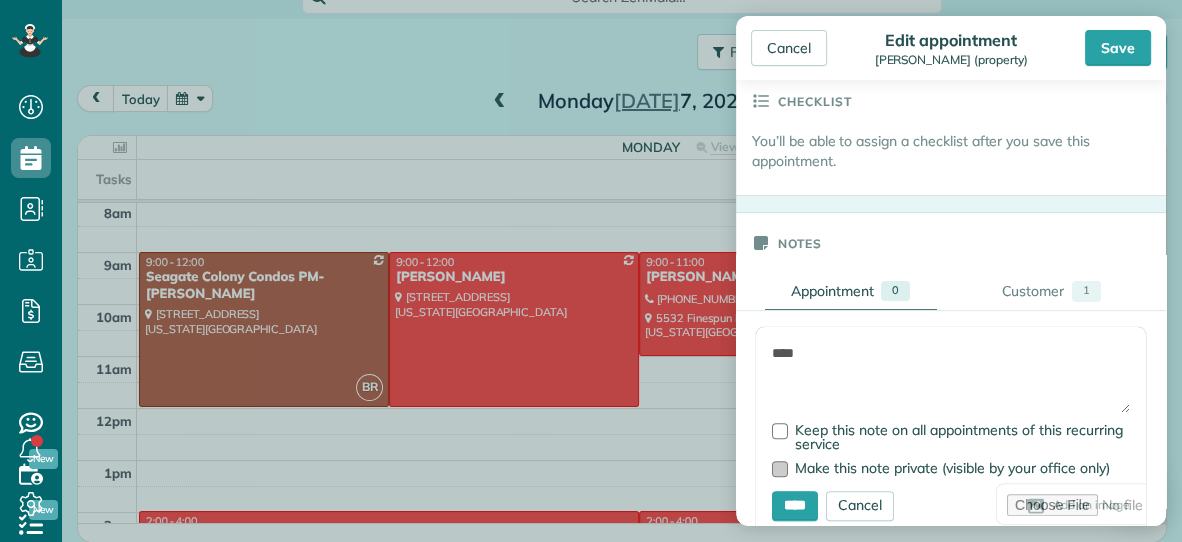 type on "****" 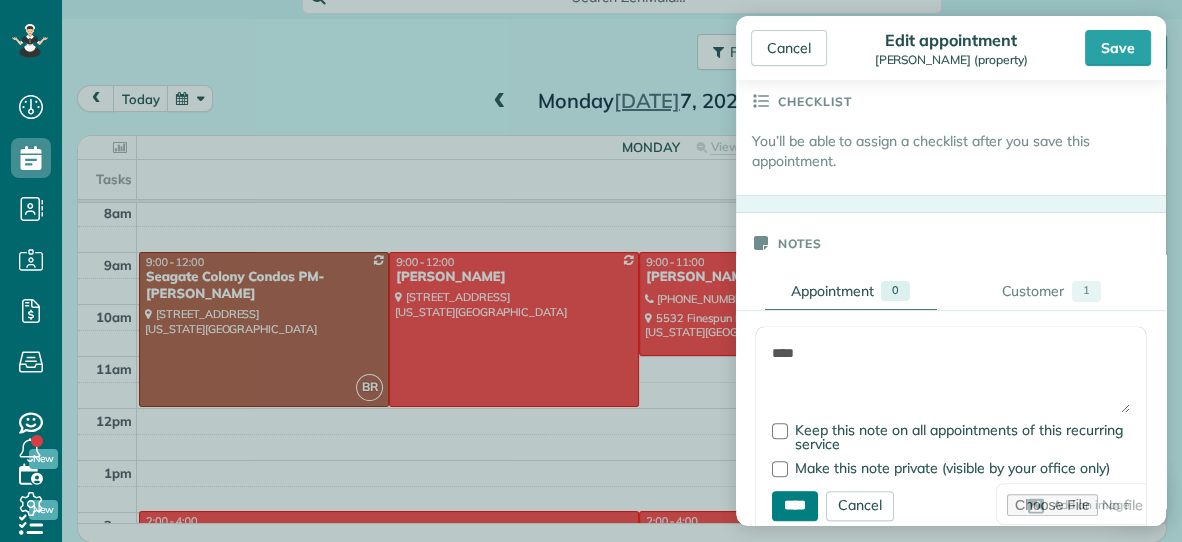 click on "****" at bounding box center [795, 506] 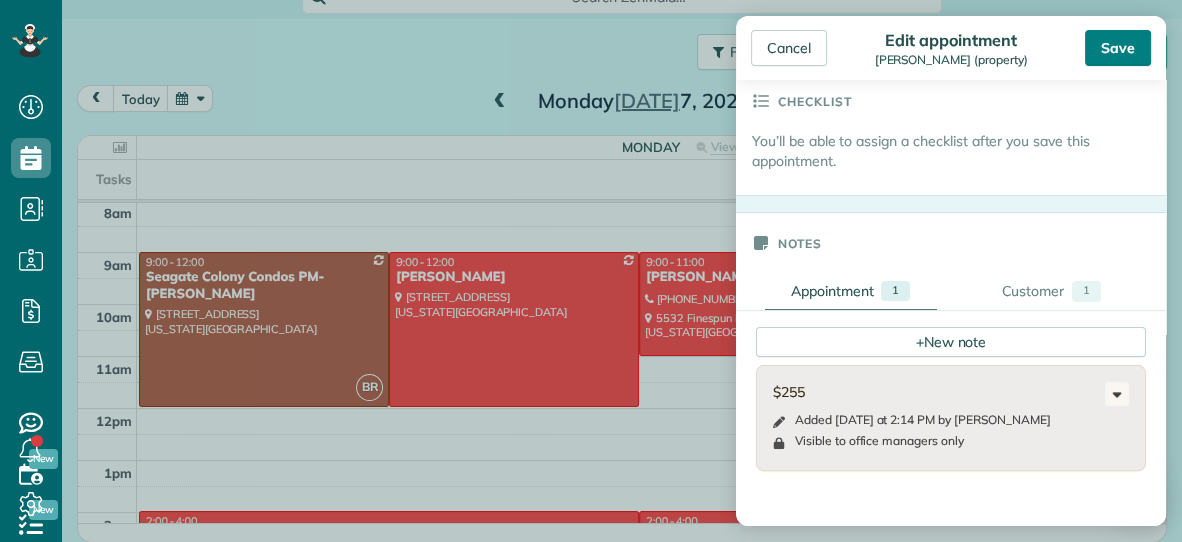 click on "Save" at bounding box center [1118, 48] 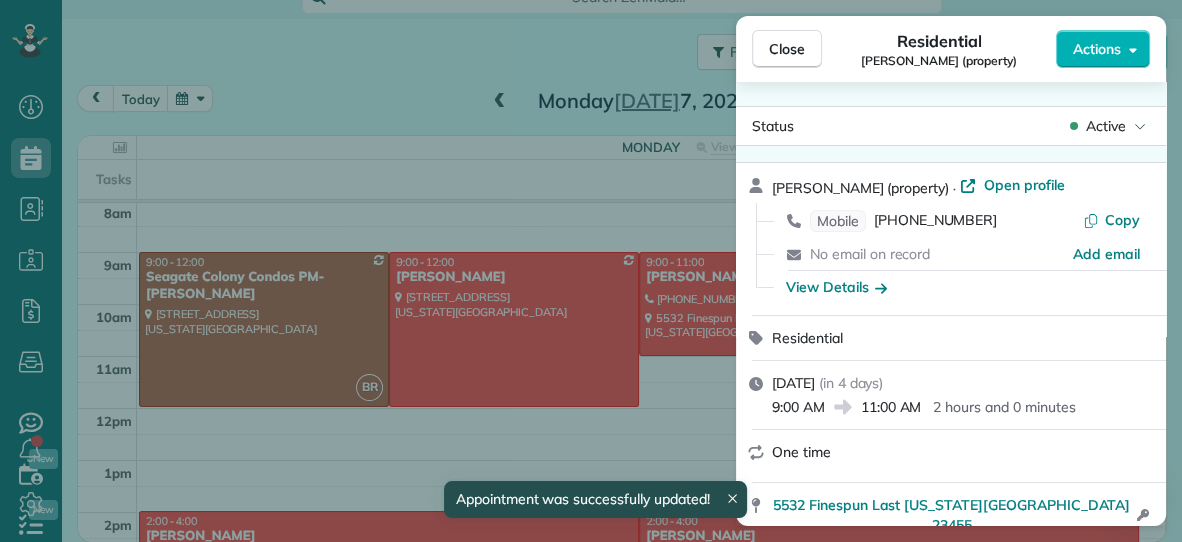 scroll, scrollTop: 53, scrollLeft: 0, axis: vertical 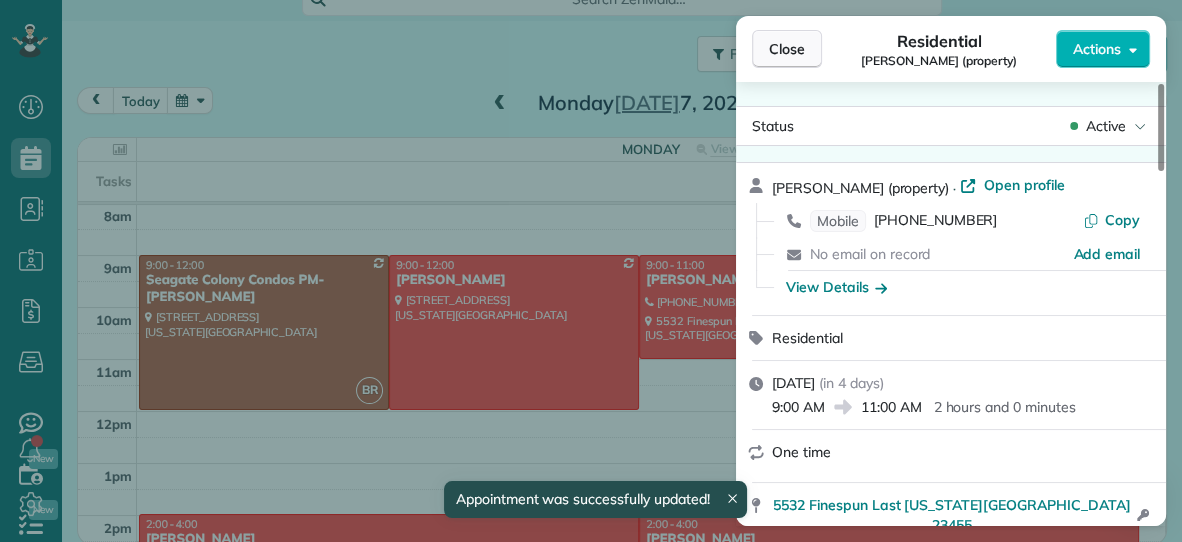 click on "Close" at bounding box center [787, 49] 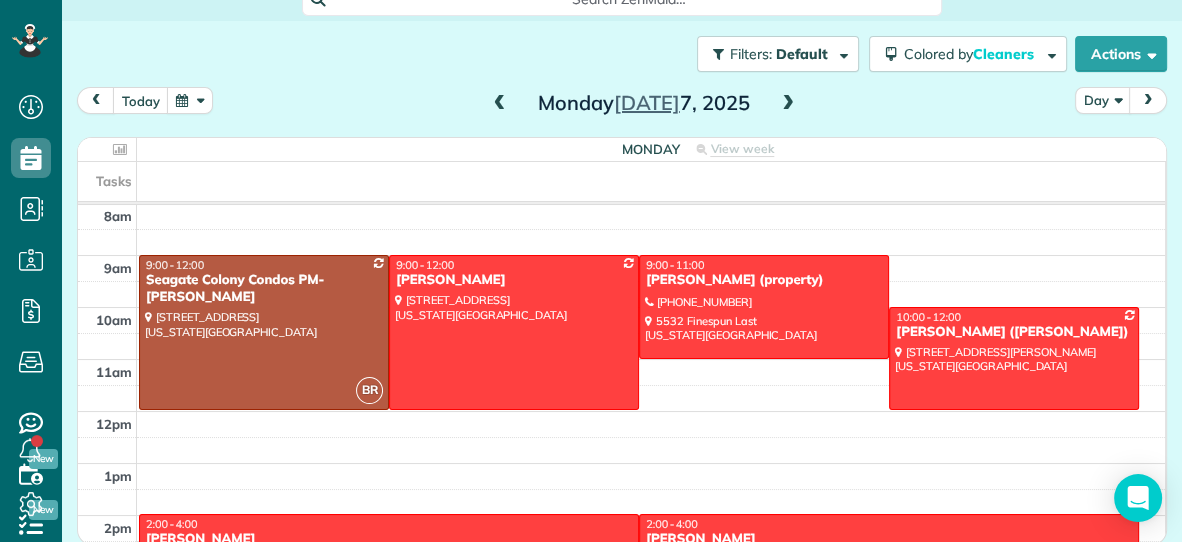 click at bounding box center (500, 104) 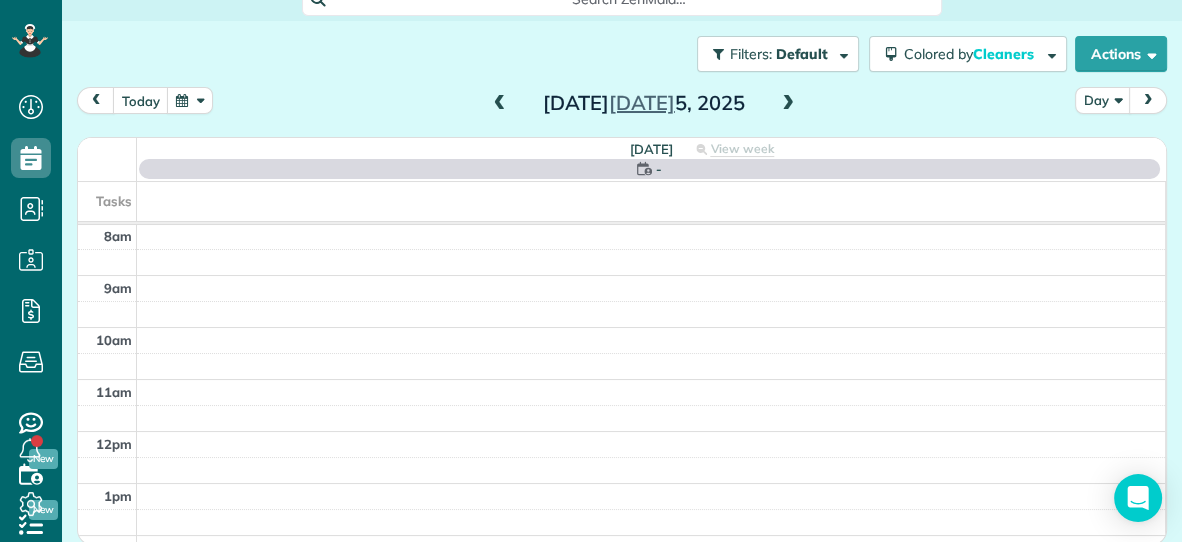 scroll, scrollTop: 0, scrollLeft: 0, axis: both 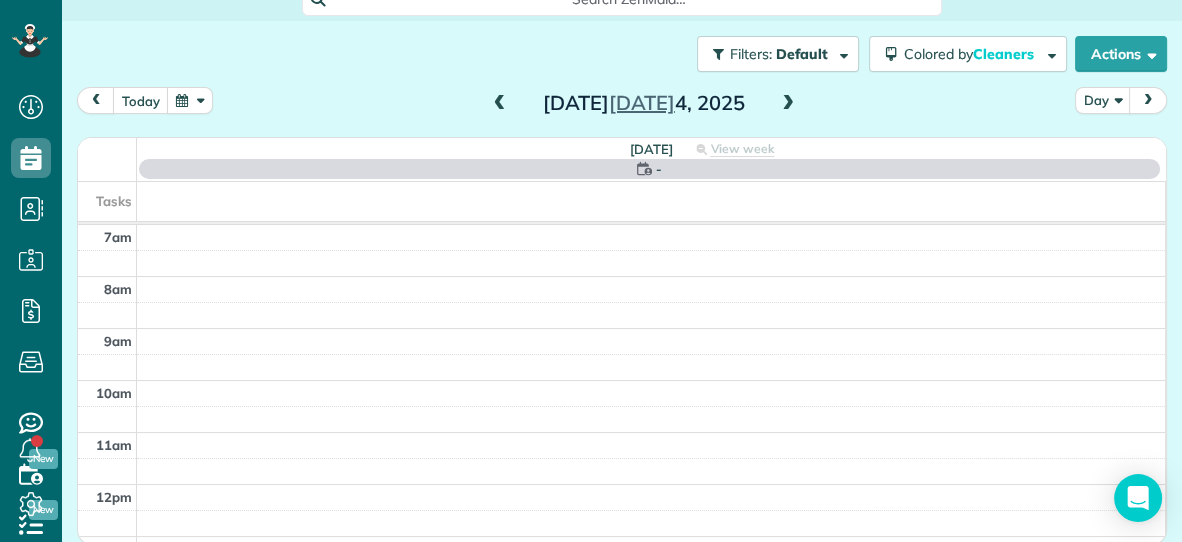 click at bounding box center [500, 104] 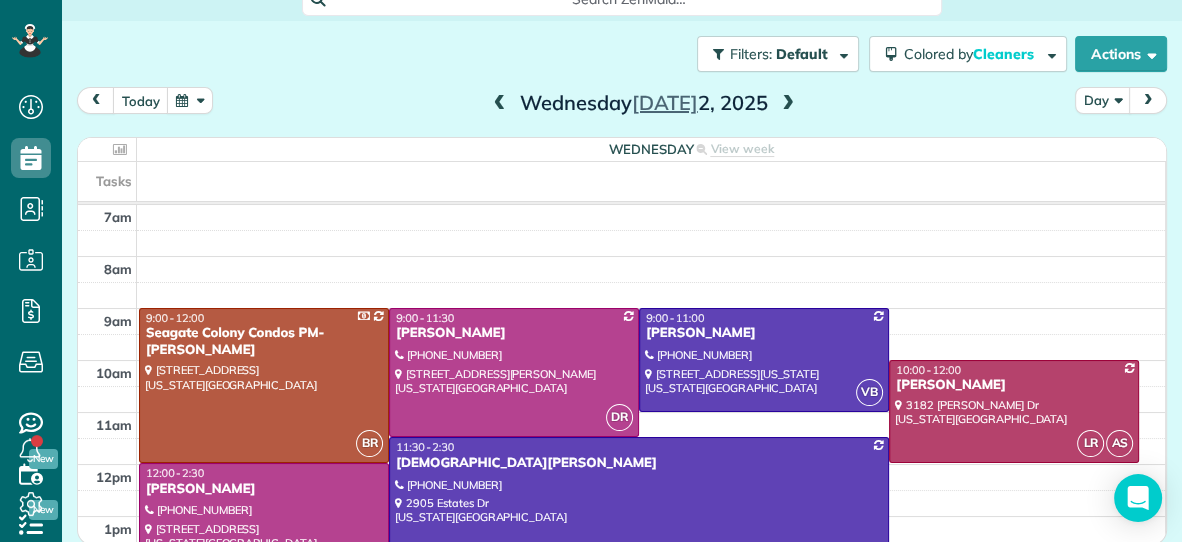 click at bounding box center [788, 104] 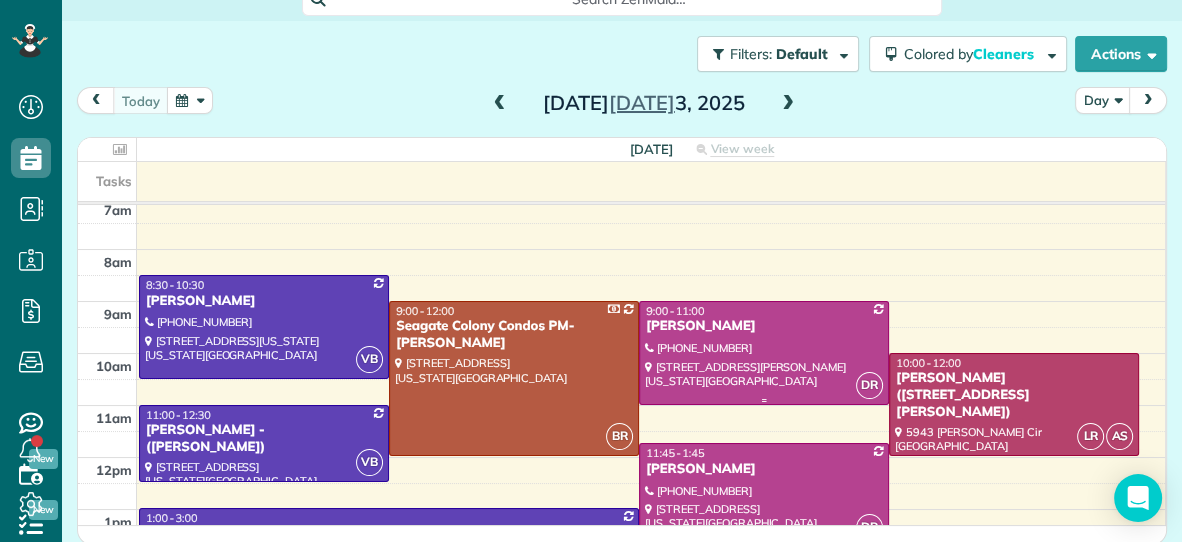 scroll, scrollTop: 0, scrollLeft: 0, axis: both 